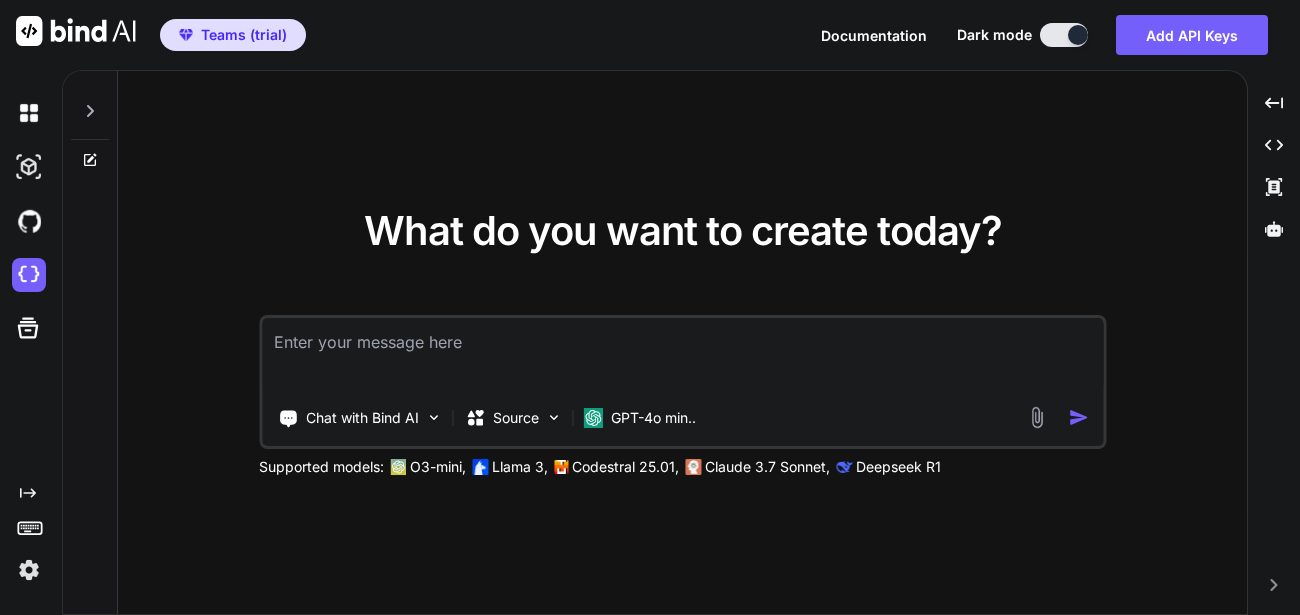 scroll, scrollTop: 0, scrollLeft: 0, axis: both 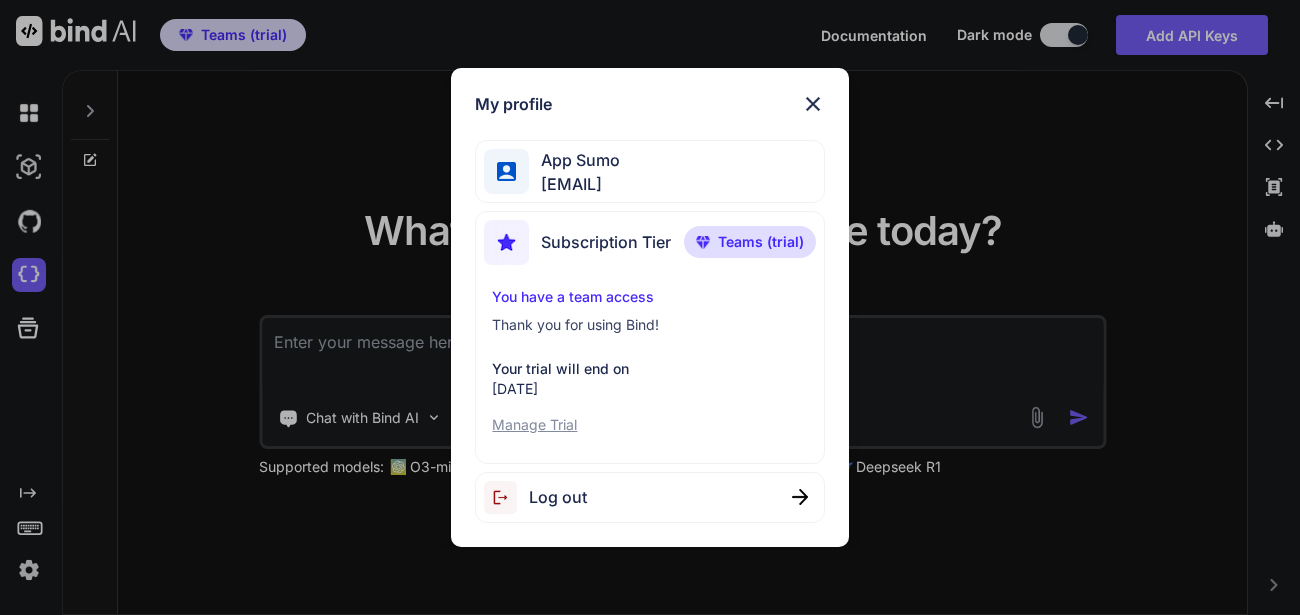 click on "Log out" at bounding box center (558, 497) 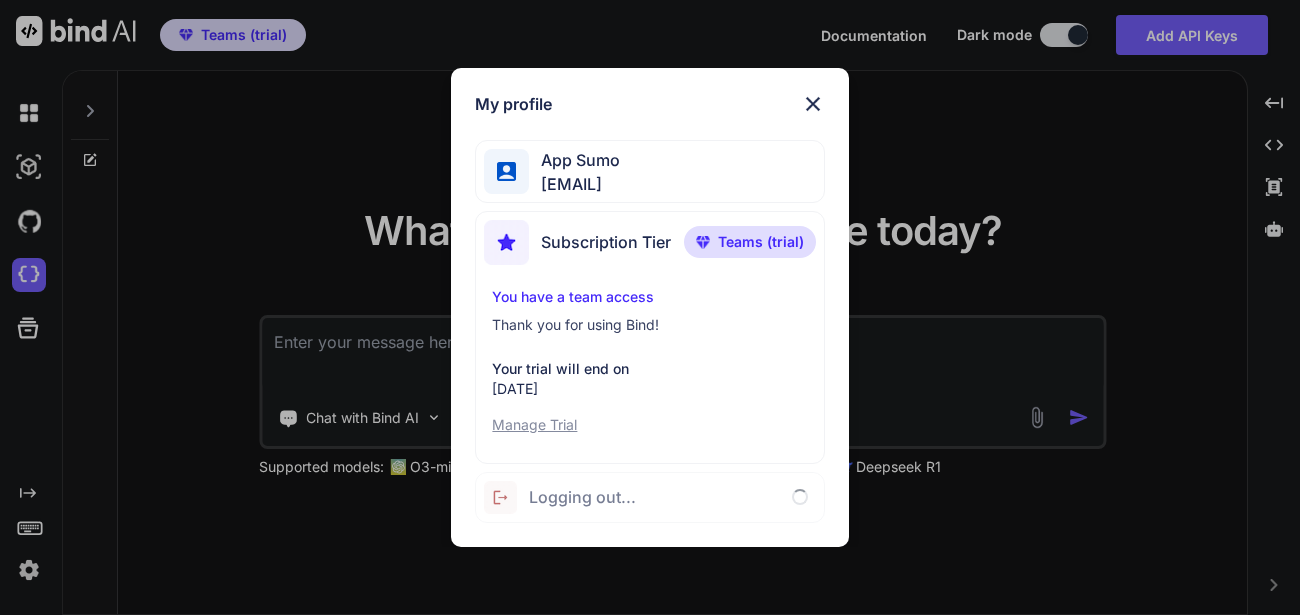 type on "x" 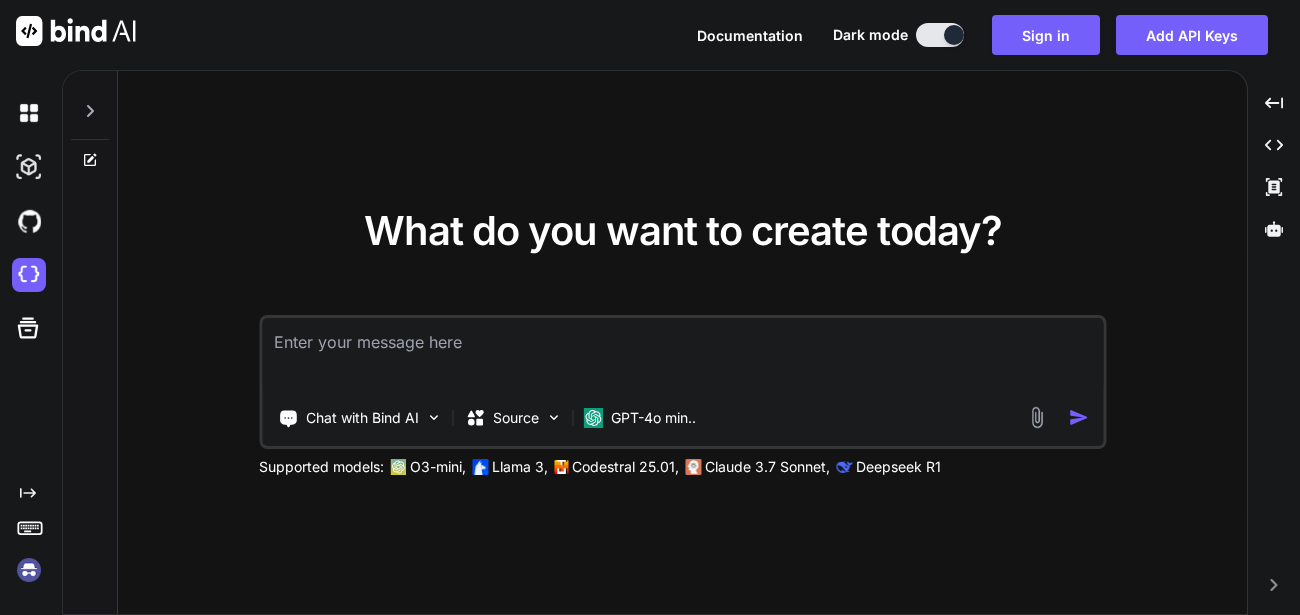 click at bounding box center [29, 570] 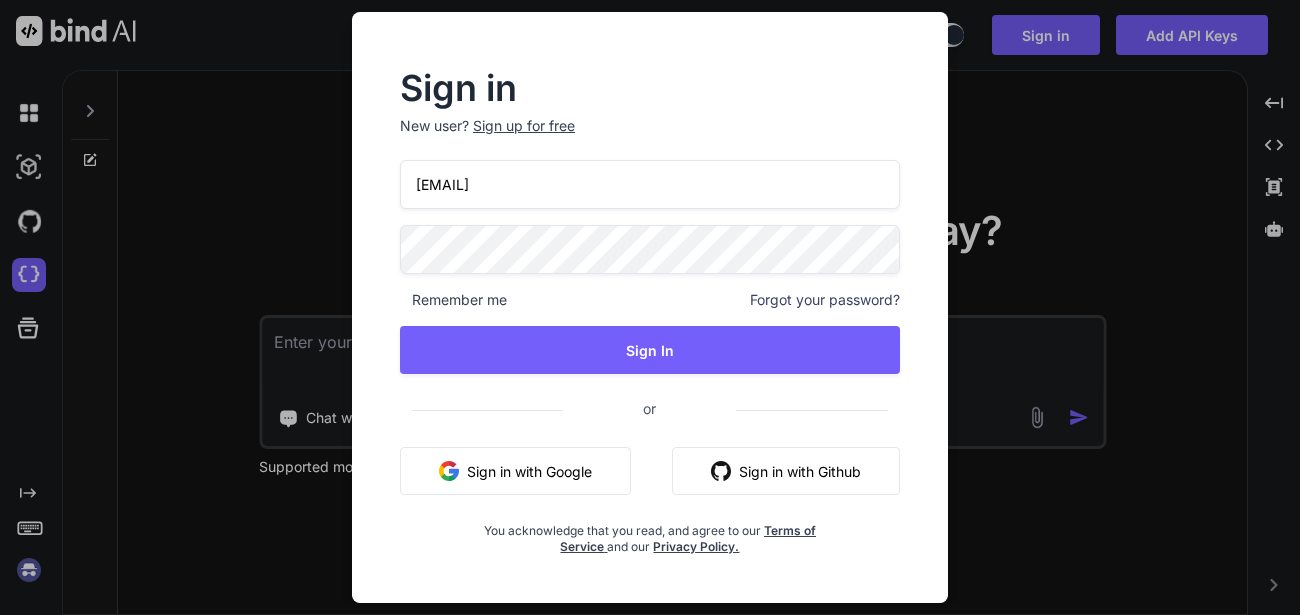 click on "appsumo_83@yopmail.com" at bounding box center (650, 184) 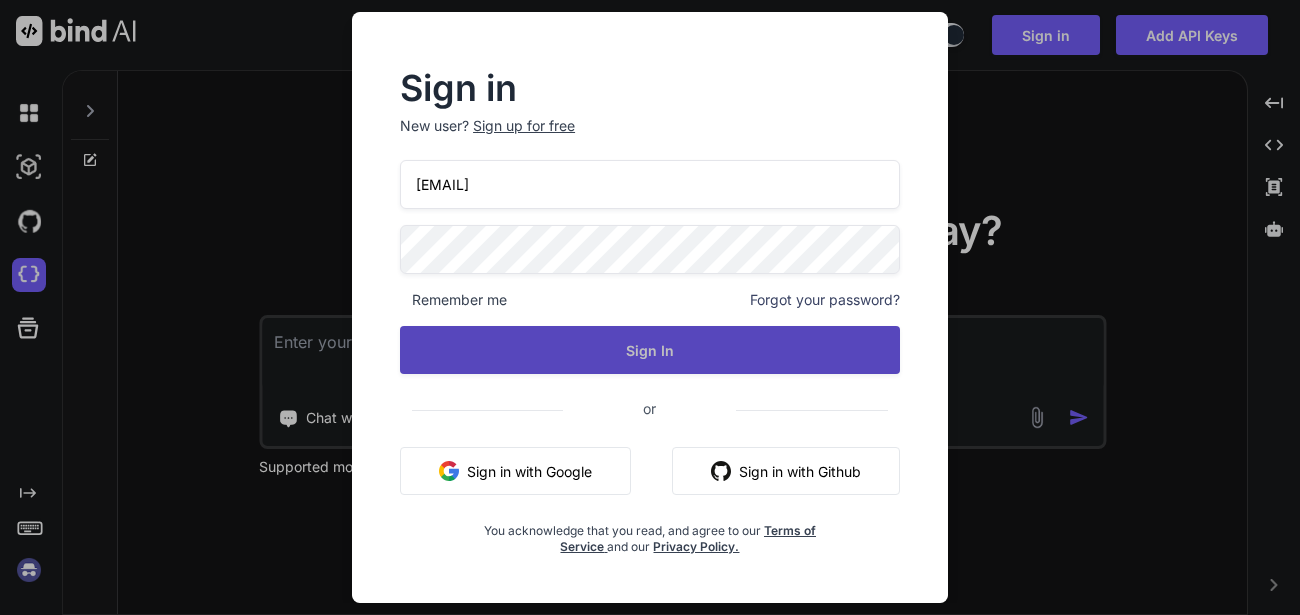click on "Sign In" at bounding box center [650, 350] 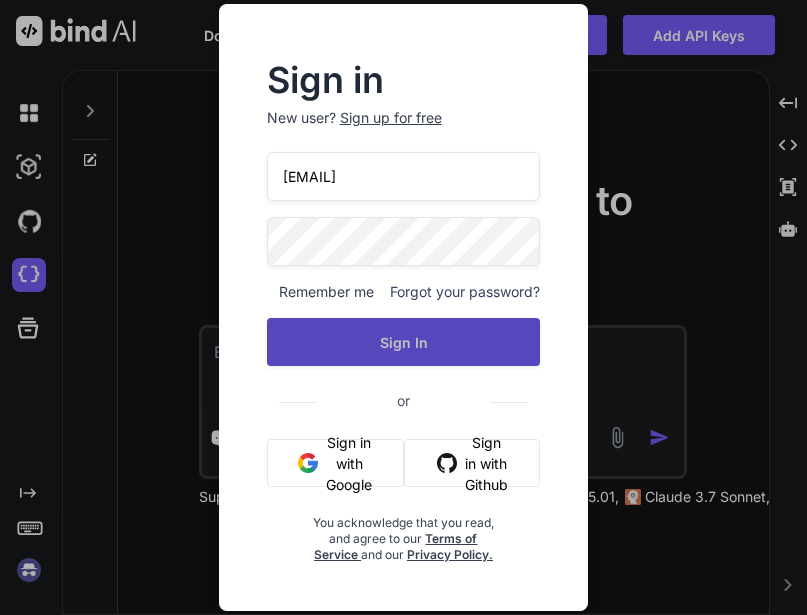 click on "Sign In" at bounding box center [404, 342] 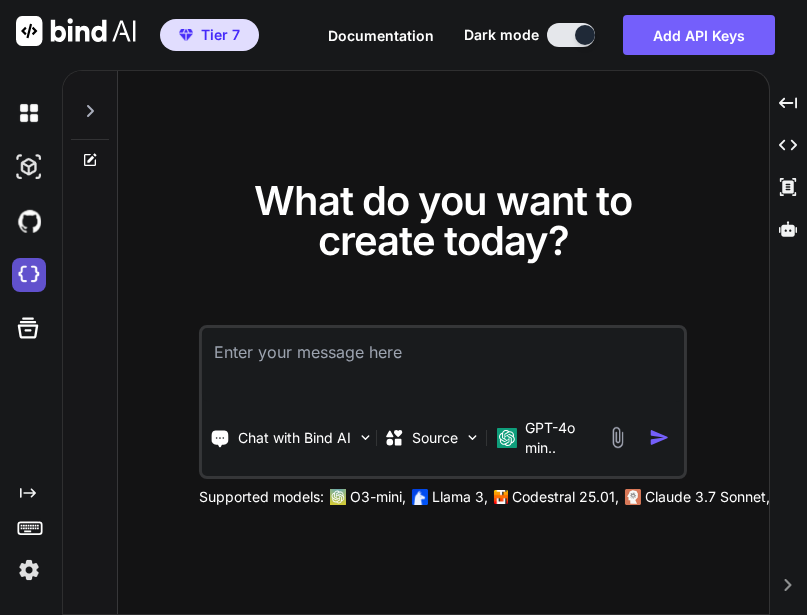 click at bounding box center [29, 275] 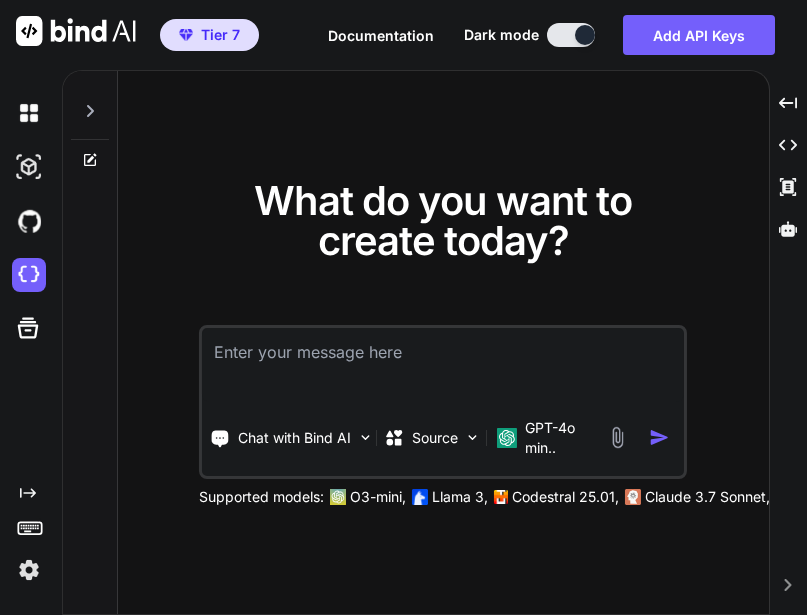click at bounding box center [29, 570] 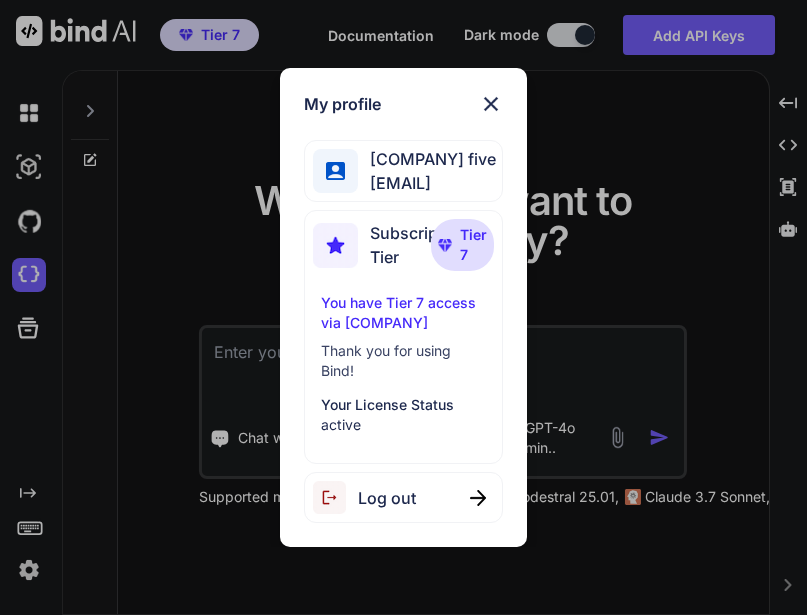 click on "Log out" at bounding box center [387, 498] 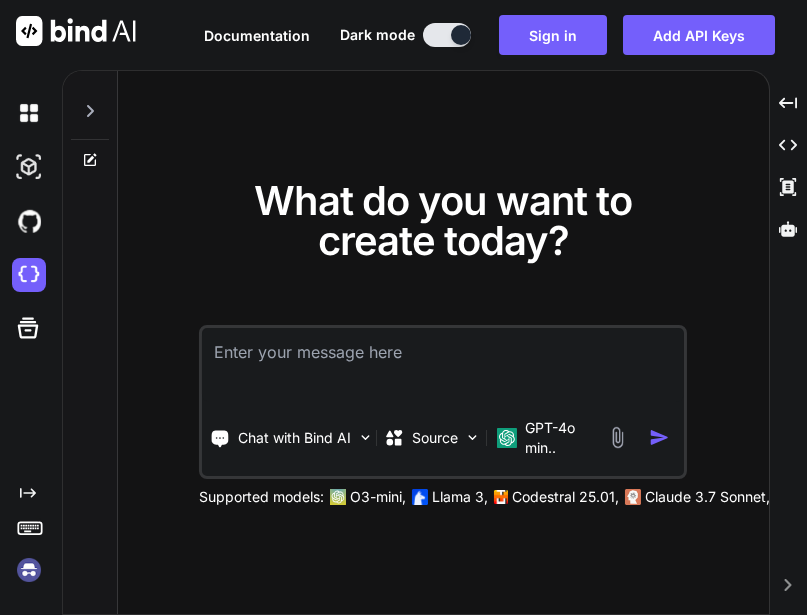 click at bounding box center [29, 570] 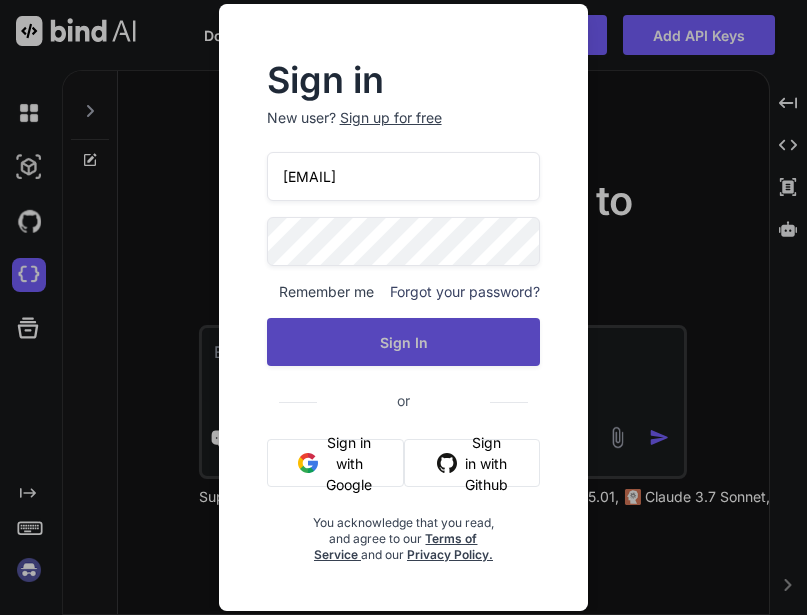 click on "Sign In" at bounding box center (404, 342) 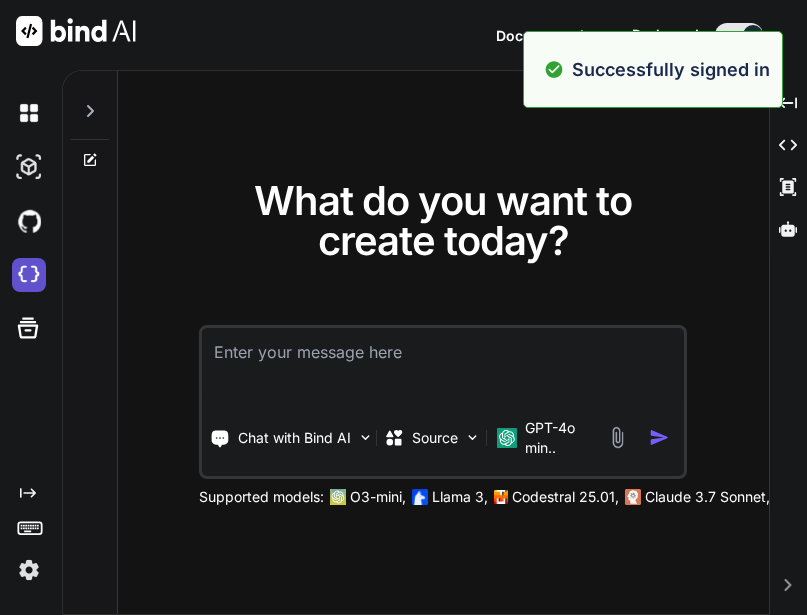 click at bounding box center [29, 275] 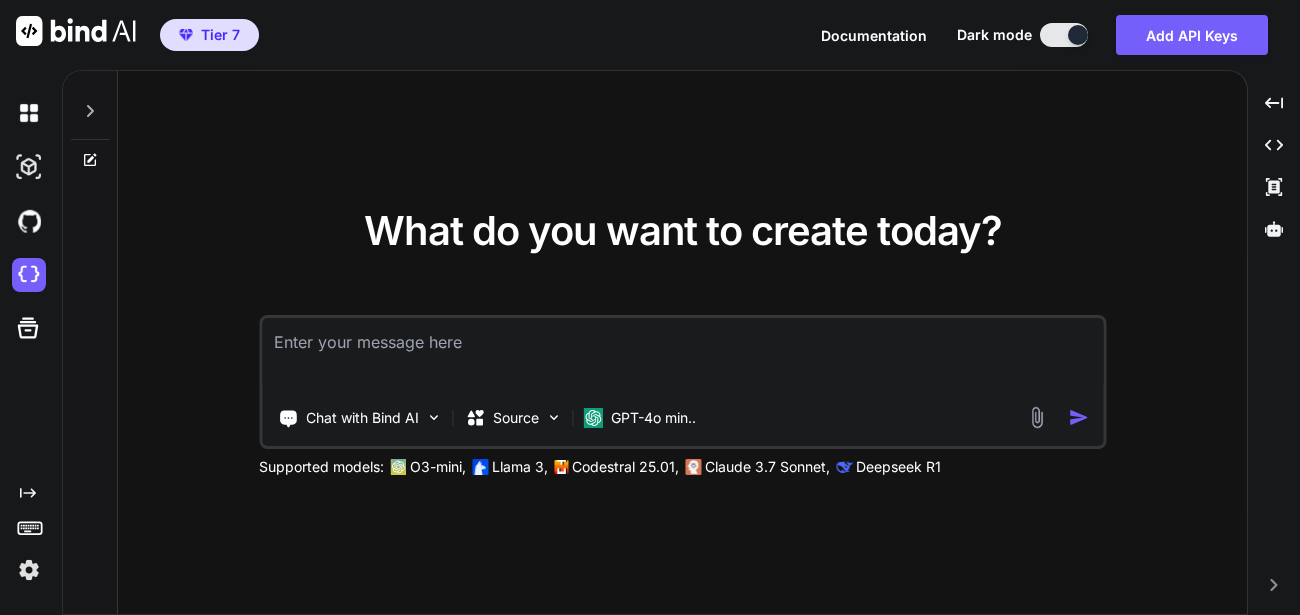 click at bounding box center (29, 570) 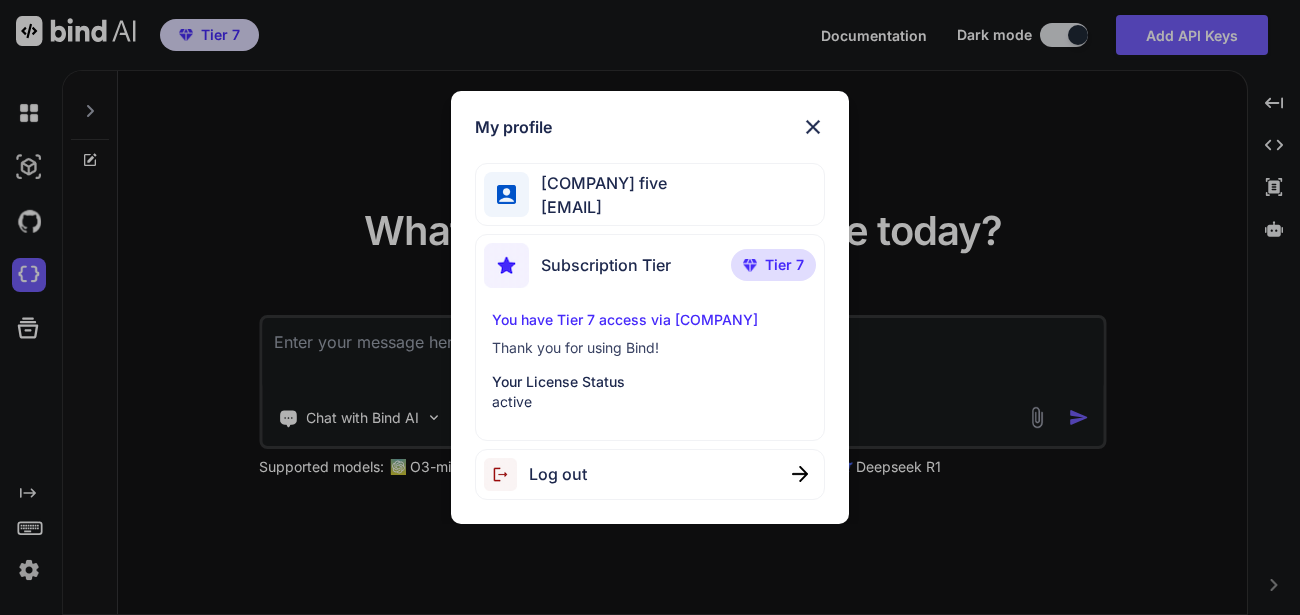 click at bounding box center (813, 127) 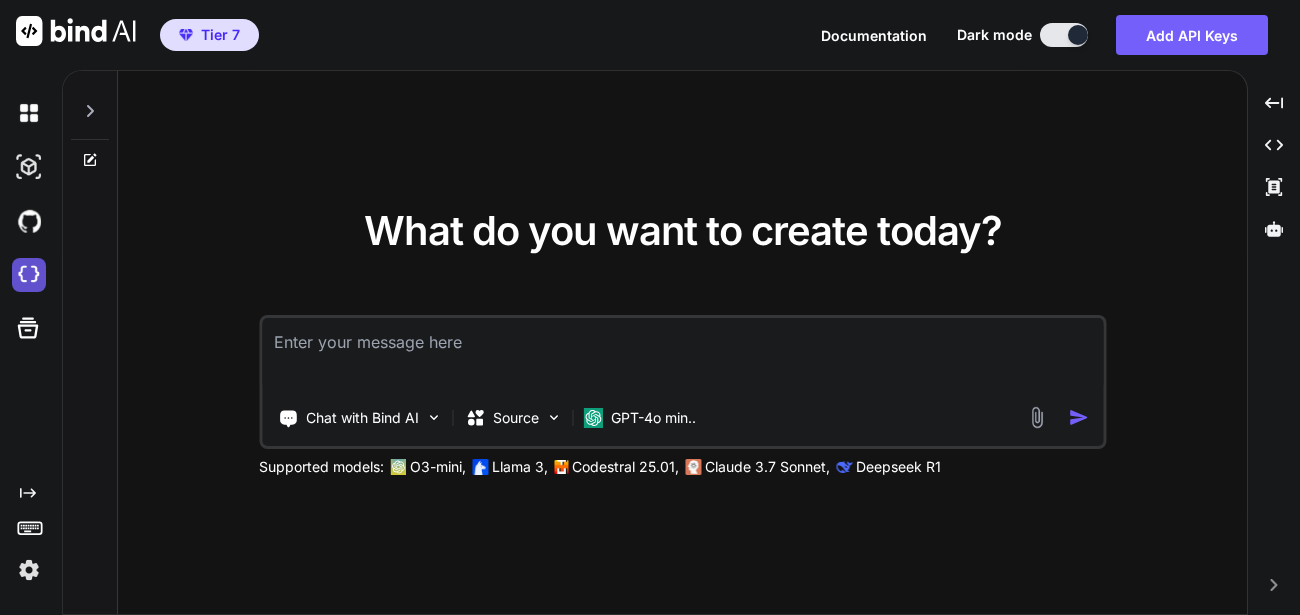 click at bounding box center (29, 275) 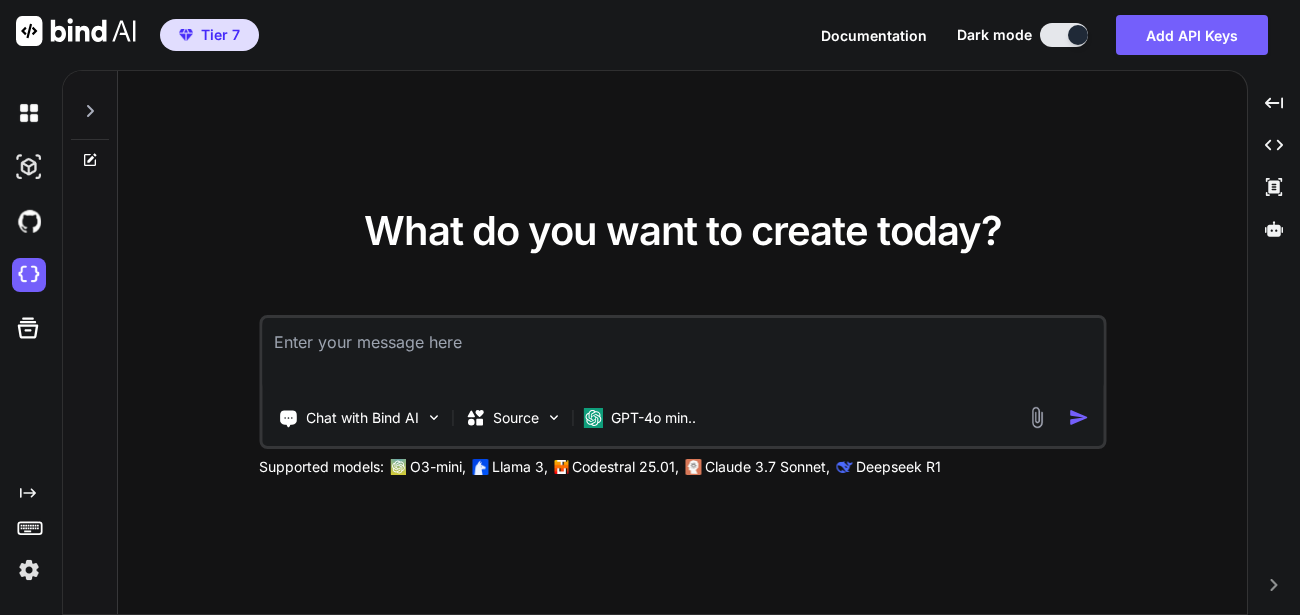 click at bounding box center (29, 570) 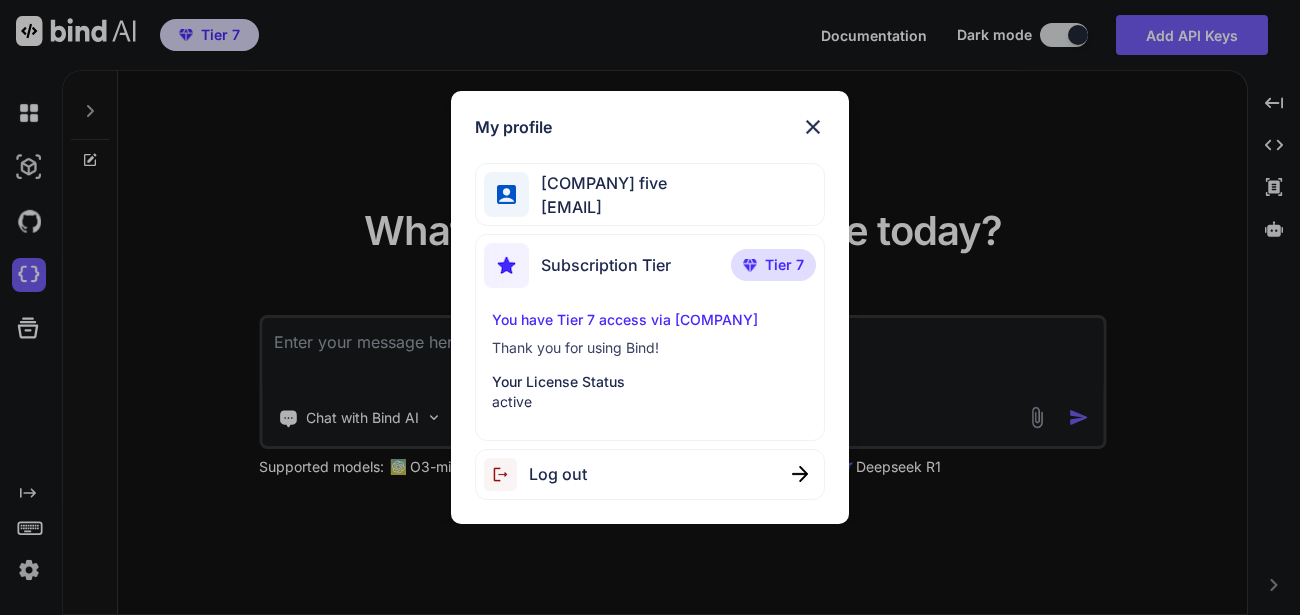 click at bounding box center (813, 127) 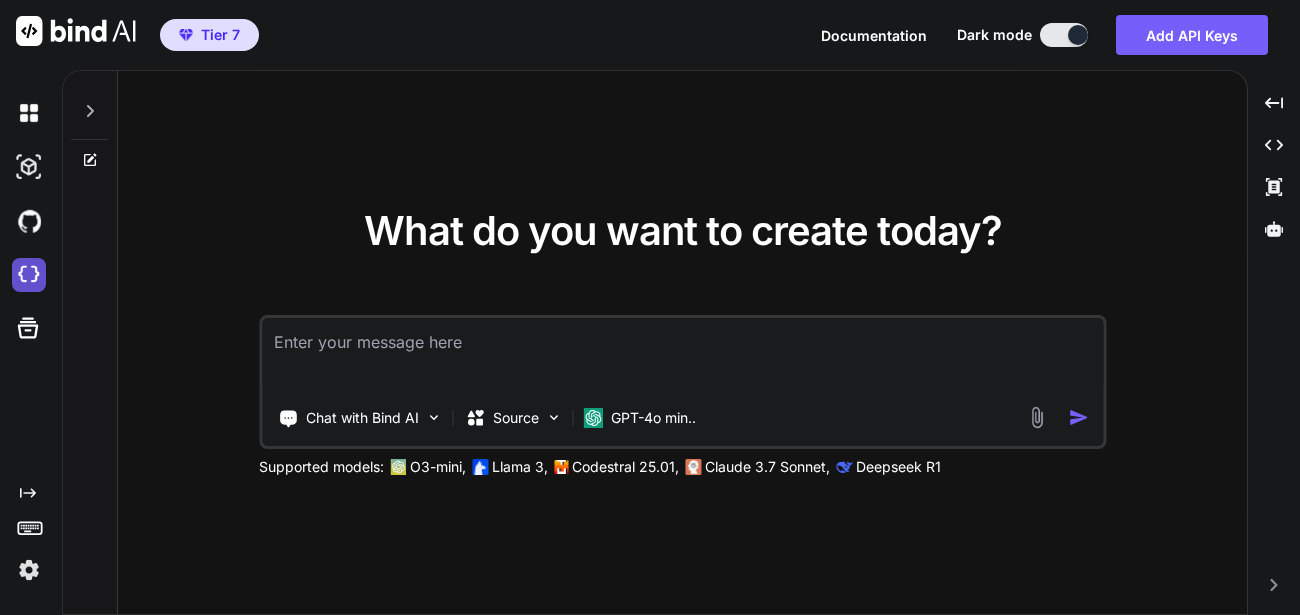 click at bounding box center [29, 275] 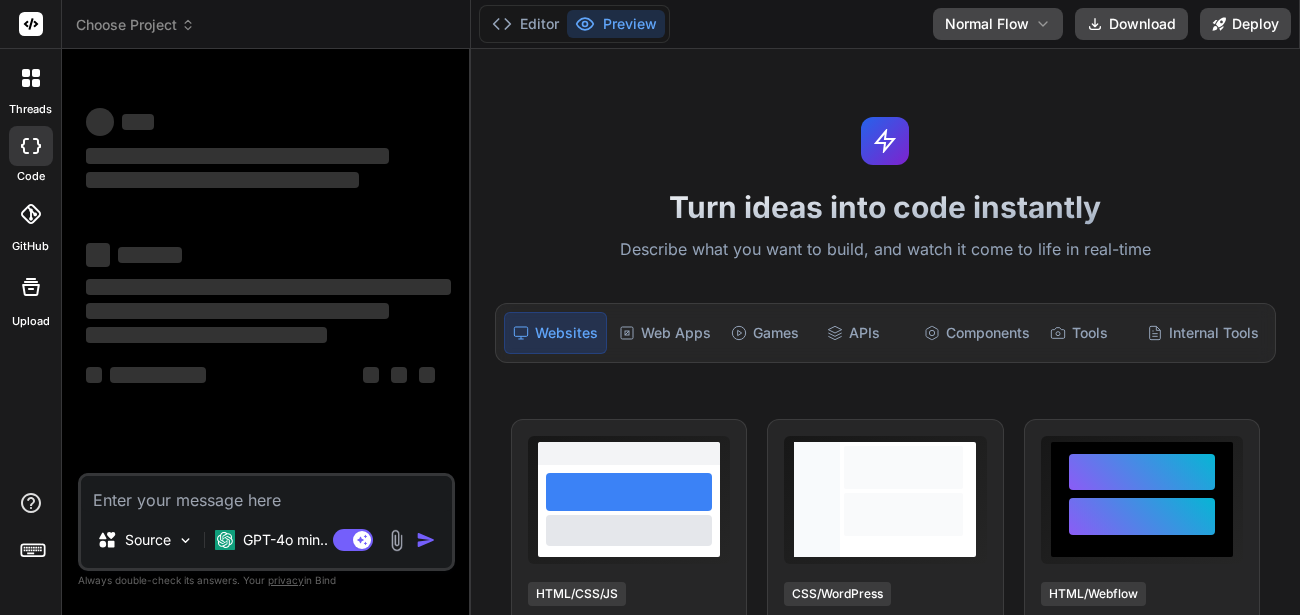 scroll, scrollTop: 0, scrollLeft: 0, axis: both 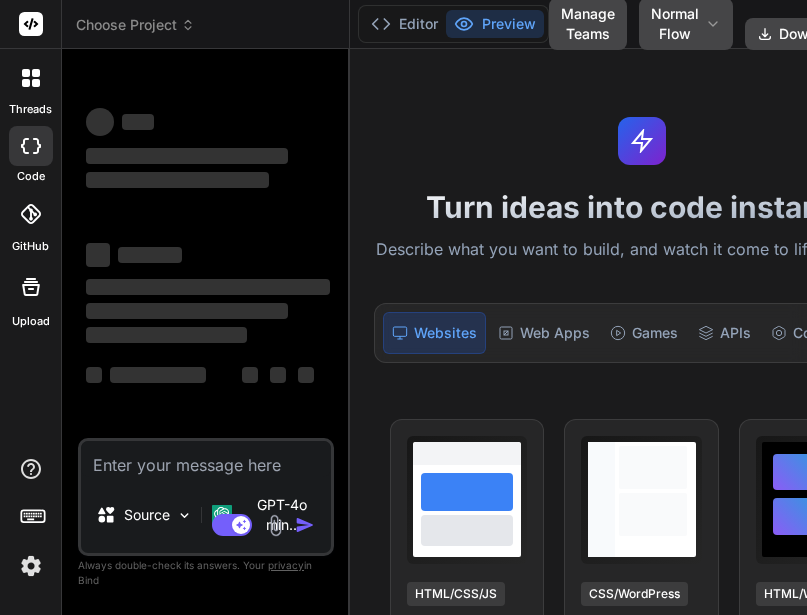 type on "x" 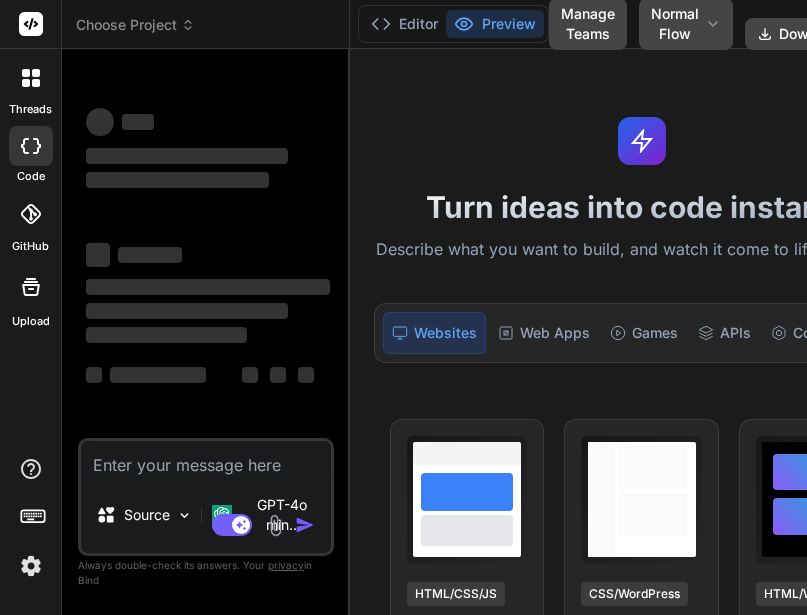 click at bounding box center [206, 459] 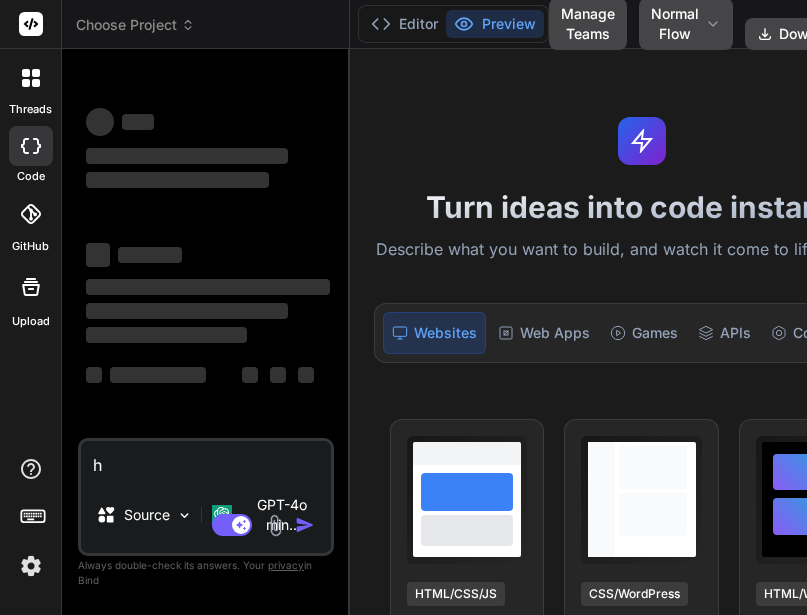 type on "hi" 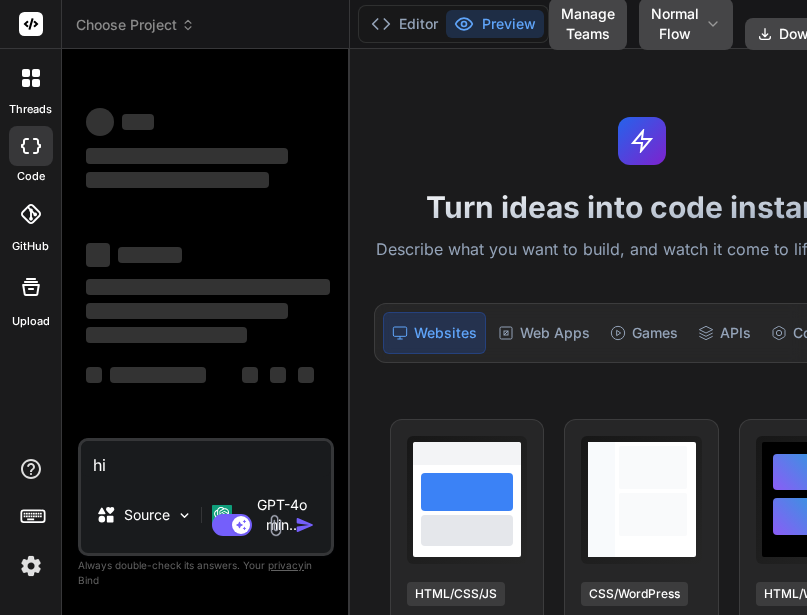 type on "x" 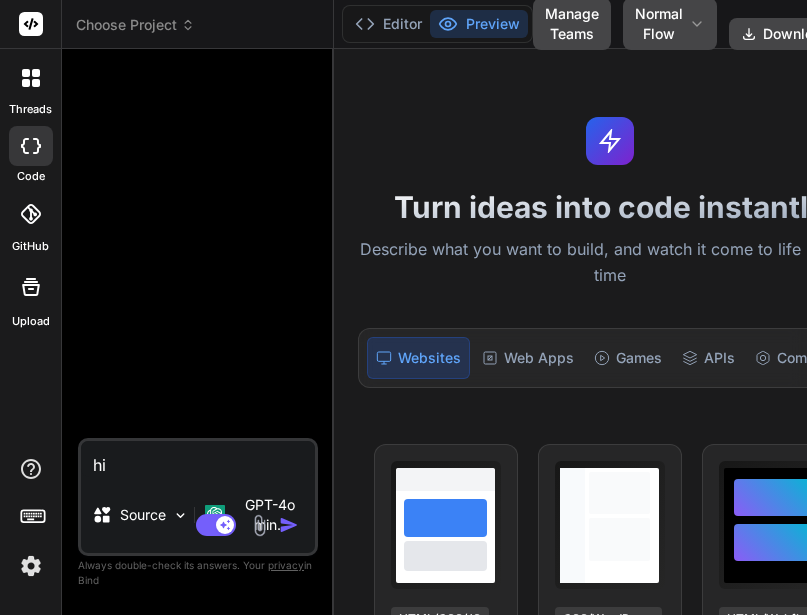 type on "hi" 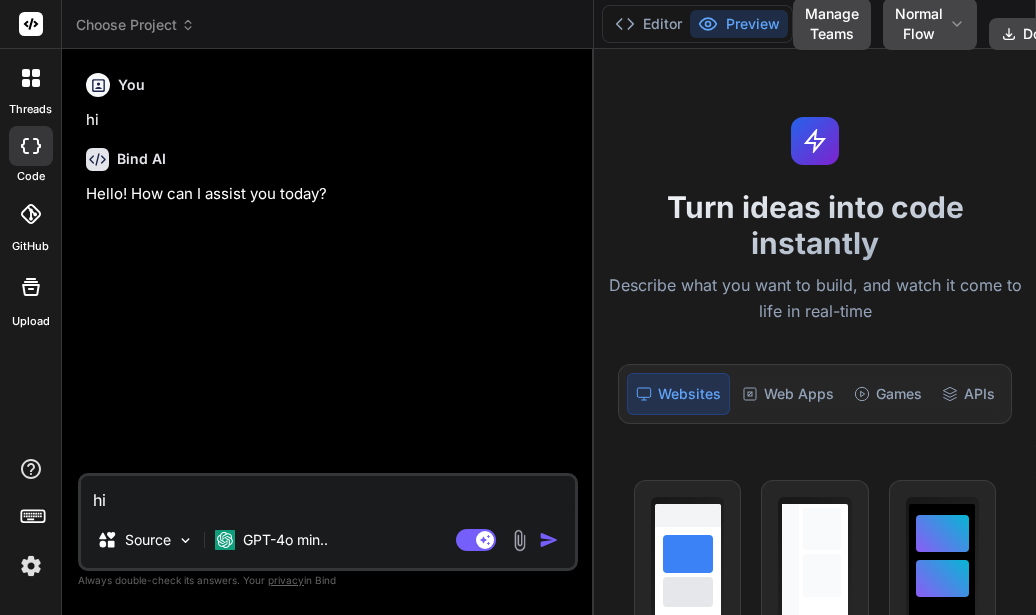 drag, startPoint x: 383, startPoint y: 341, endPoint x: 575, endPoint y: 314, distance: 193.88914 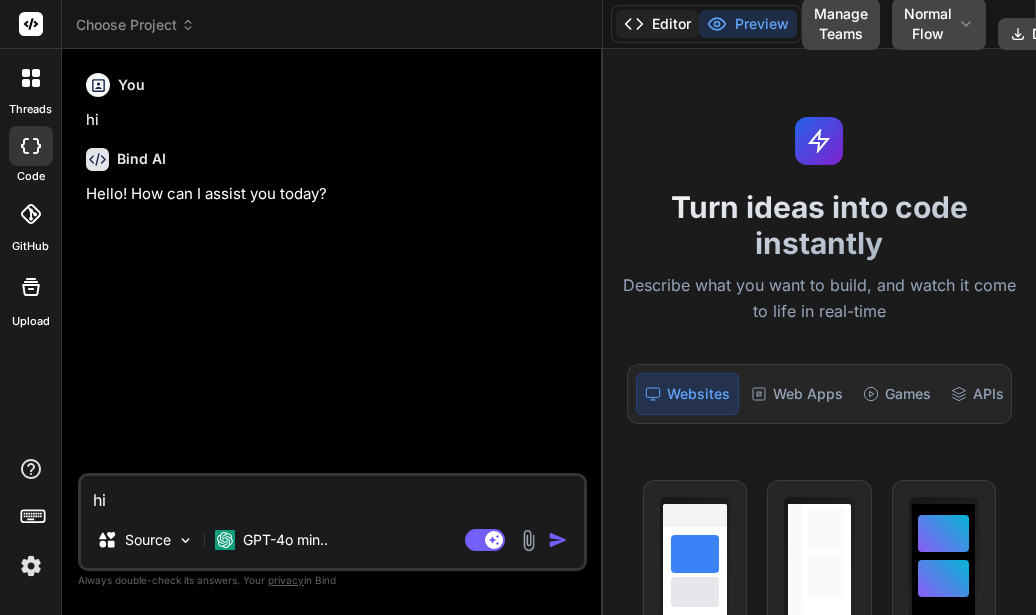 click on "Editor" at bounding box center (657, 24) 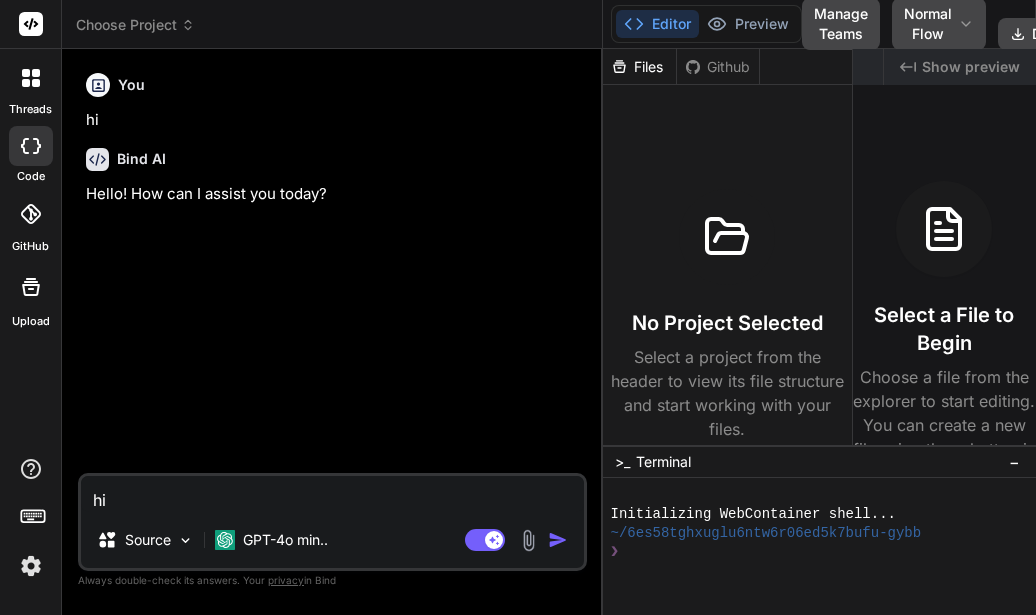 click on "Files" at bounding box center [640, 67] 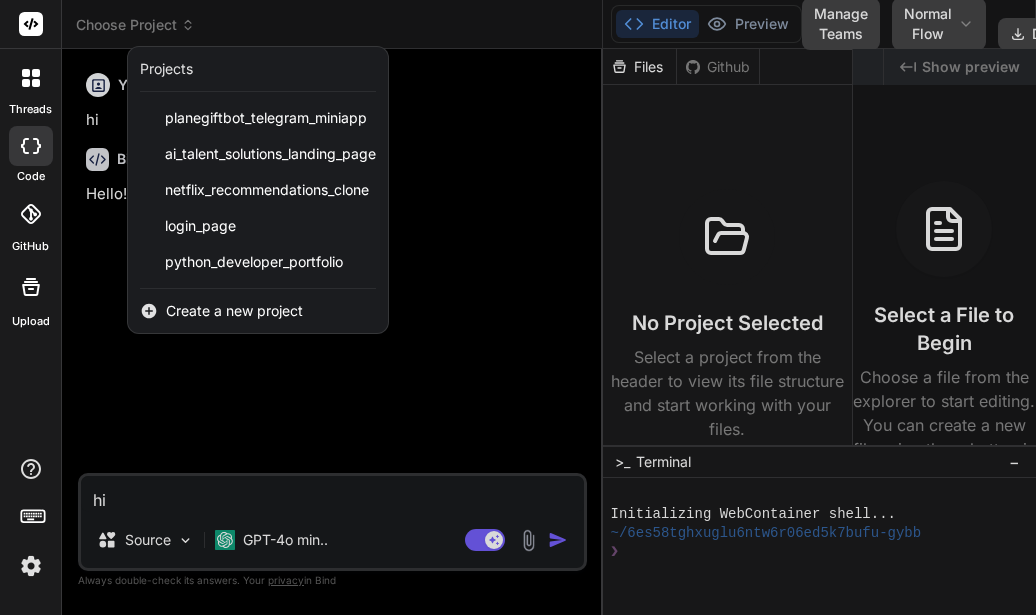 click at bounding box center (518, 307) 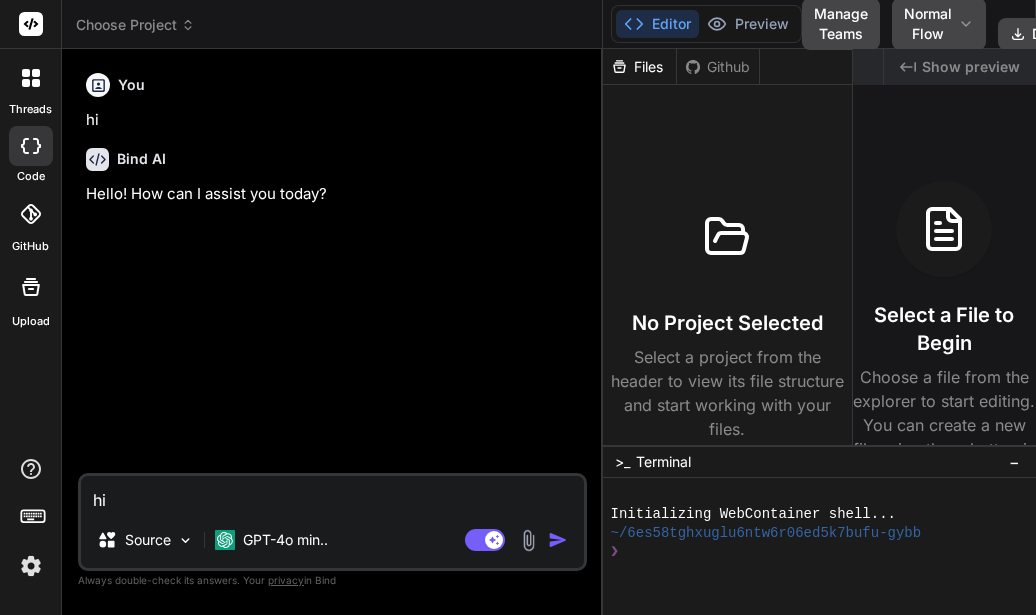 click 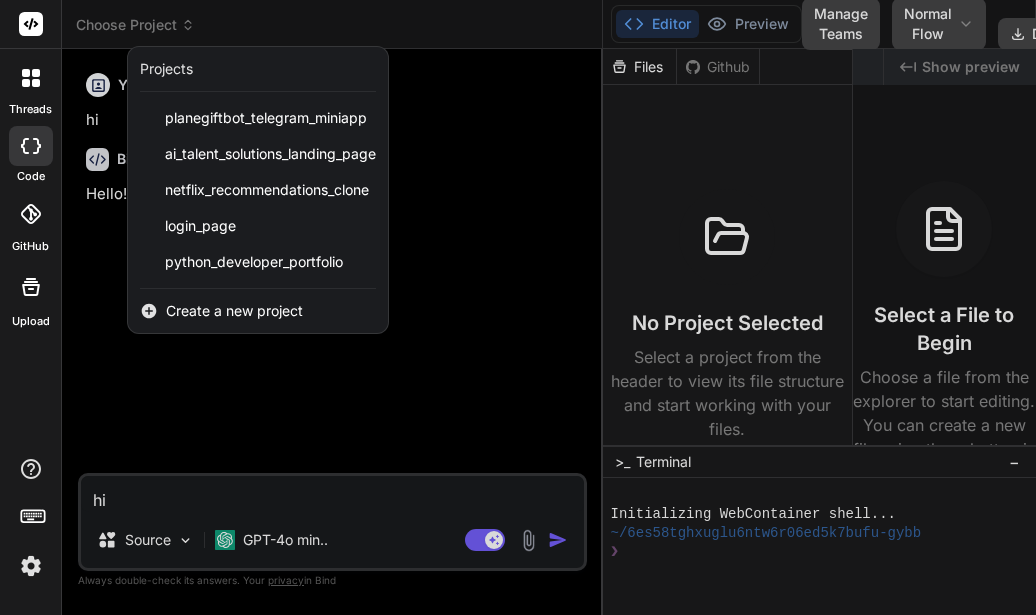 click at bounding box center (31, 566) 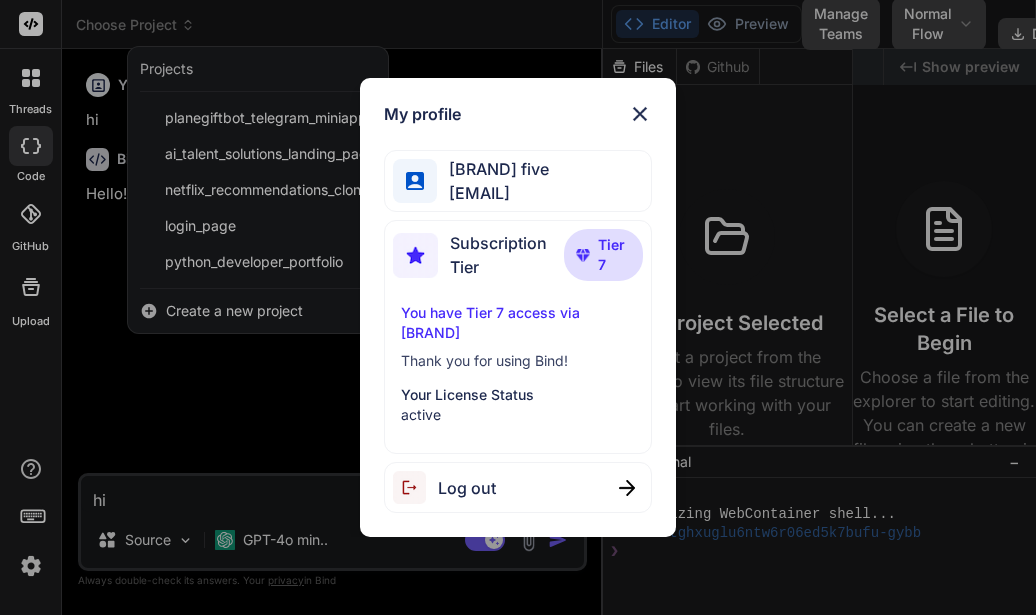 click on "My profile Aapsumo five appsumo_5@yopmail.com Subscription Tier  Tier 7 You have Tier 7 access via AppSumo Thank you for using Bind! Your License Status active Log out" at bounding box center (518, 307) 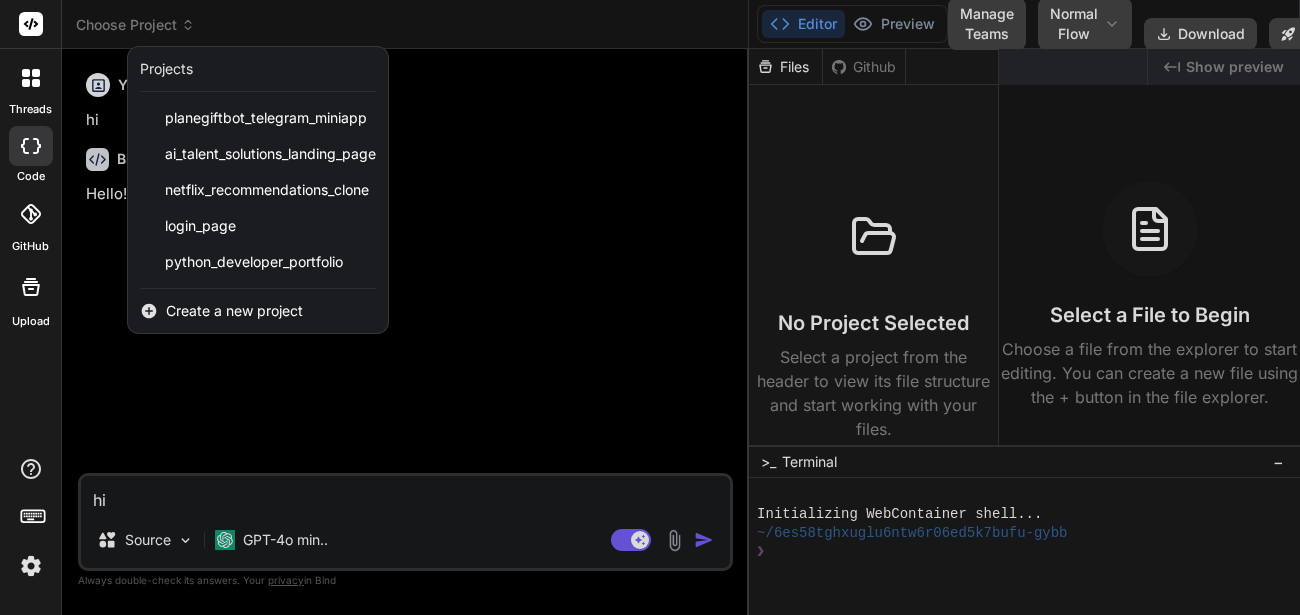 click at bounding box center (31, 566) 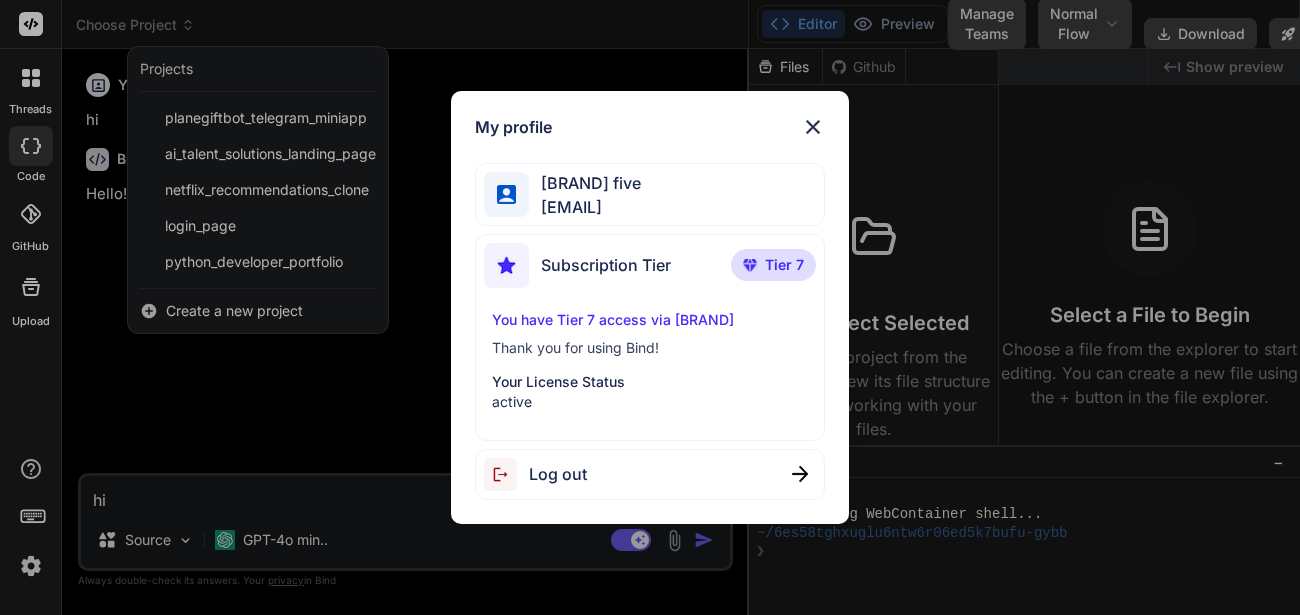 click at bounding box center (813, 127) 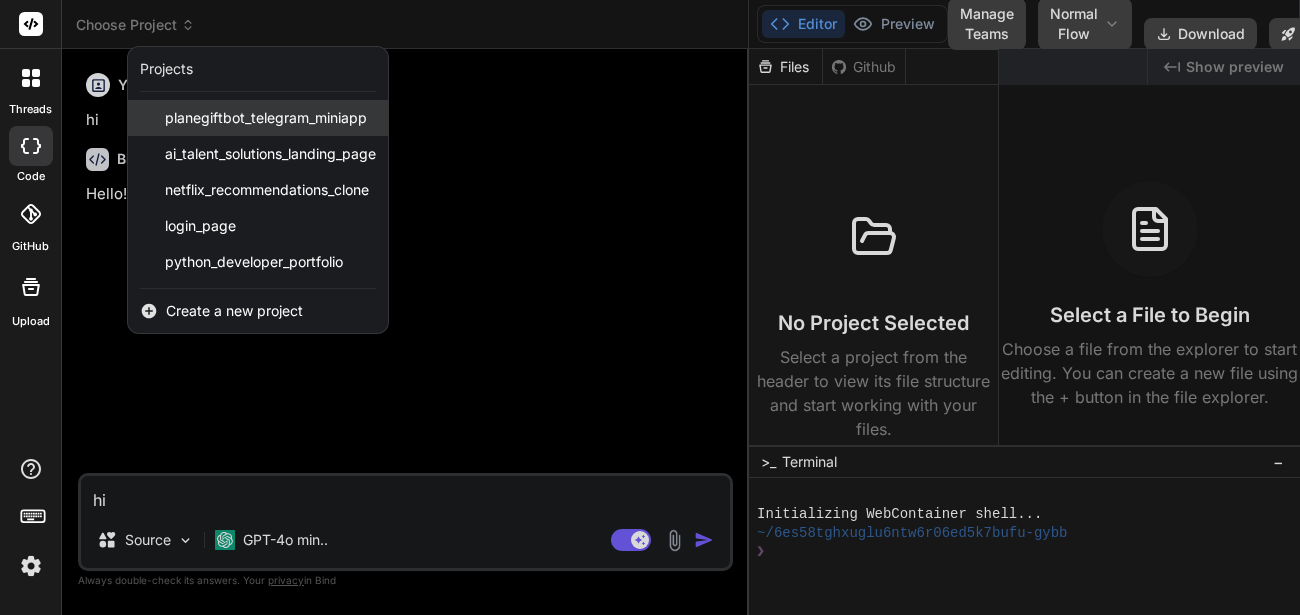 click on "planegiftbot_telegram_miniapp" at bounding box center (266, 118) 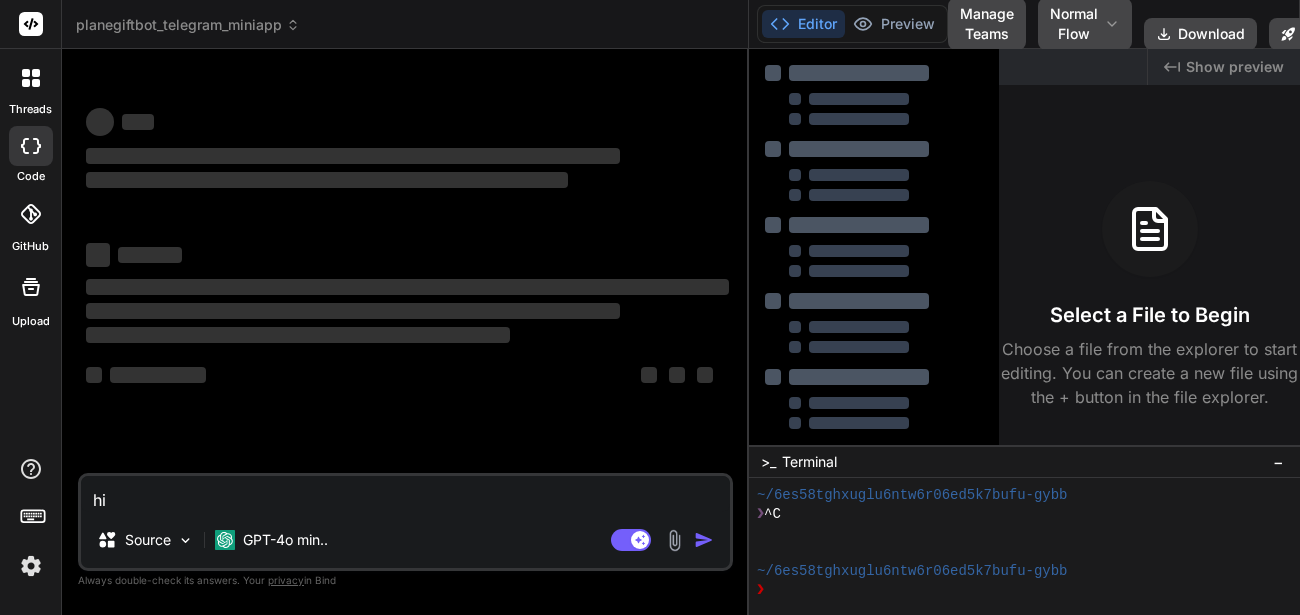 scroll, scrollTop: 38, scrollLeft: 0, axis: vertical 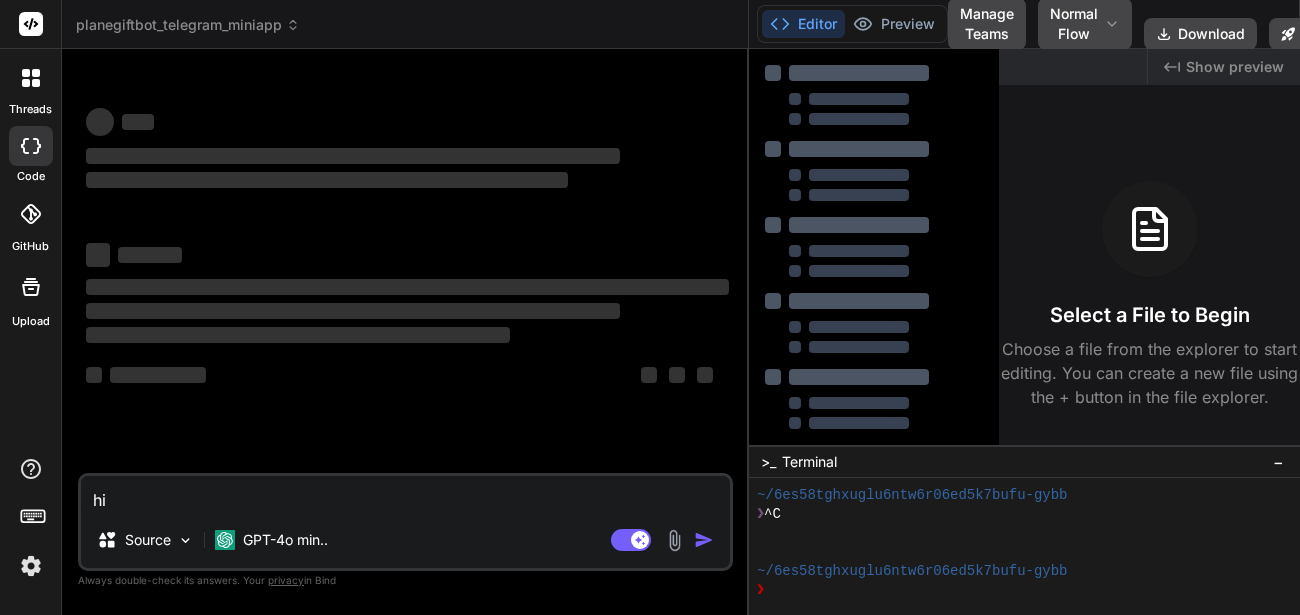 click on "hi" at bounding box center [405, 494] 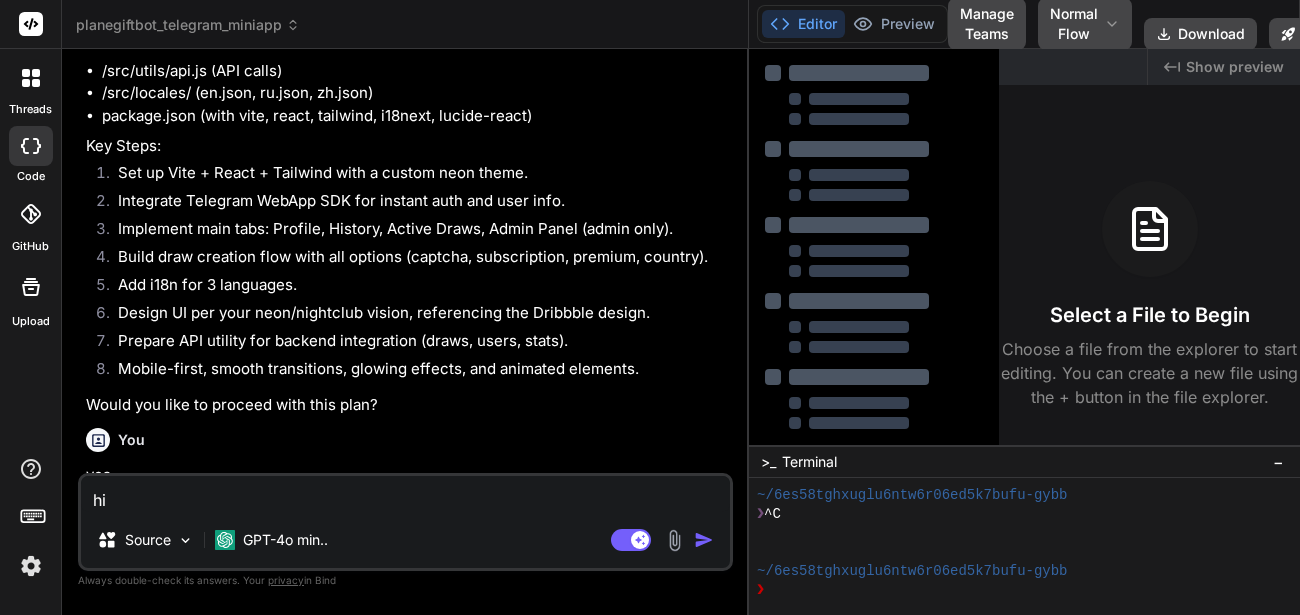 scroll, scrollTop: 1925, scrollLeft: 0, axis: vertical 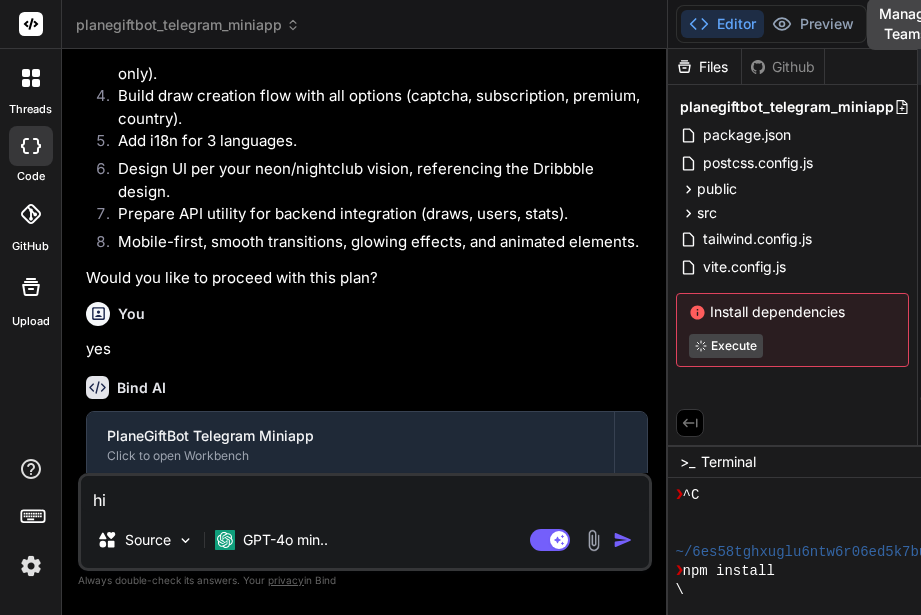 click on "planegiftbot_telegram_miniapp" at bounding box center [188, 25] 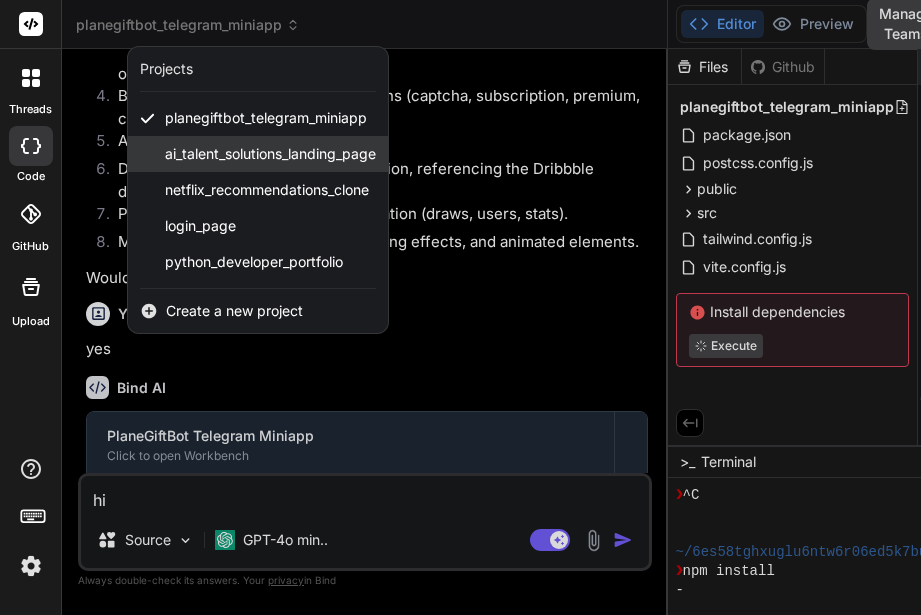click on "ai_talent_solutions_landing_page" at bounding box center (270, 154) 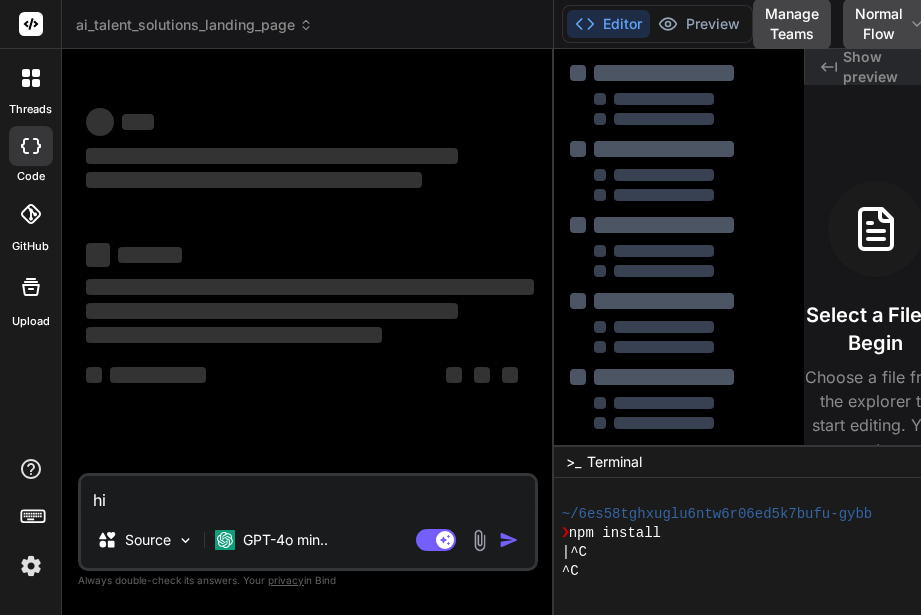 scroll, scrollTop: 0, scrollLeft: 0, axis: both 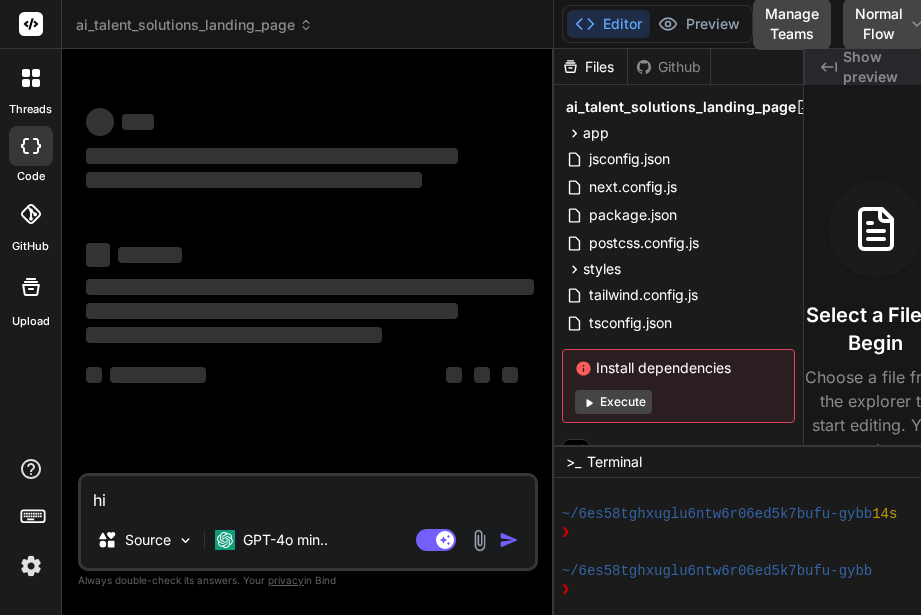 type on "x" 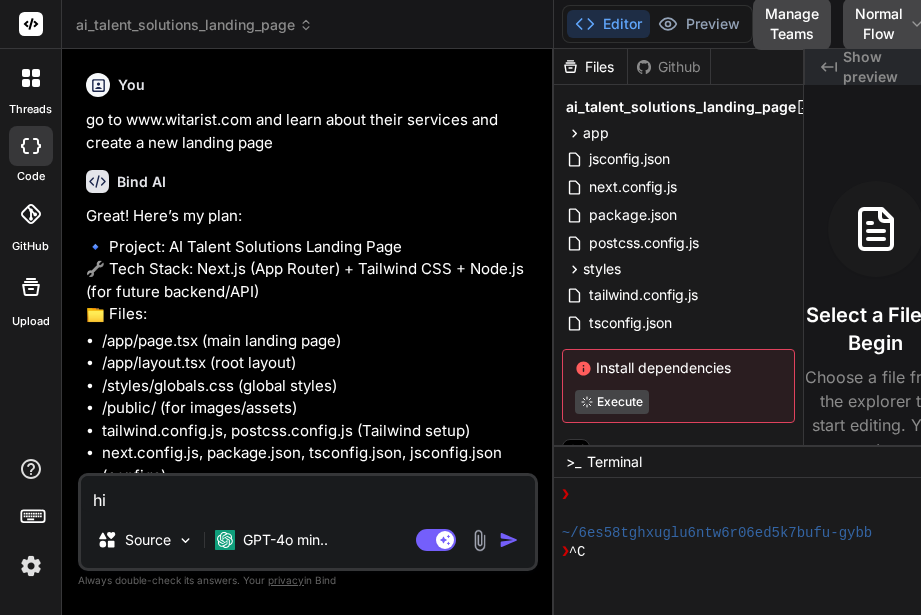scroll, scrollTop: 380, scrollLeft: 0, axis: vertical 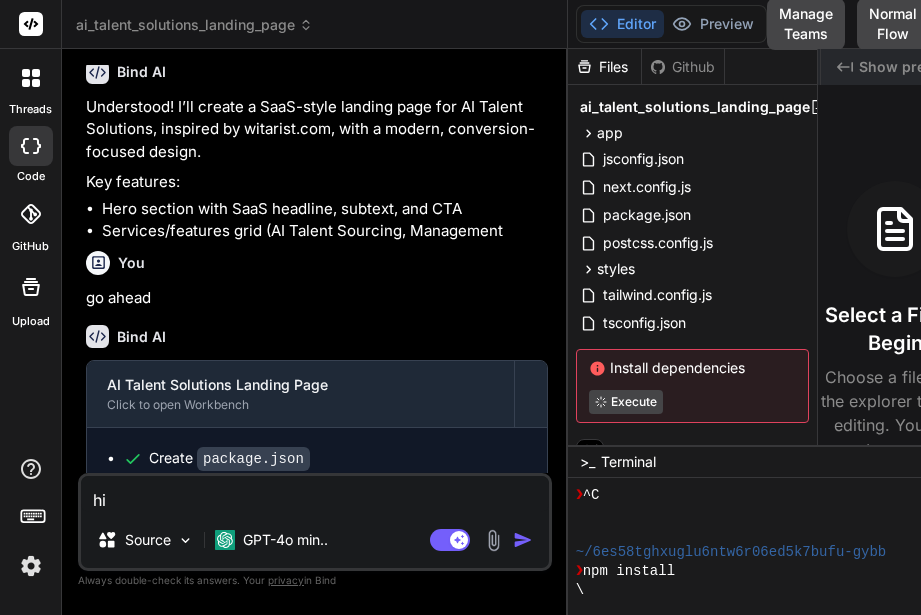 click on "ai_talent_solutions_landing_page" at bounding box center (194, 25) 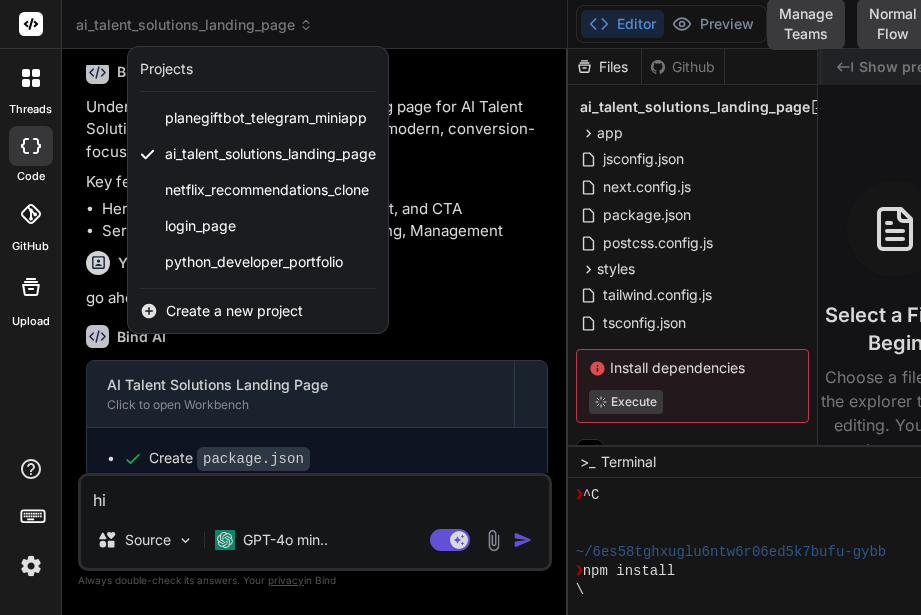 click on "Projects" at bounding box center [166, 69] 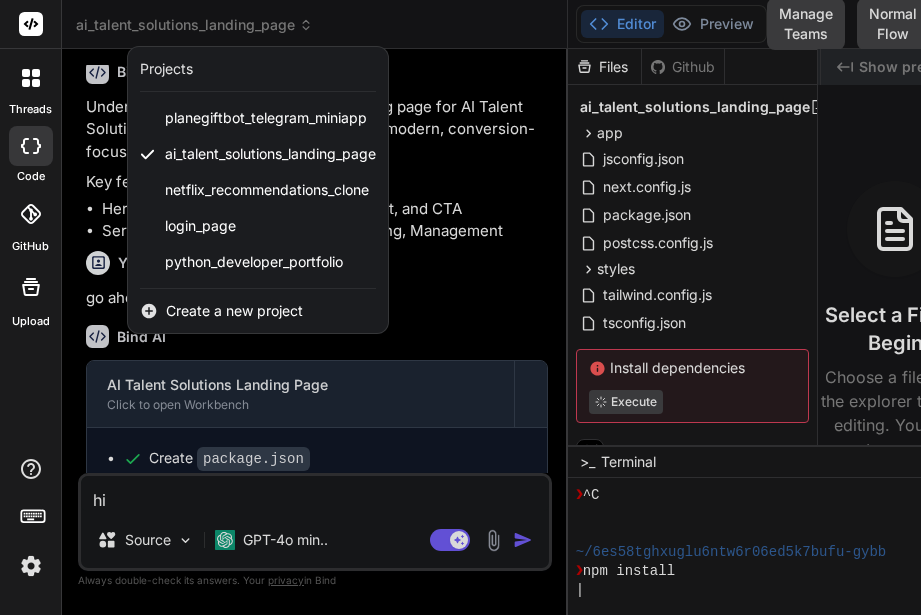 click at bounding box center (460, 307) 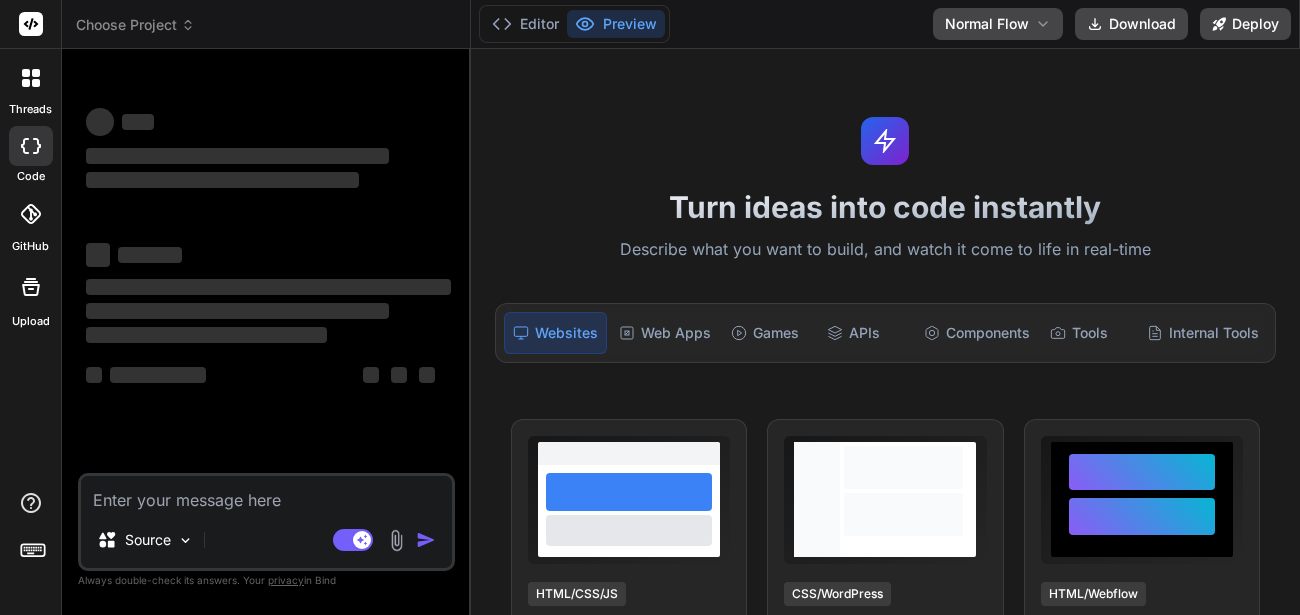 scroll, scrollTop: 0, scrollLeft: 0, axis: both 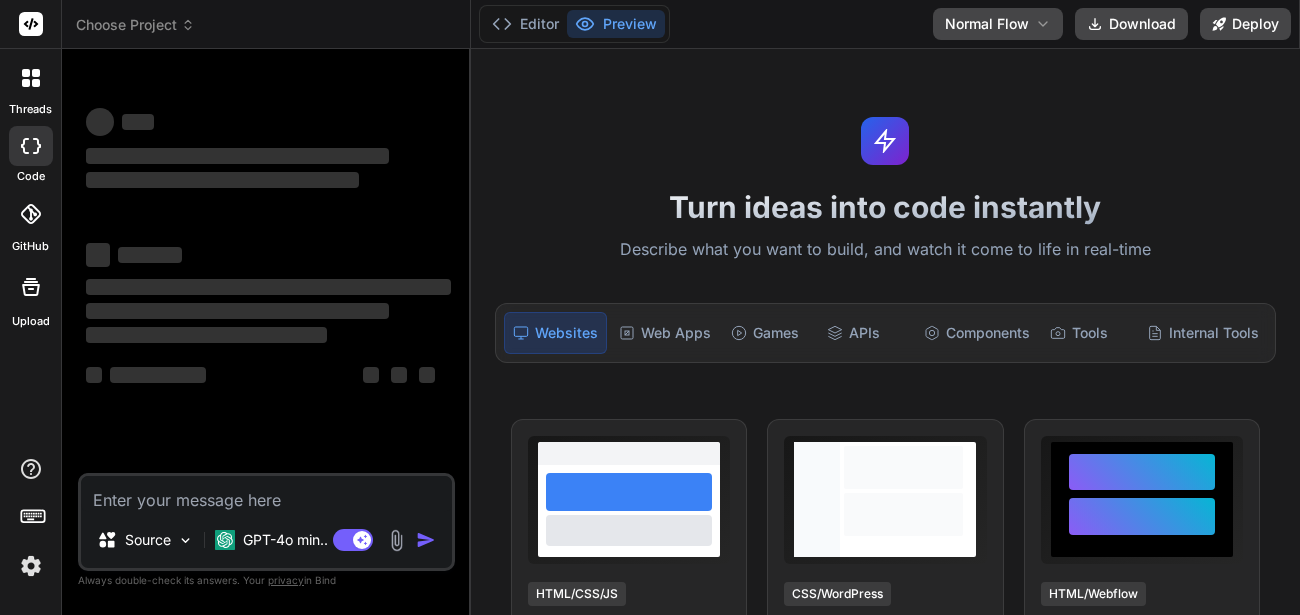 click on "Source   GPT-4o min.. Agent Mode. When this toggle is activated, AI automatically makes decisions, reasons, creates files, and runs terminal commands. Almost full autopilot." at bounding box center [266, 522] 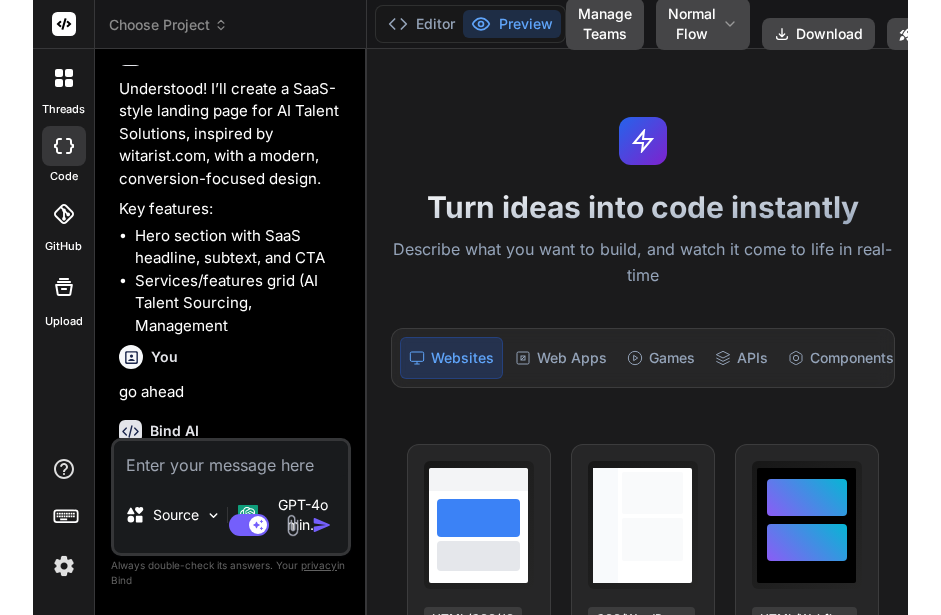 scroll, scrollTop: 1151, scrollLeft: 0, axis: vertical 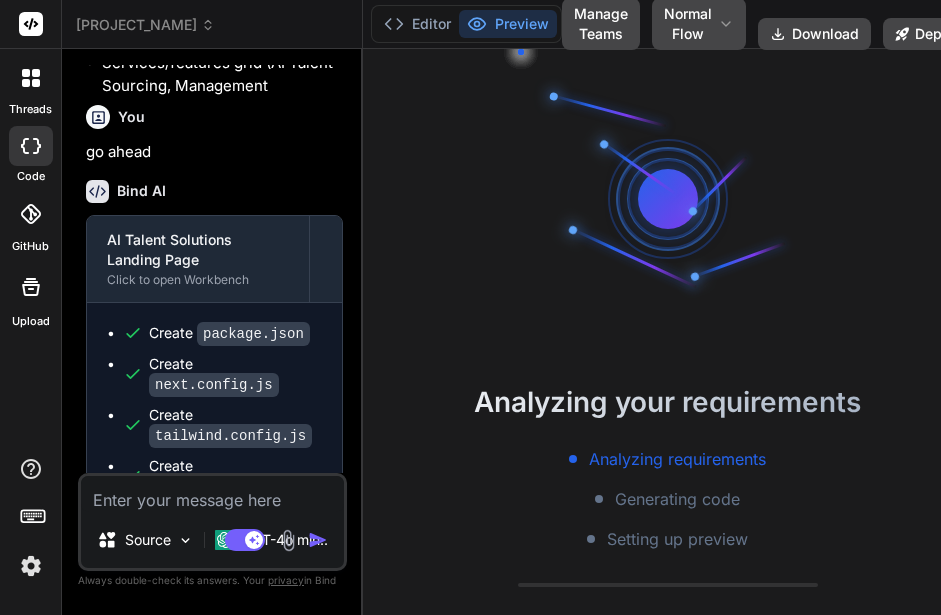 click at bounding box center (212, 494) 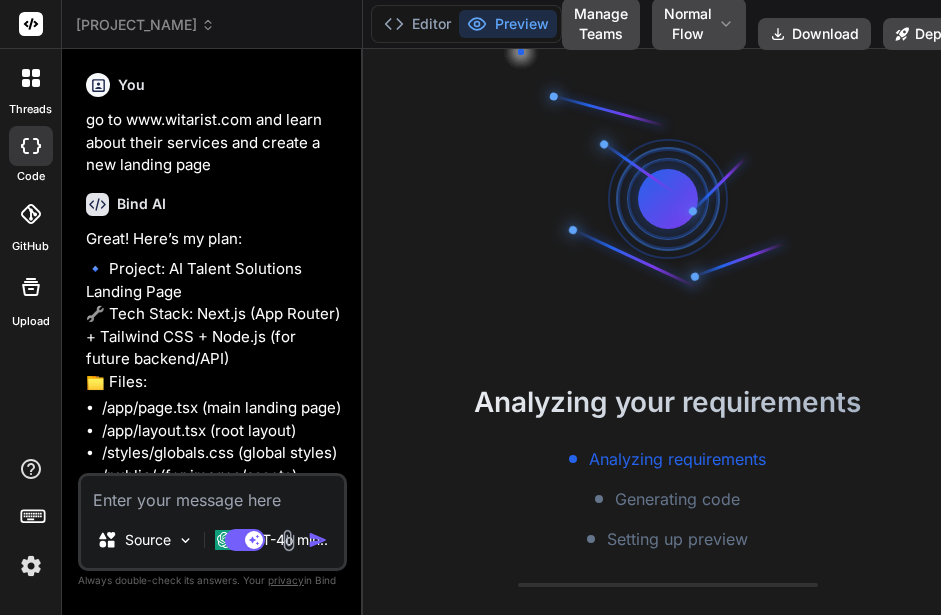 scroll, scrollTop: 1606, scrollLeft: 0, axis: vertical 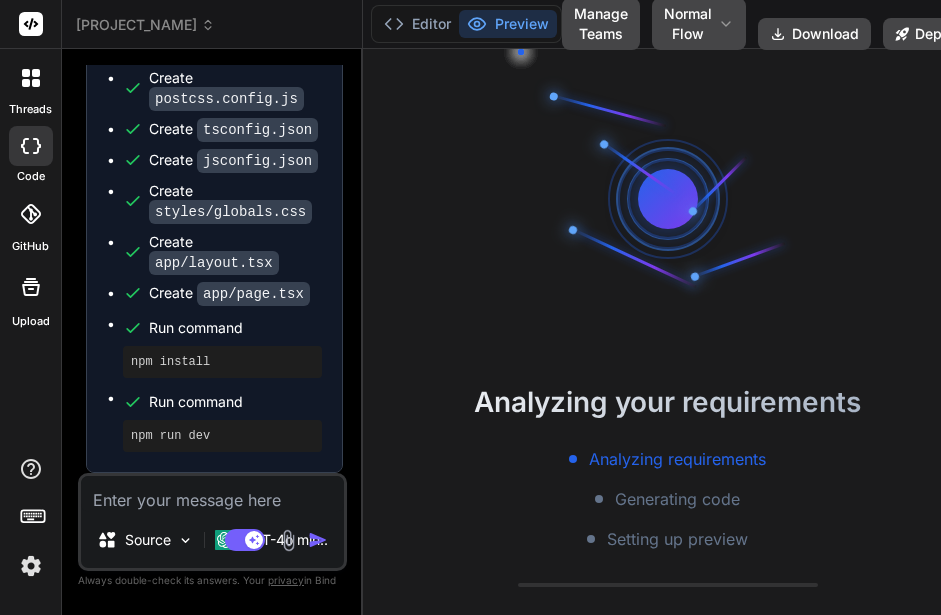 click 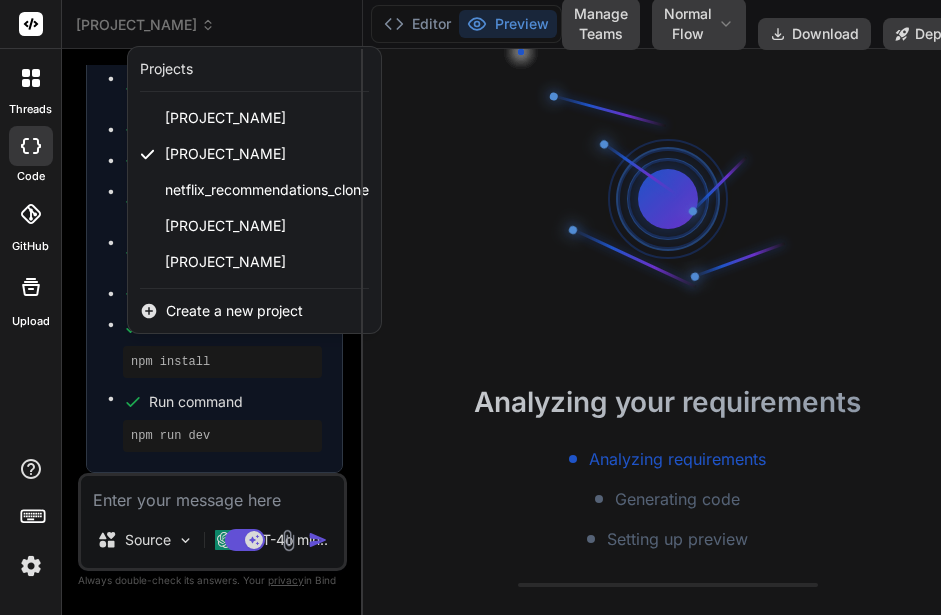 click on "Create a new project" at bounding box center [234, 311] 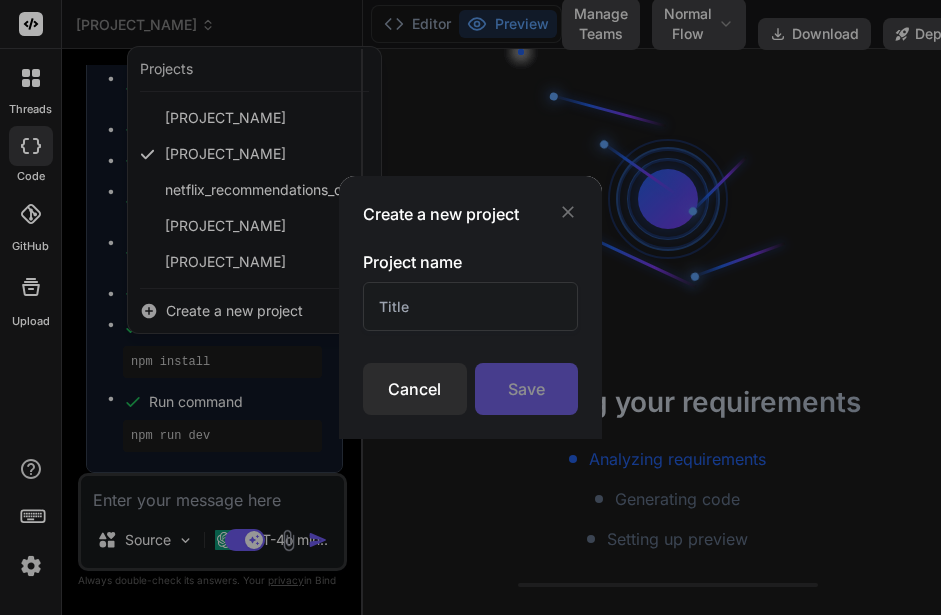click on "Cancel" at bounding box center [415, 389] 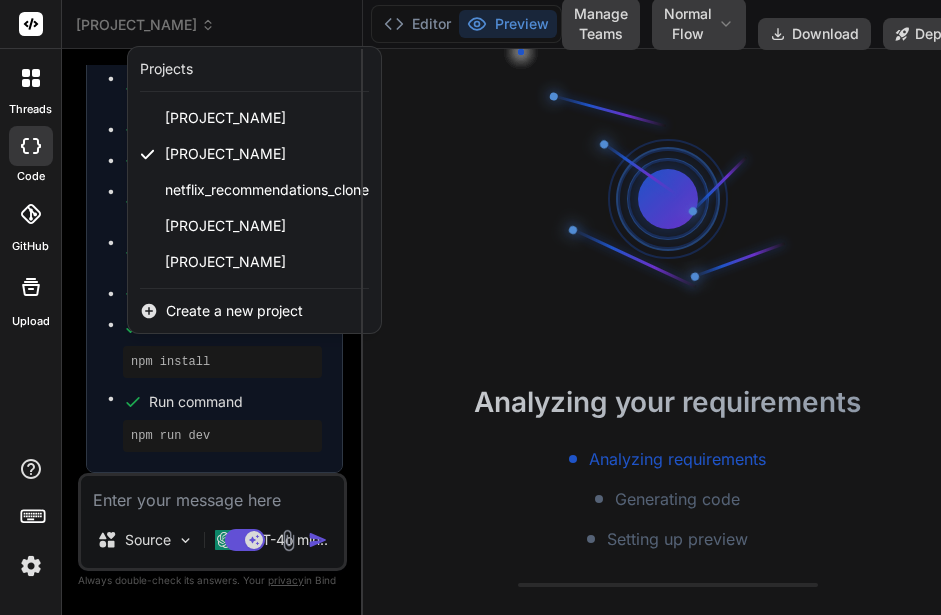 click on "Projects" at bounding box center [166, 69] 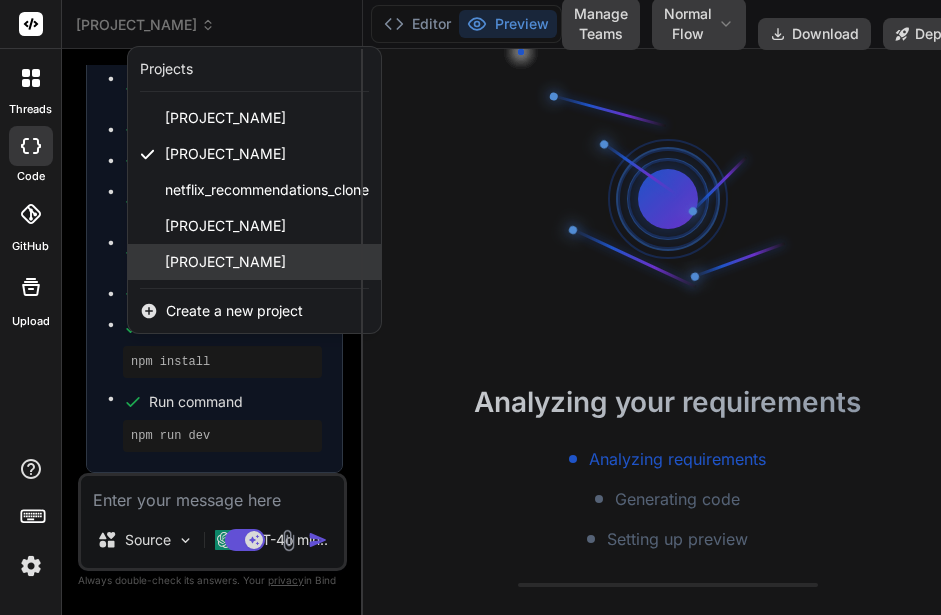 click on "python_developer_portfolio" at bounding box center (254, 262) 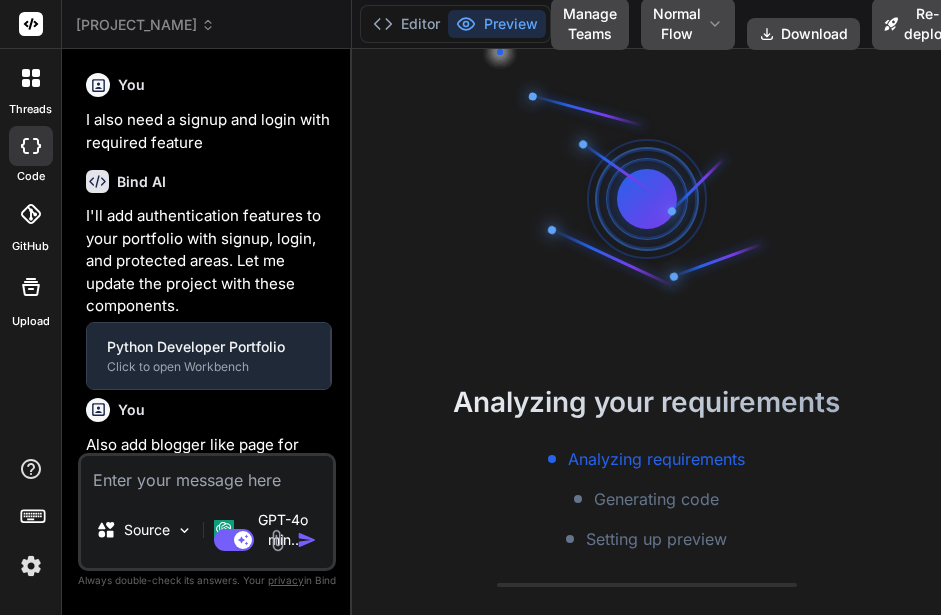scroll, scrollTop: 304, scrollLeft: 0, axis: vertical 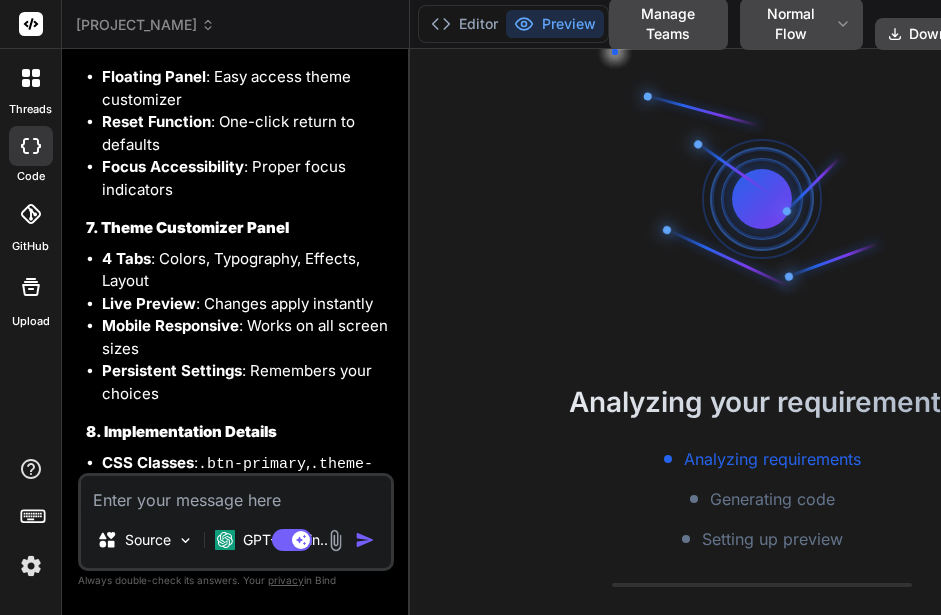click at bounding box center [236, 494] 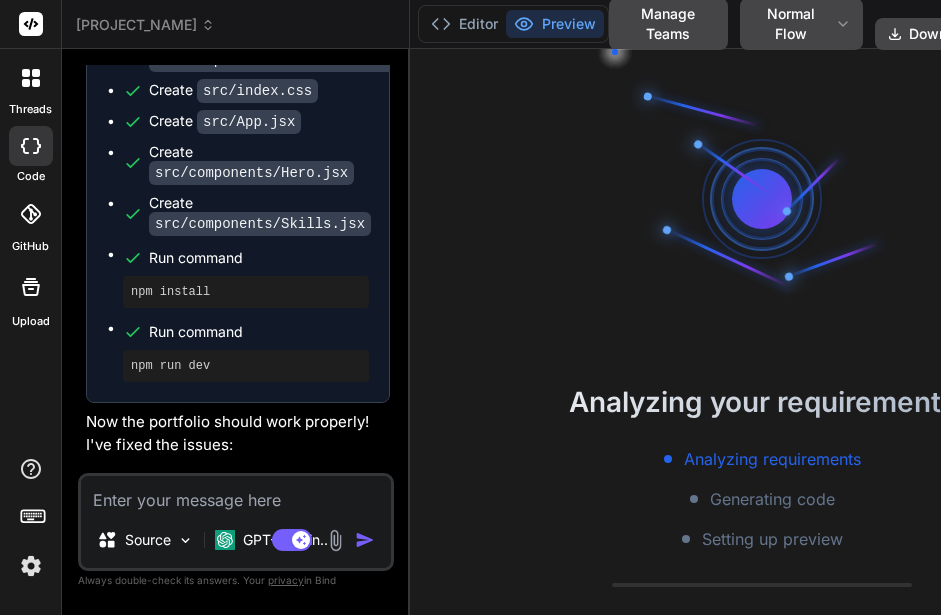 scroll, scrollTop: 8950, scrollLeft: 0, axis: vertical 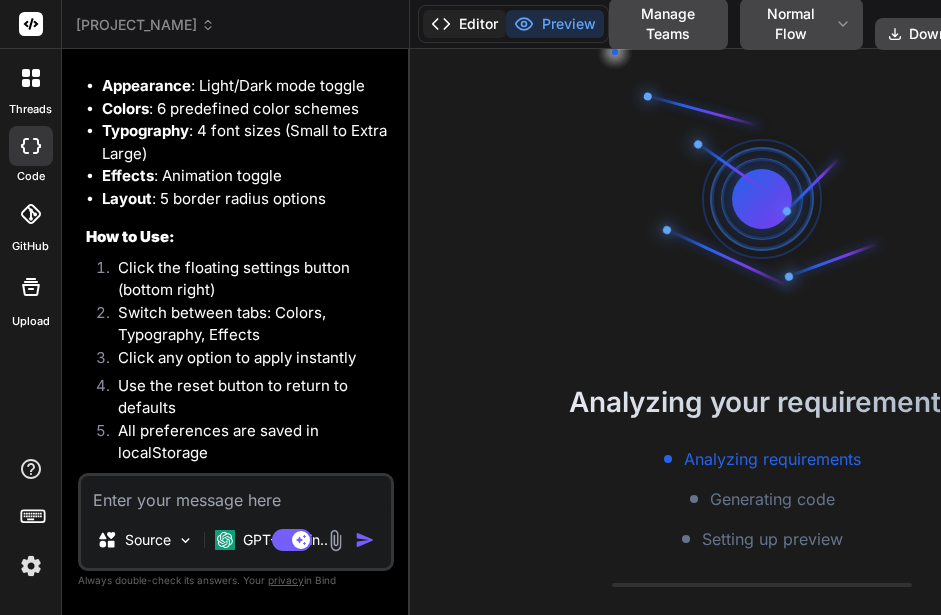 click on "Editor" at bounding box center [464, 24] 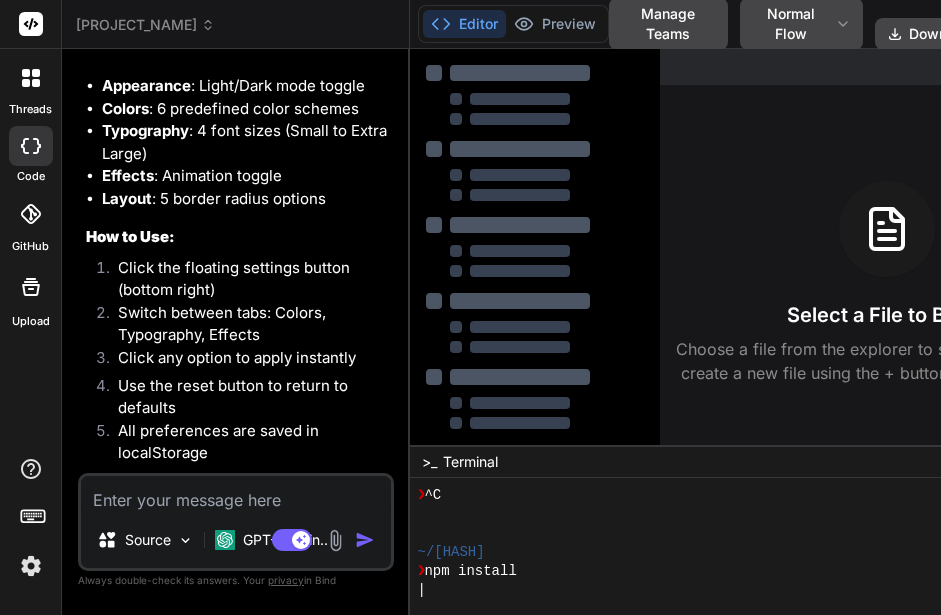 click at bounding box center (31, 146) 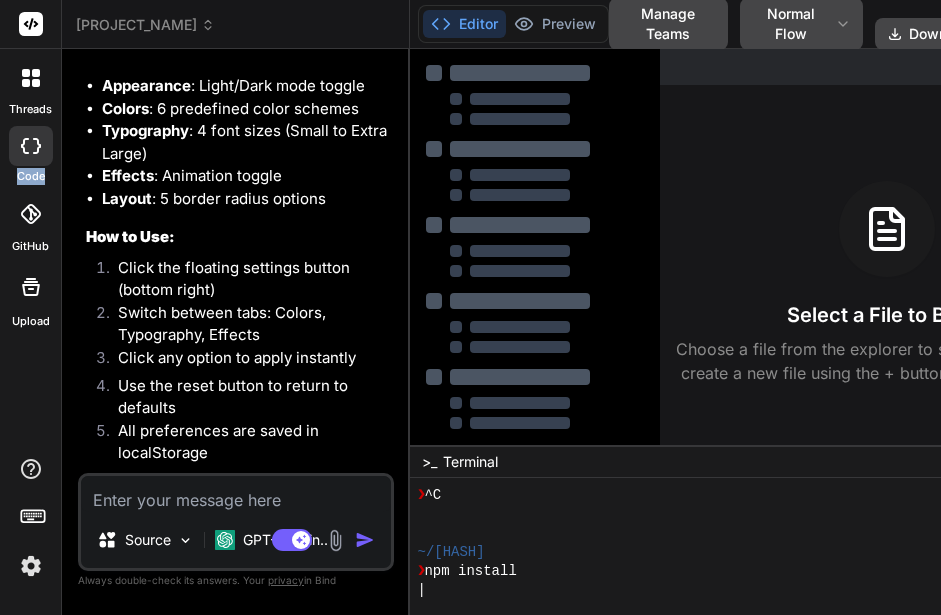 click at bounding box center [31, 146] 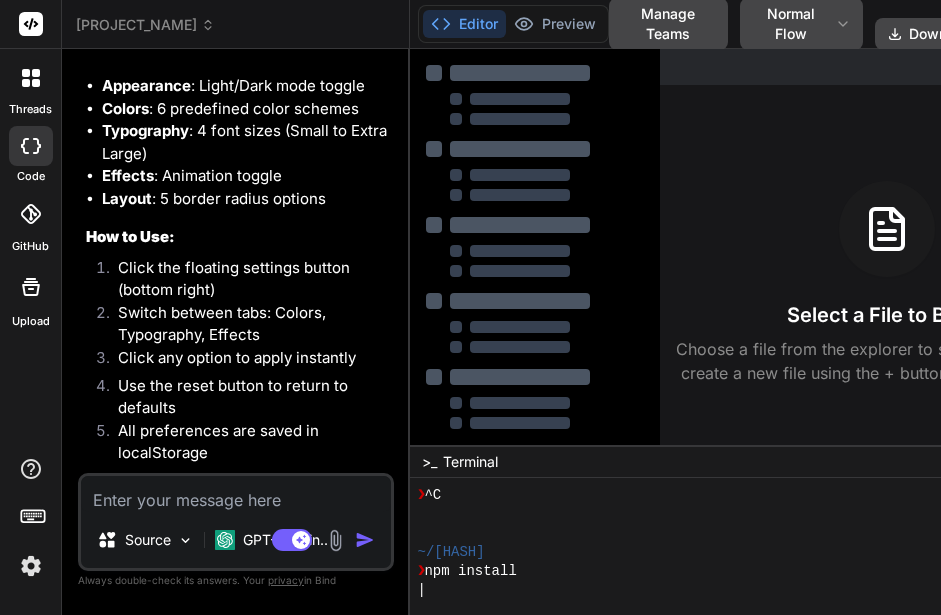 click at bounding box center [31, 146] 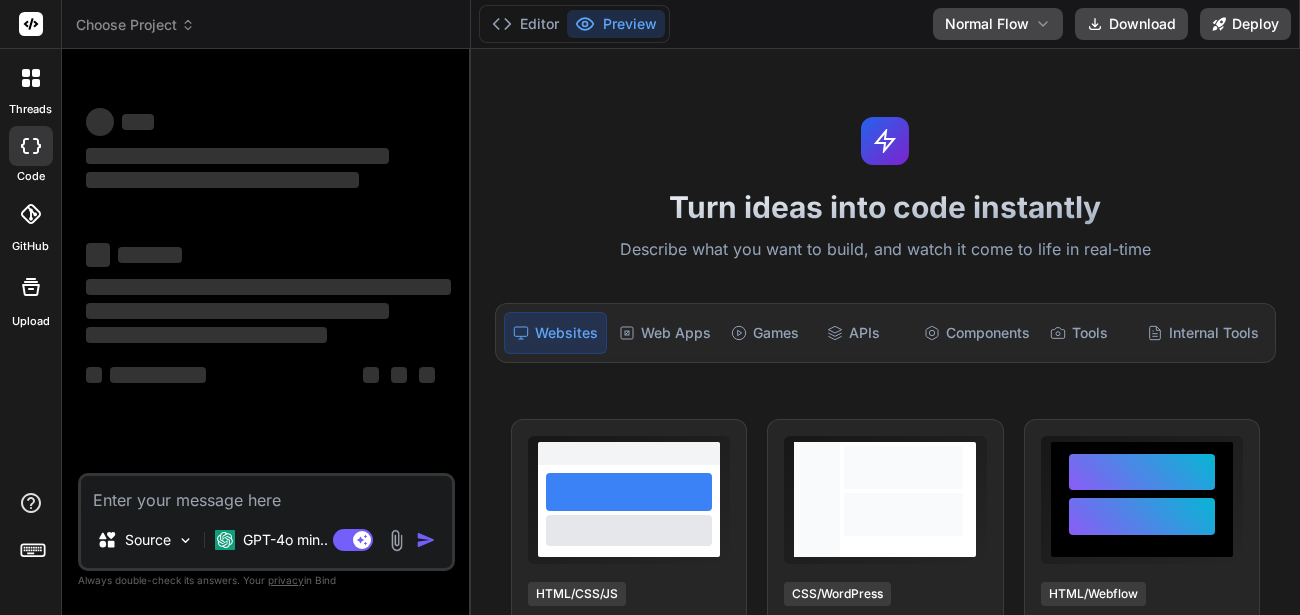 scroll, scrollTop: 0, scrollLeft: 0, axis: both 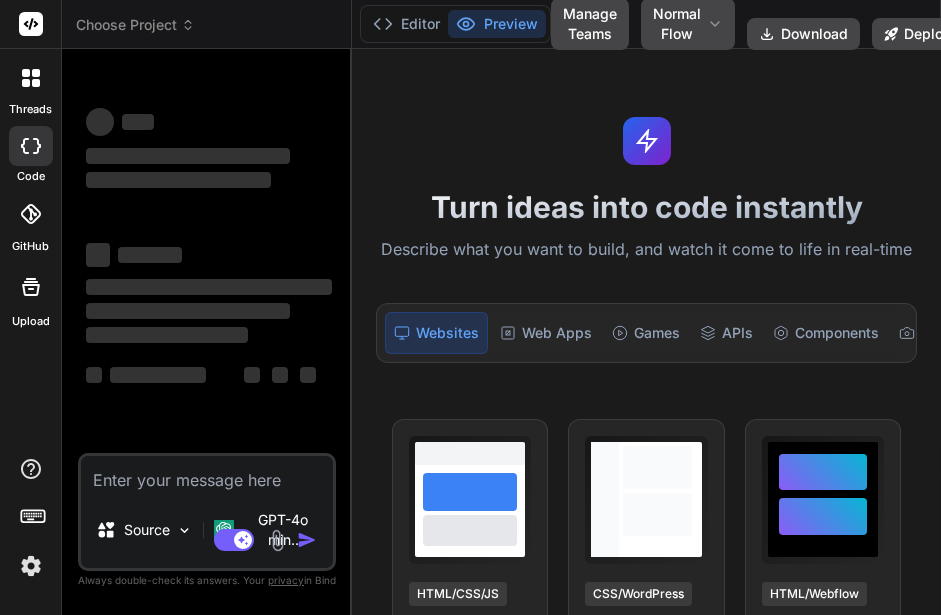click at bounding box center (207, 474) 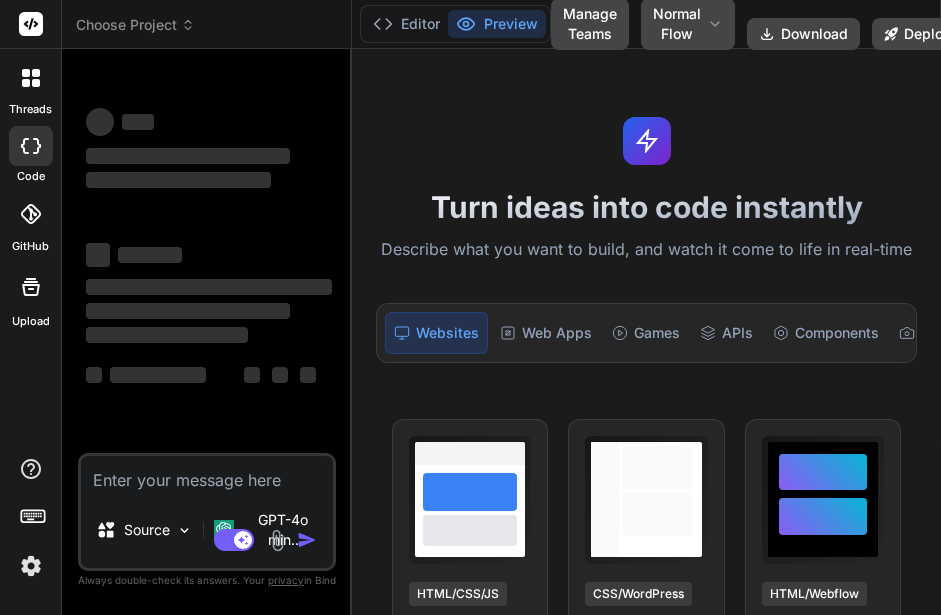 type on "x" 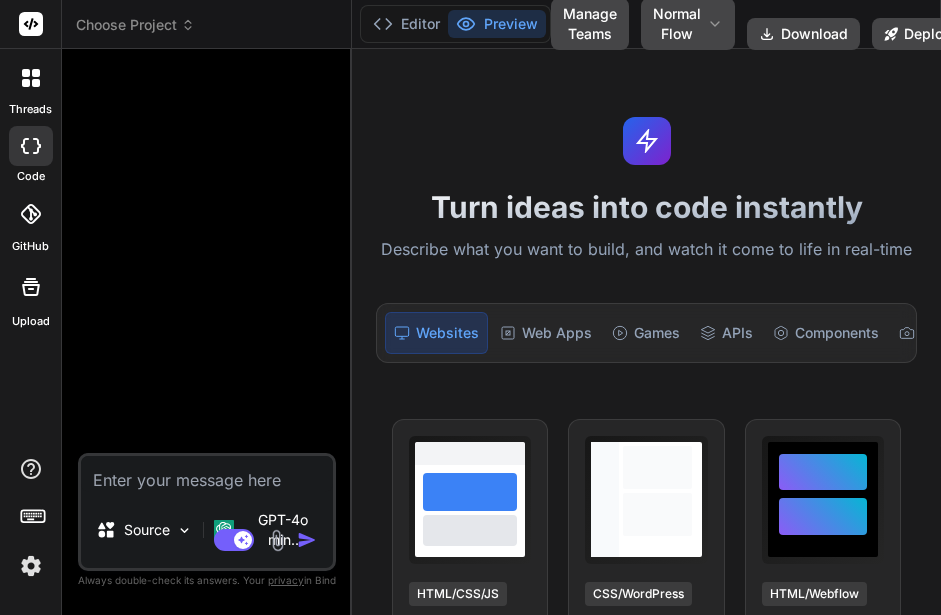 click at bounding box center [207, 474] 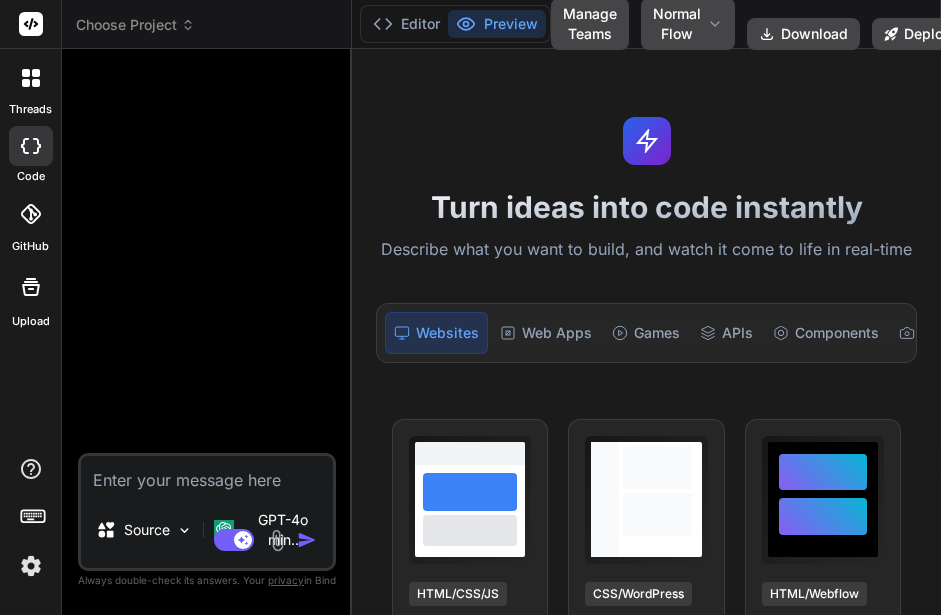 click at bounding box center (207, 474) 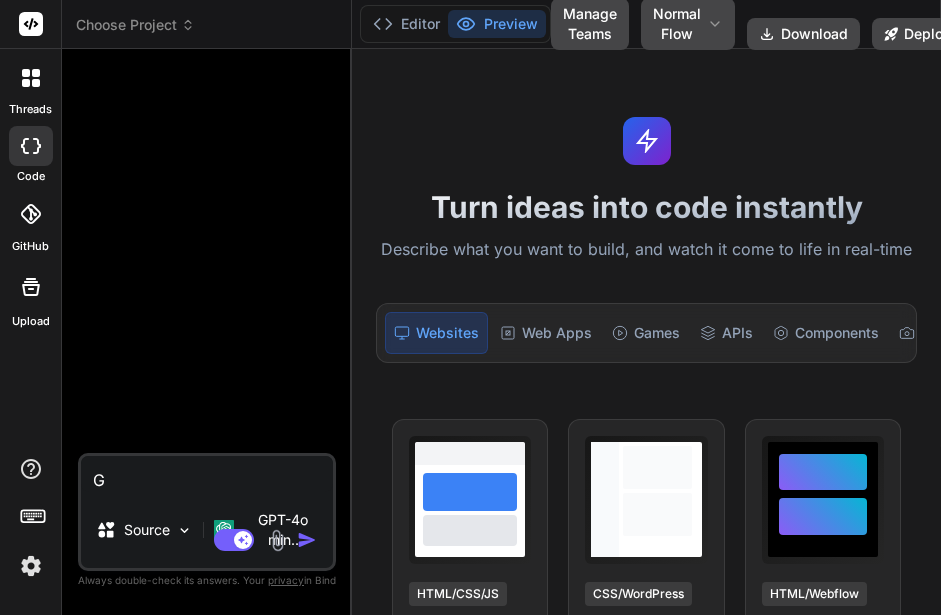 type on "Ge" 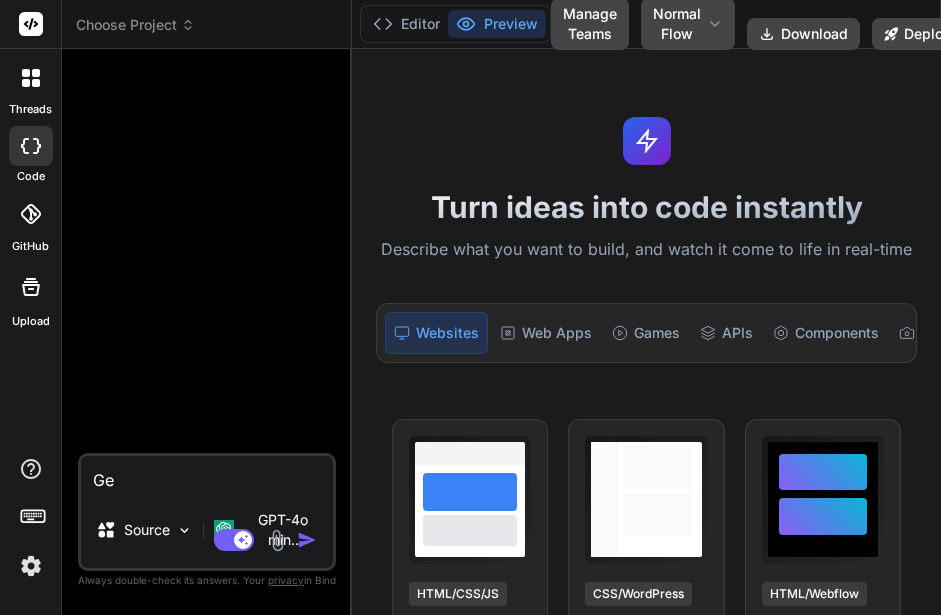type on "Gen" 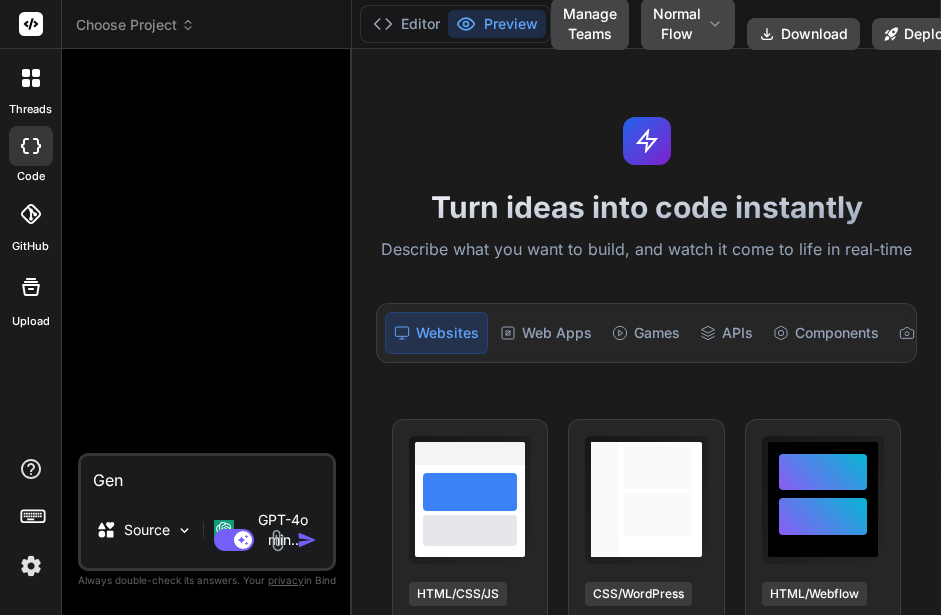type on "Gene" 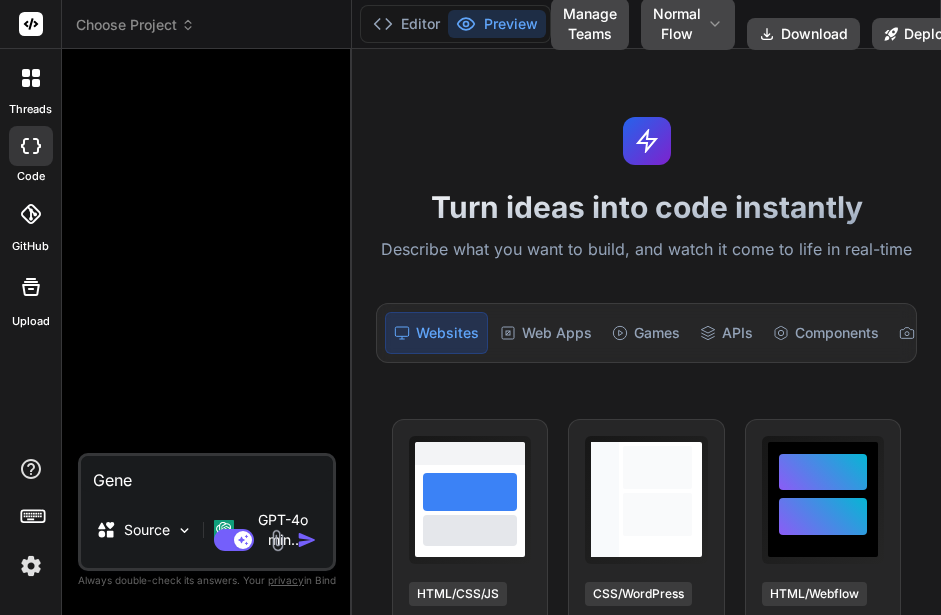 type on "Gene" 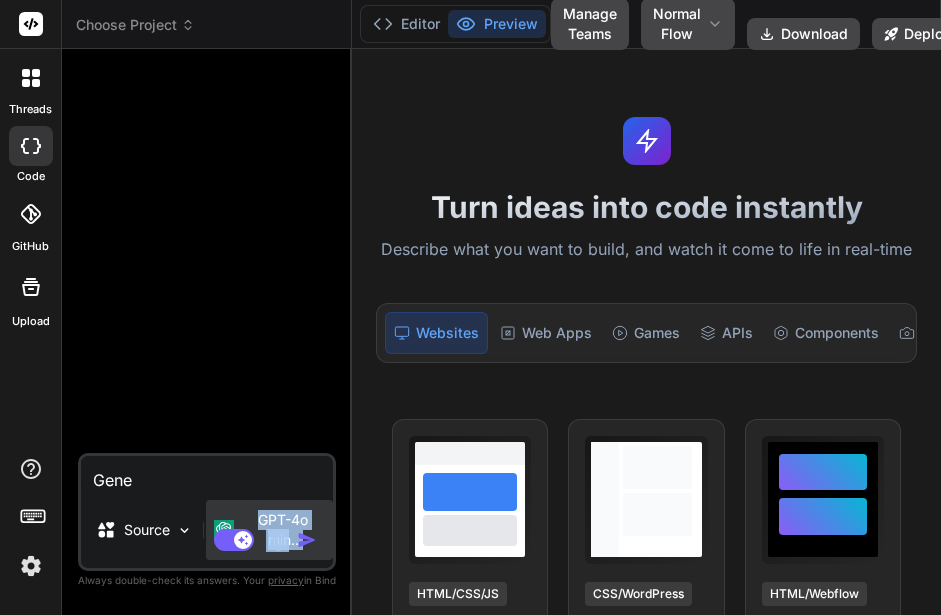 drag, startPoint x: 265, startPoint y: 515, endPoint x: 284, endPoint y: 494, distance: 28.319605 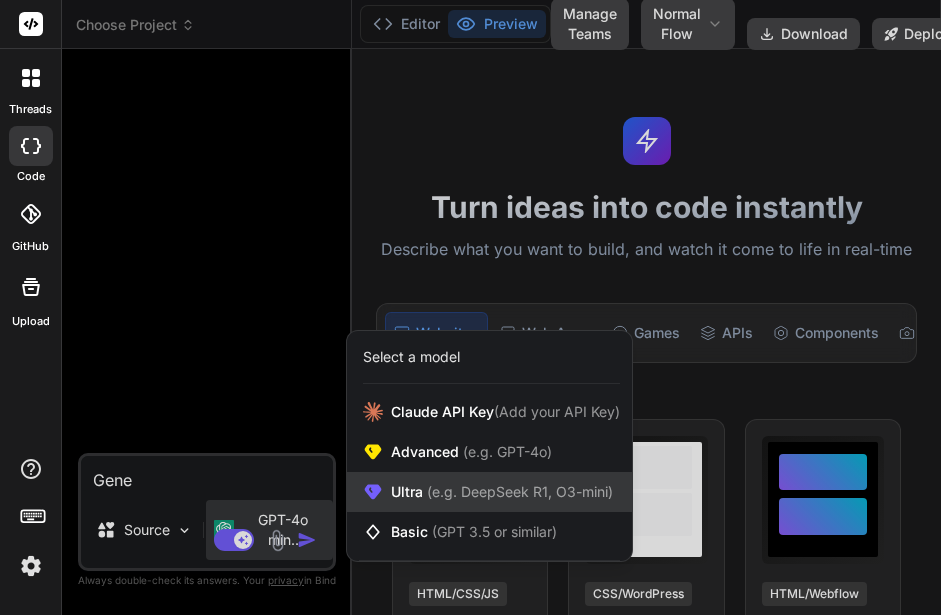 click on "Ultra     (e.g. DeepSeek R1, O3-mini)" at bounding box center (489, 492) 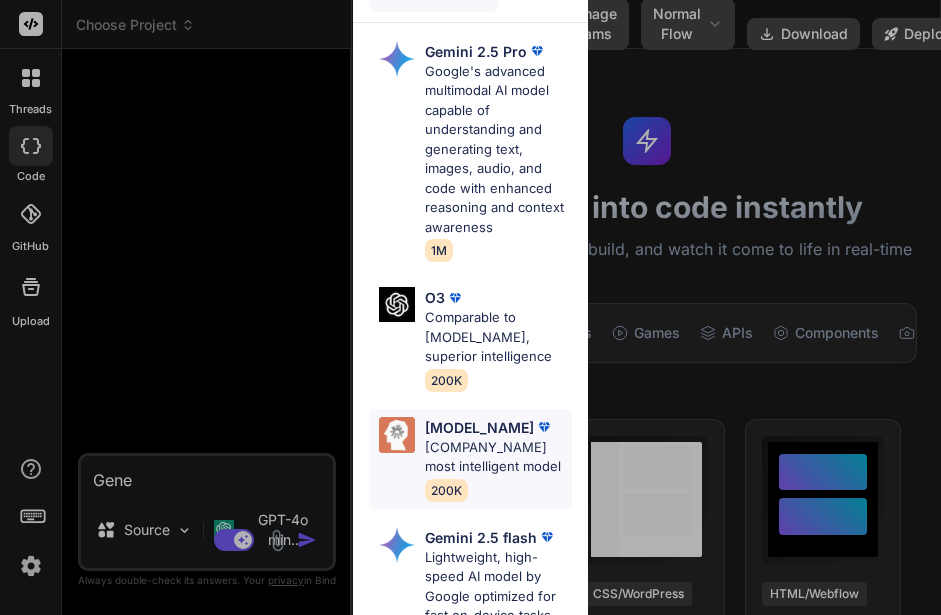 click on "Claude 4 Sonnet Claude's most intelligent model 200K" at bounding box center [470, 459] 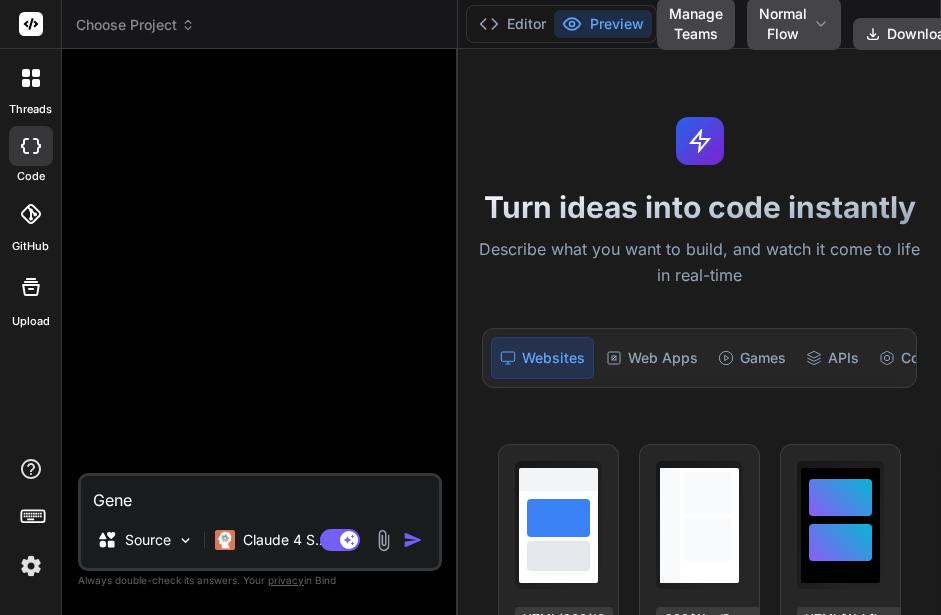 type on "x" 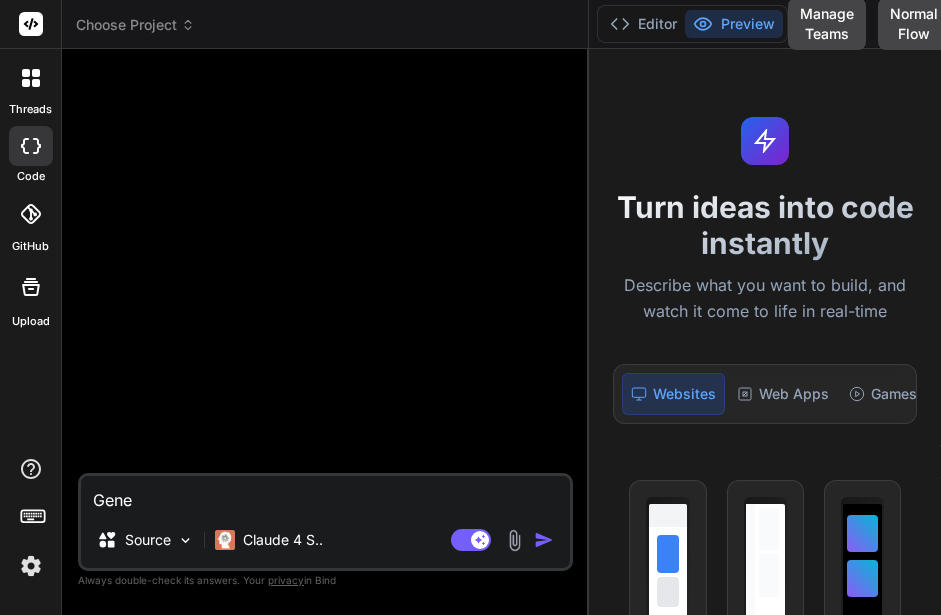drag, startPoint x: 350, startPoint y: 296, endPoint x: 614, endPoint y: 312, distance: 264.4844 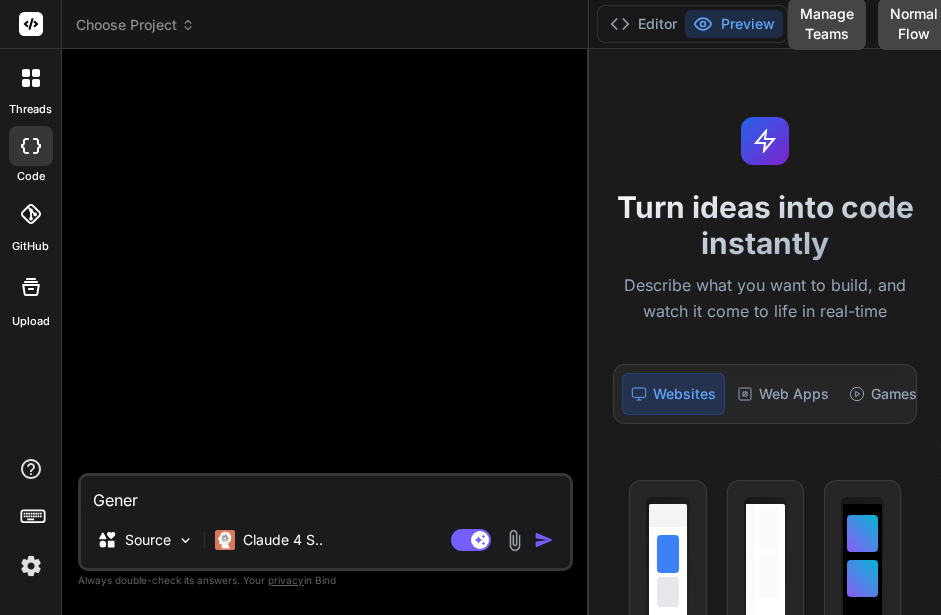 type on "Genera" 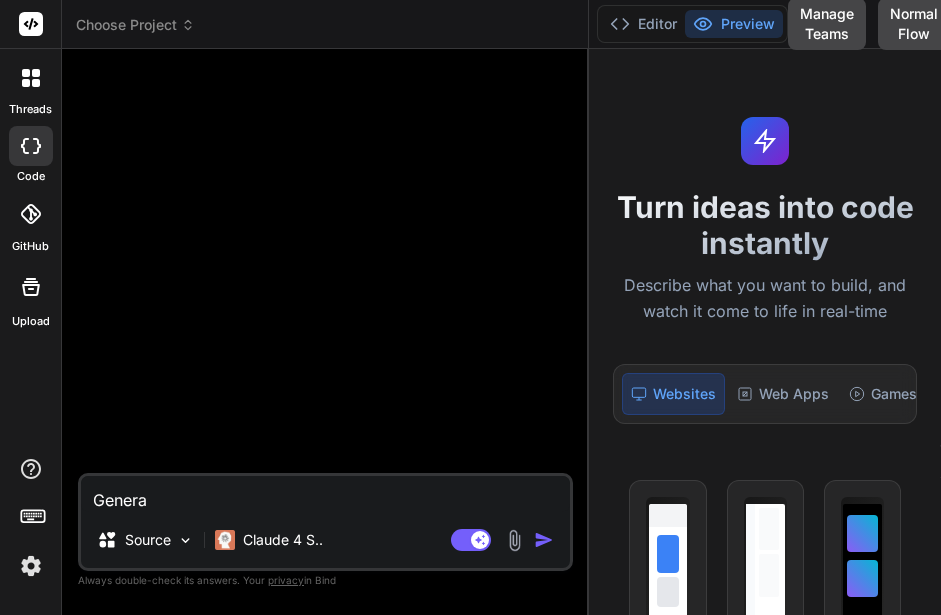 type on "Generat" 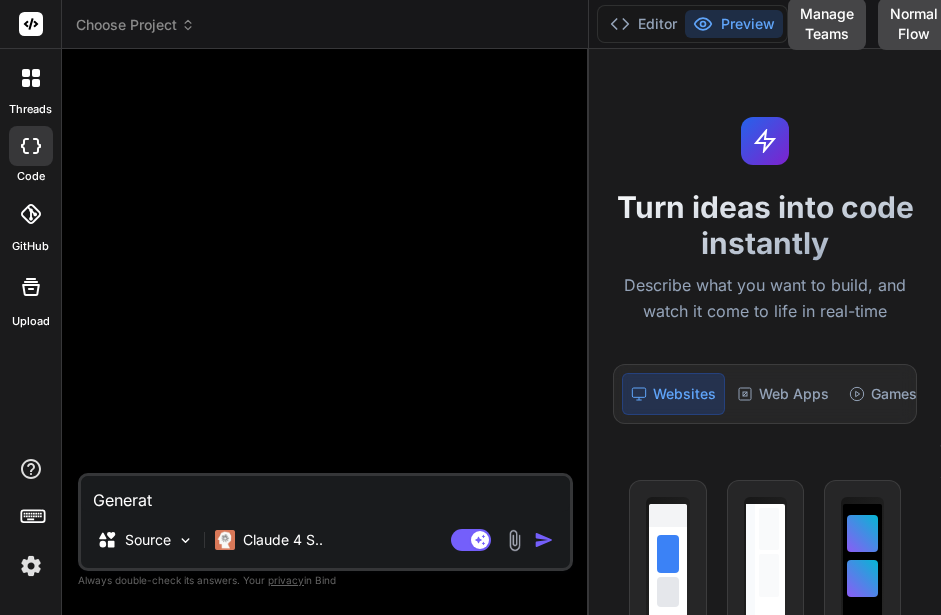 type on "Generate" 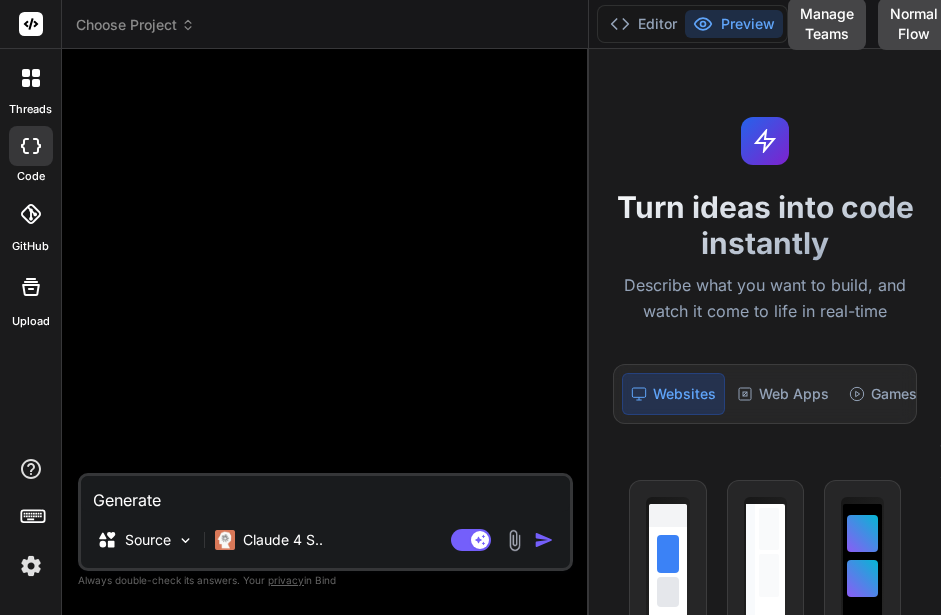 type on "x" 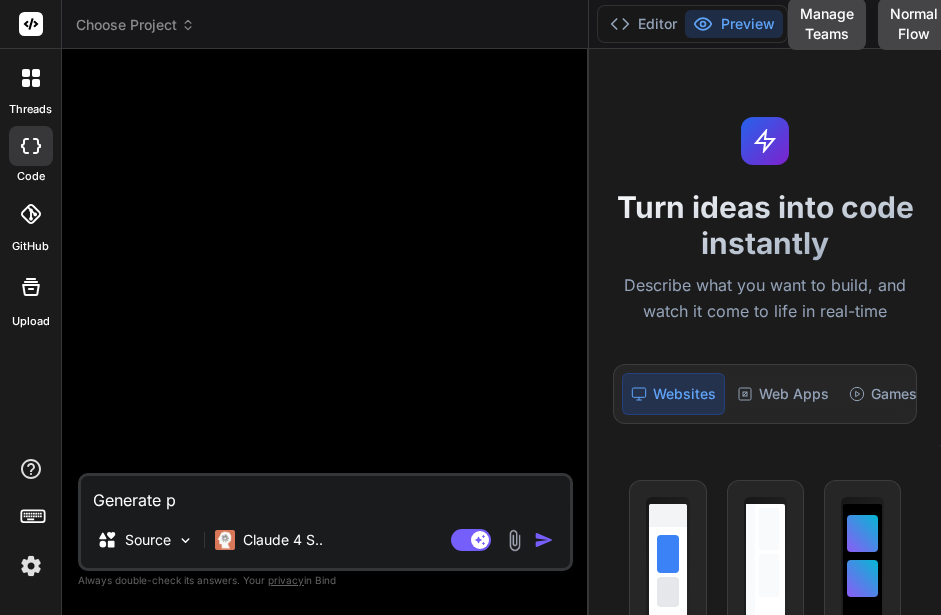 type on "x" 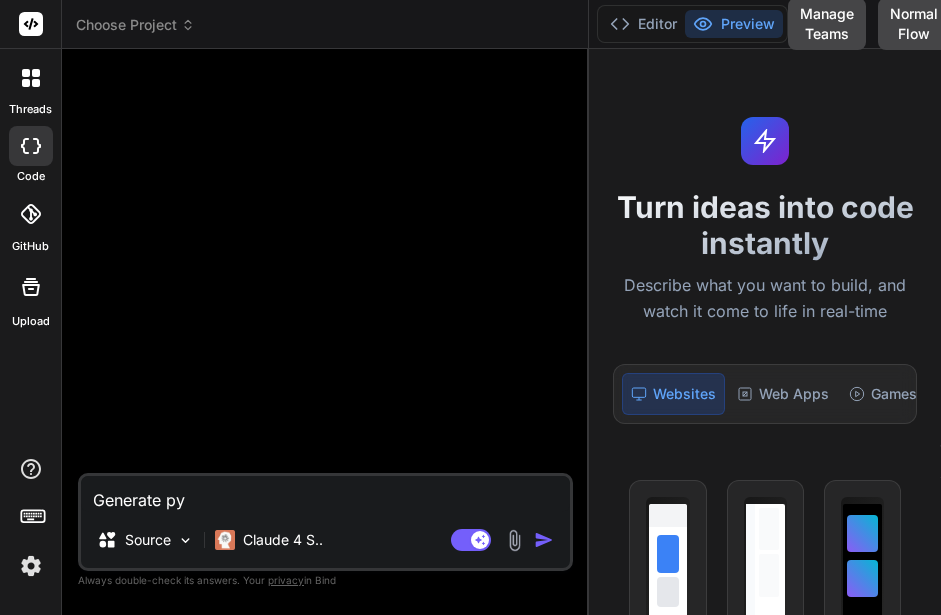 type on "x" 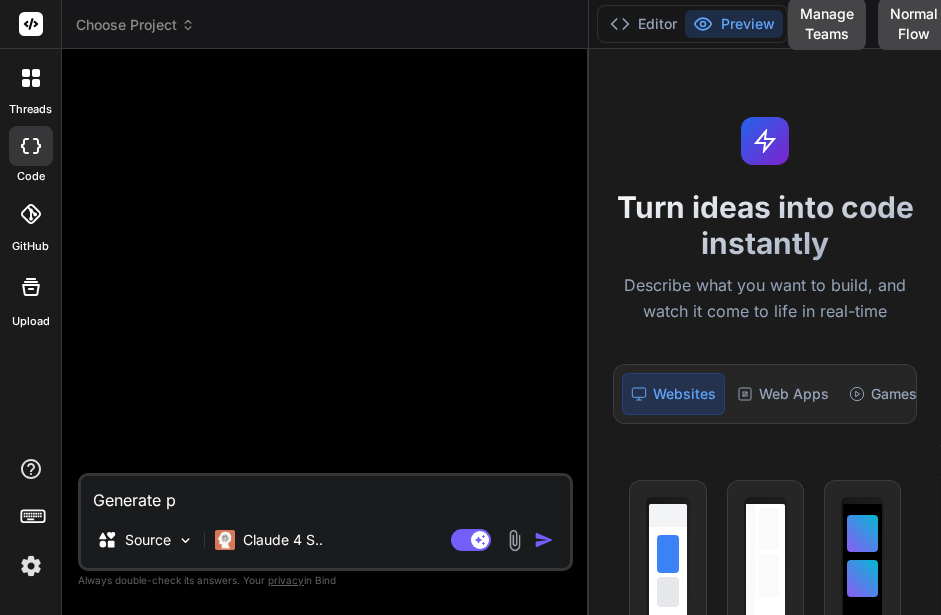 type on "Generate" 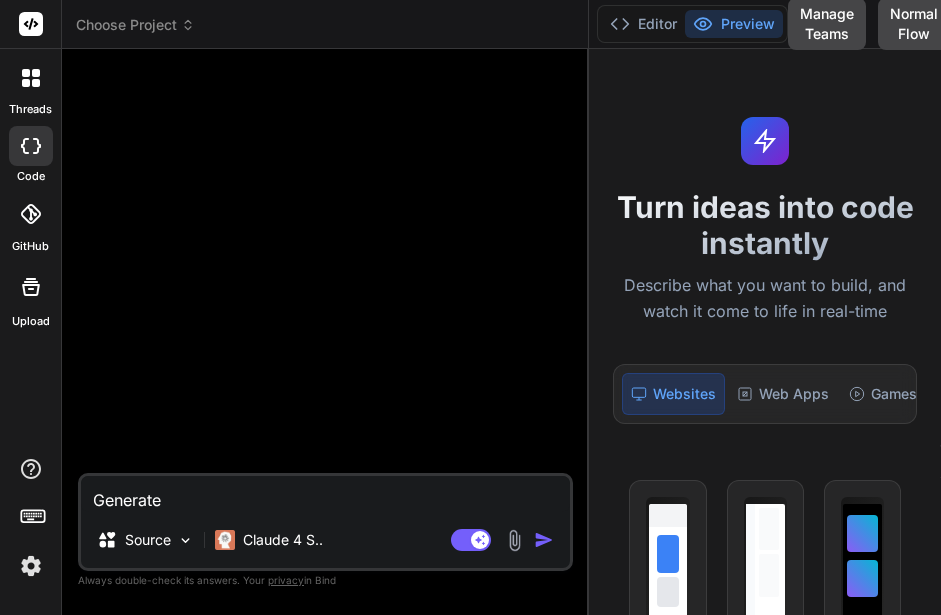 type on "Generate n" 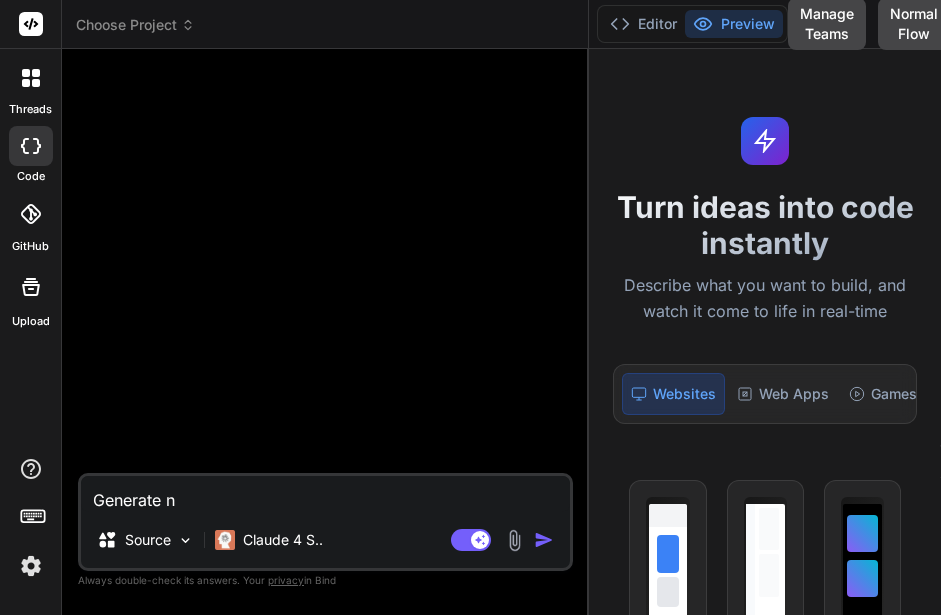 type on "Generate no" 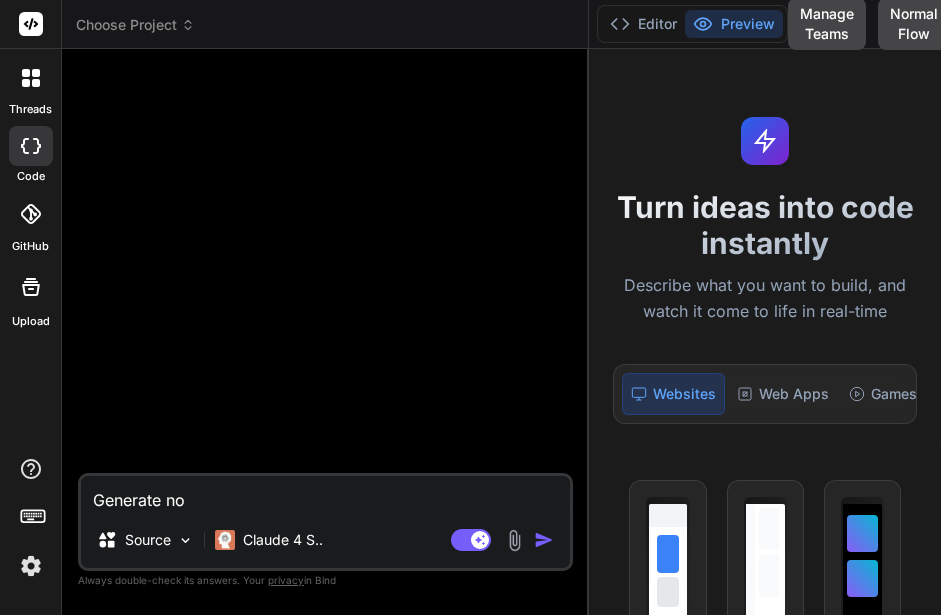 type on "Generate nor" 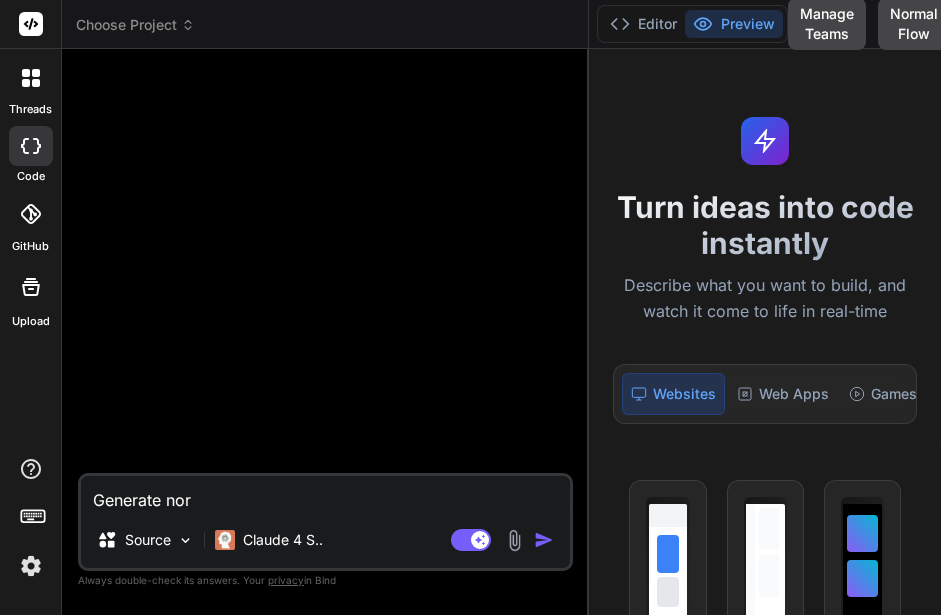 type on "Generate norm" 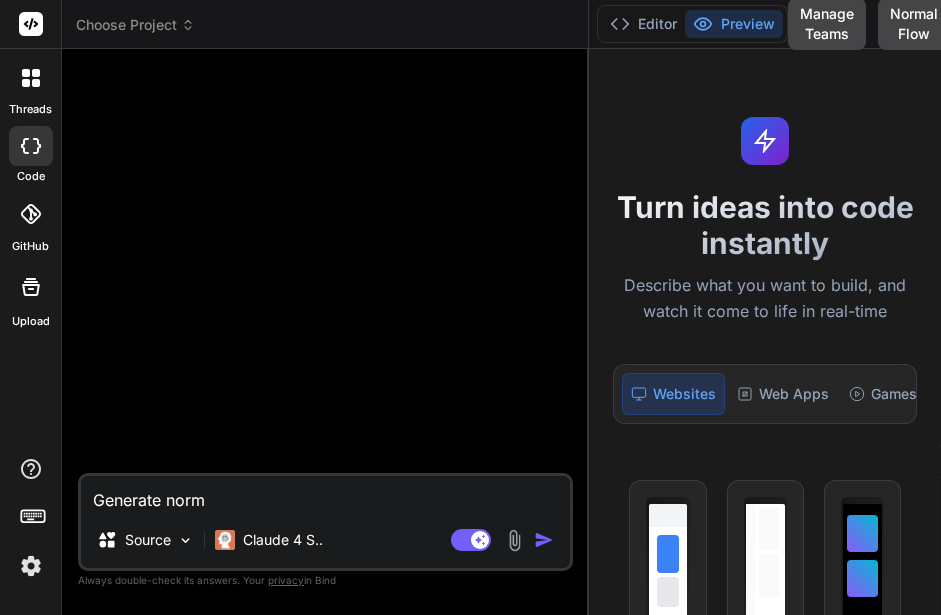 type on "Generate norma" 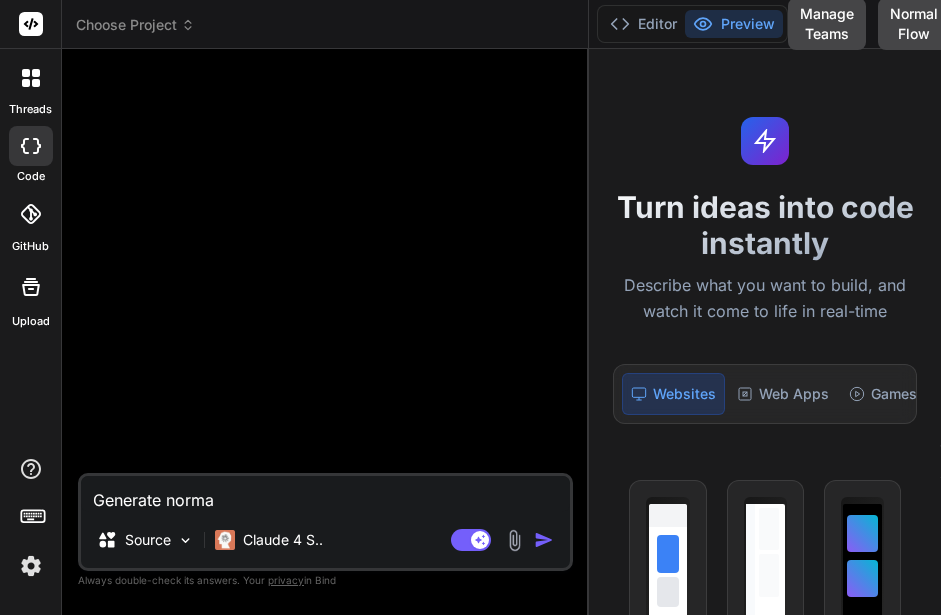 type on "Generate normal" 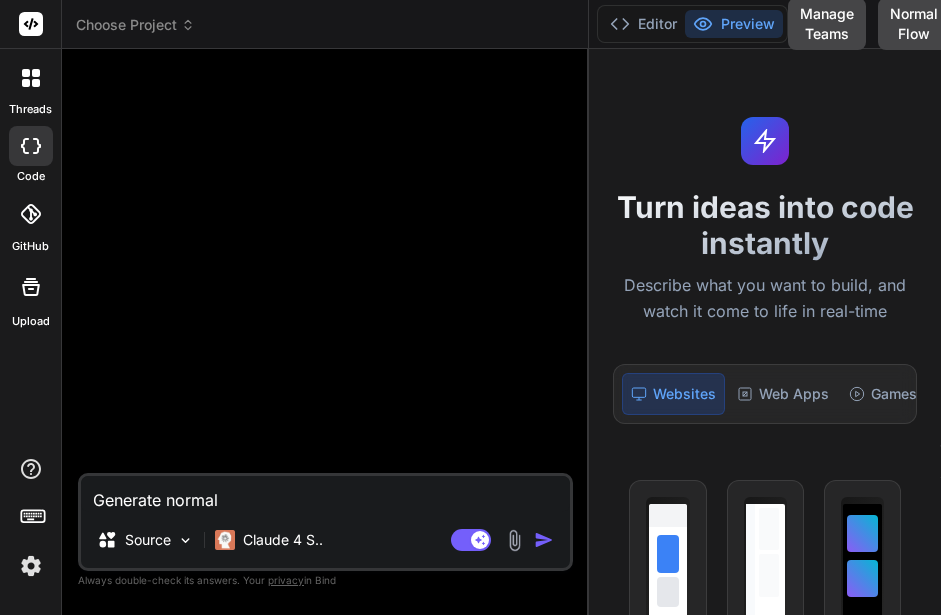 type on "Generate normal" 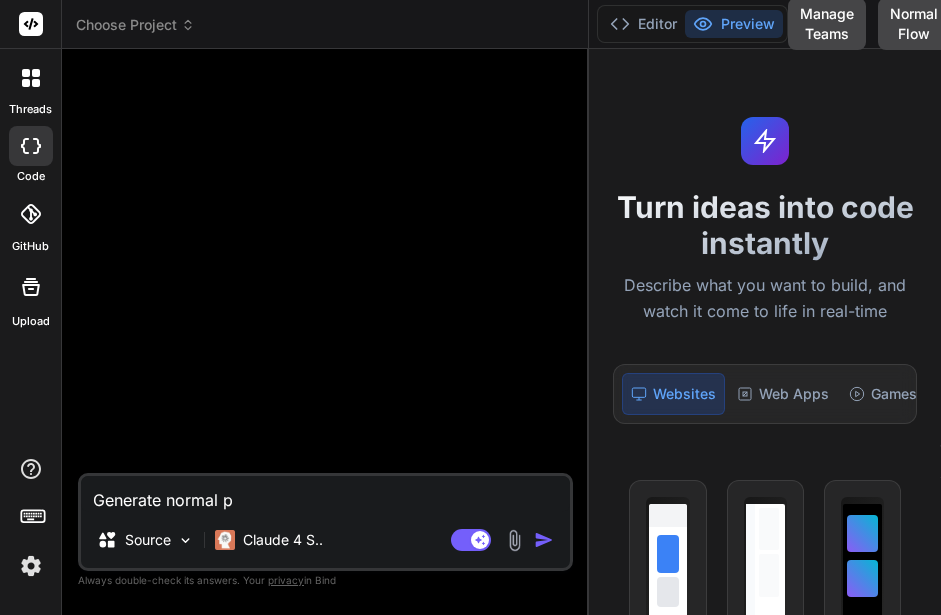 type on "Generate normal py" 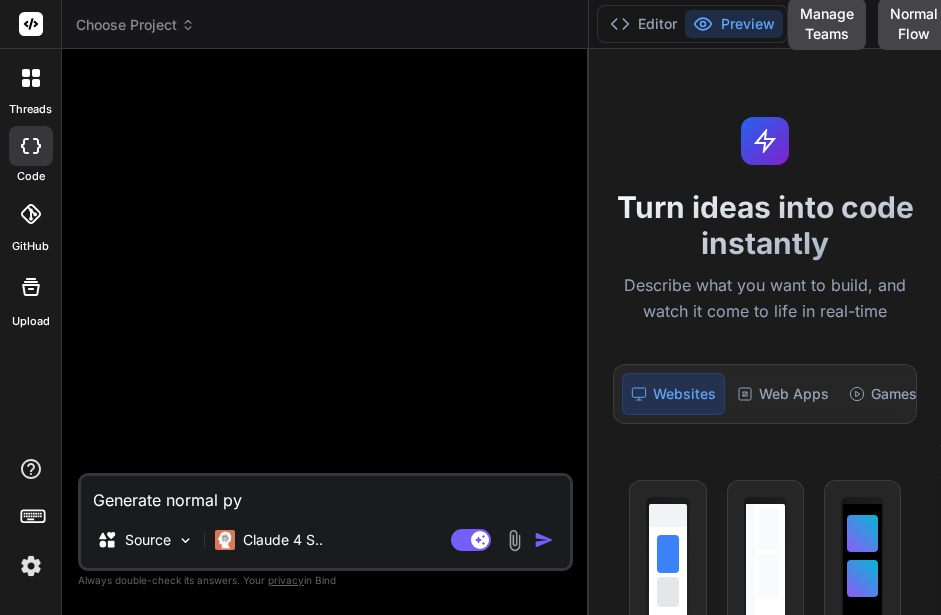 type on "Generate normal pyt" 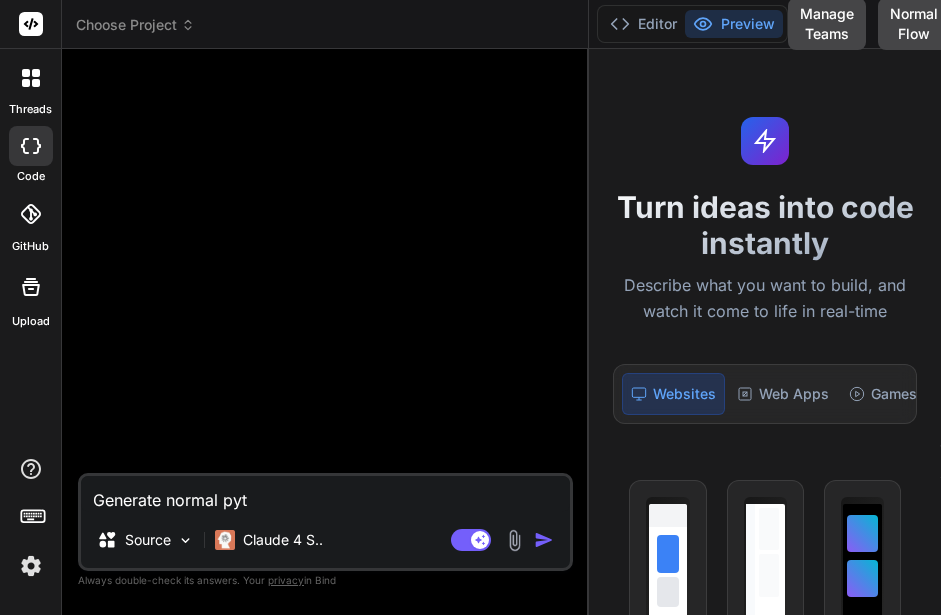 type on "x" 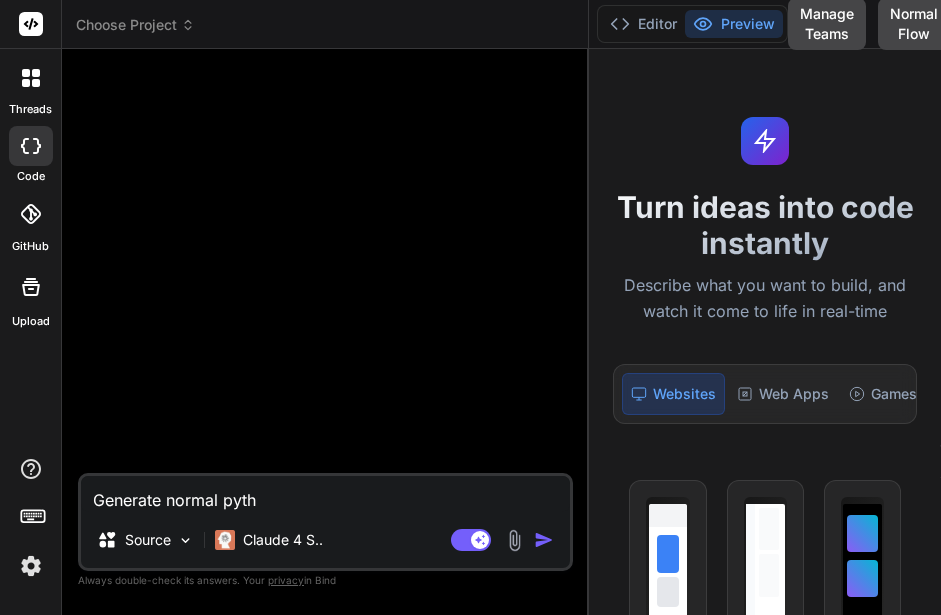 type on "Generate normal pytho" 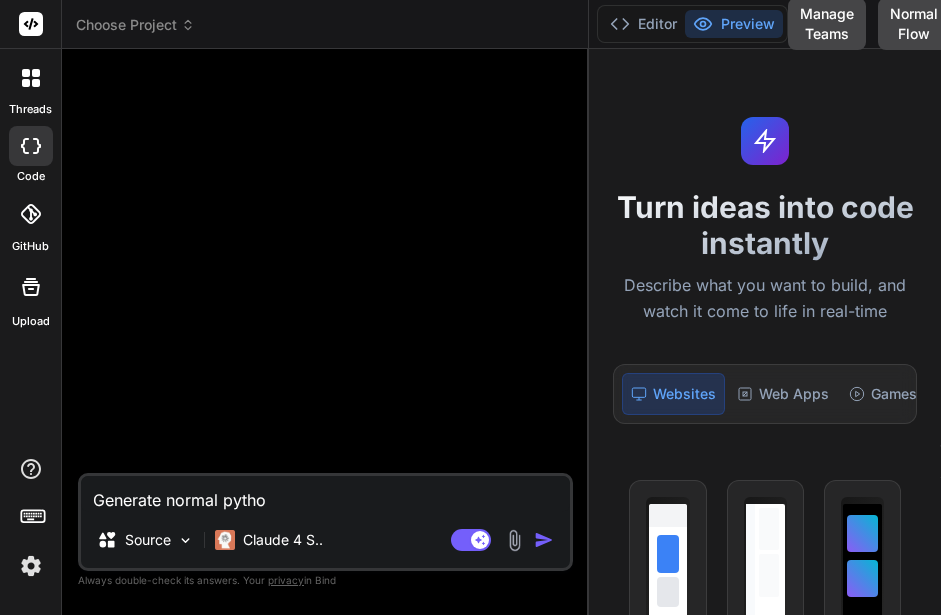 type on "x" 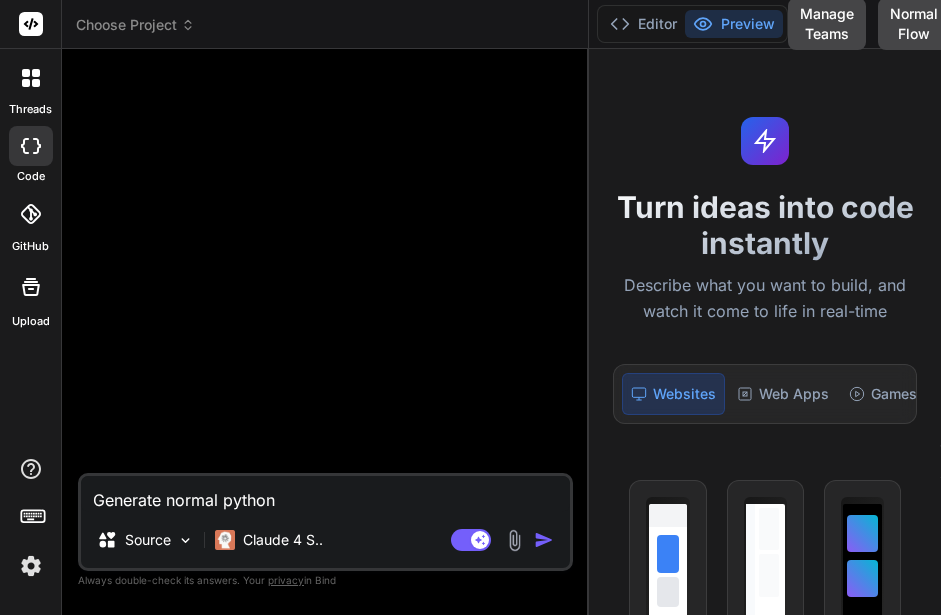 type on "Generate normal python" 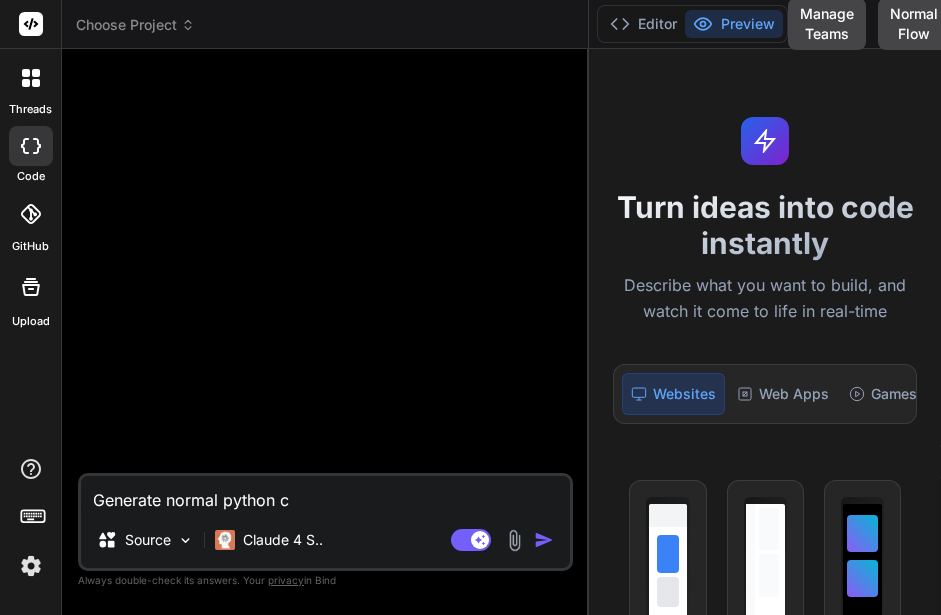 type on "Generate normal python co" 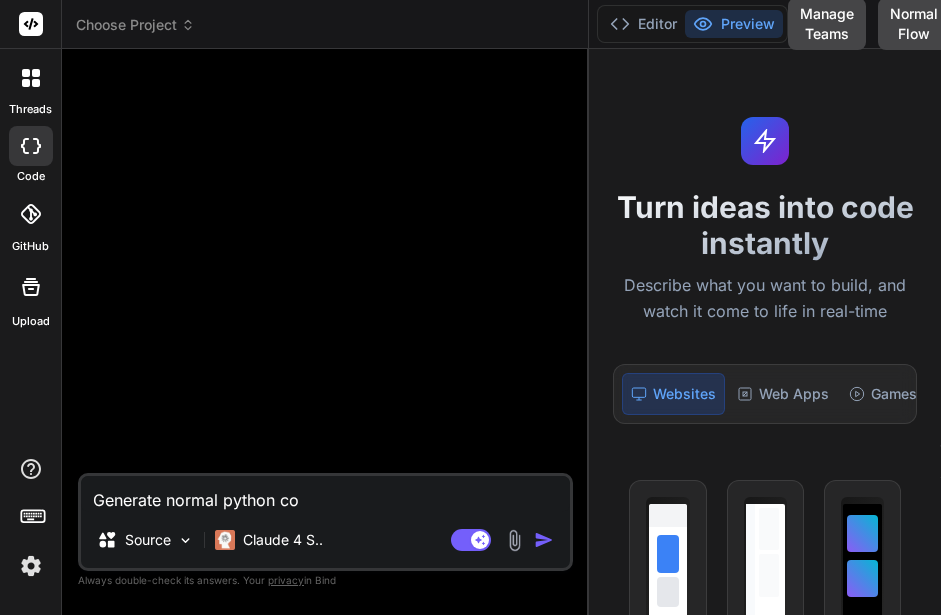 type on "Generate normal python cod" 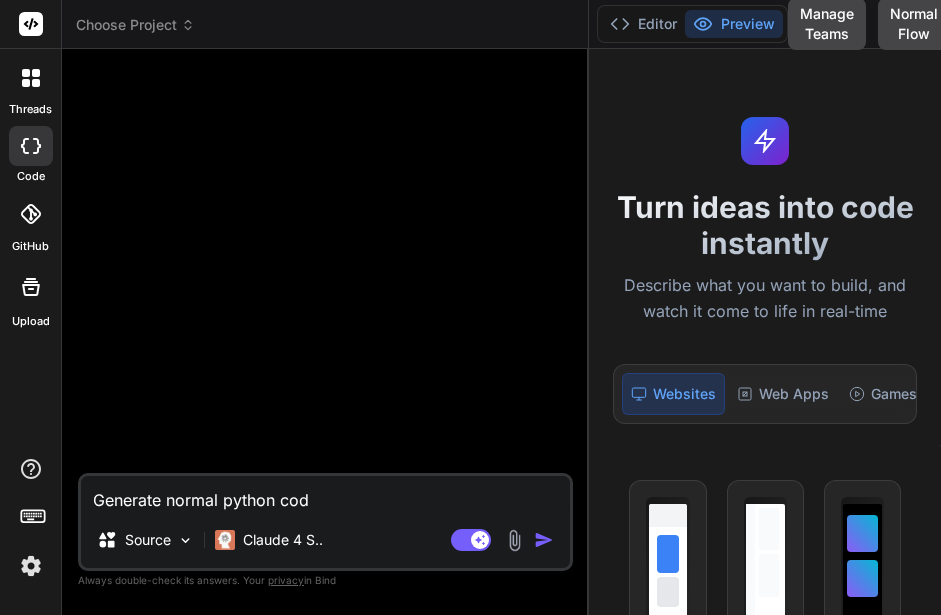 type on "Generate normal python code" 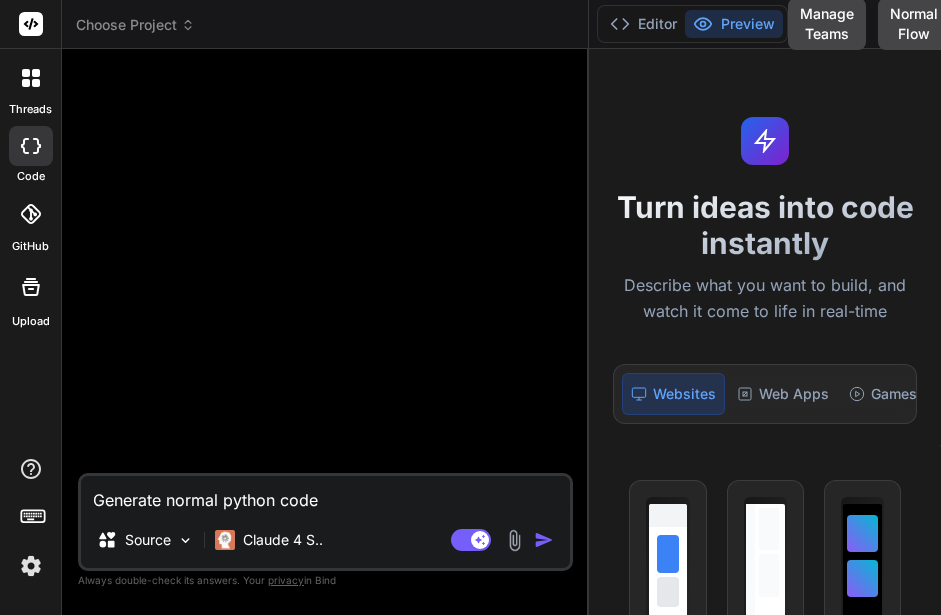 type on "Generate normal python code" 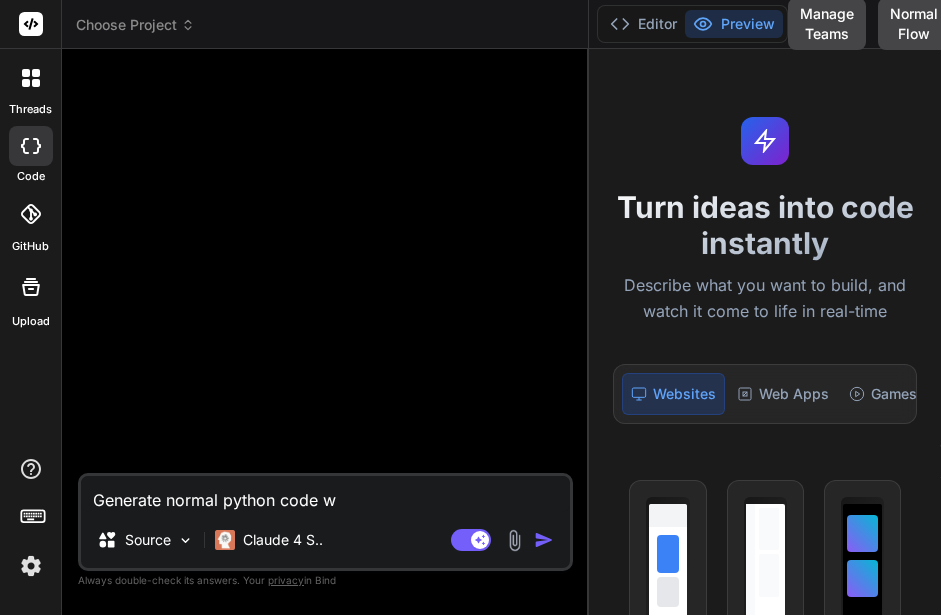 type on "Generate normal python code wi" 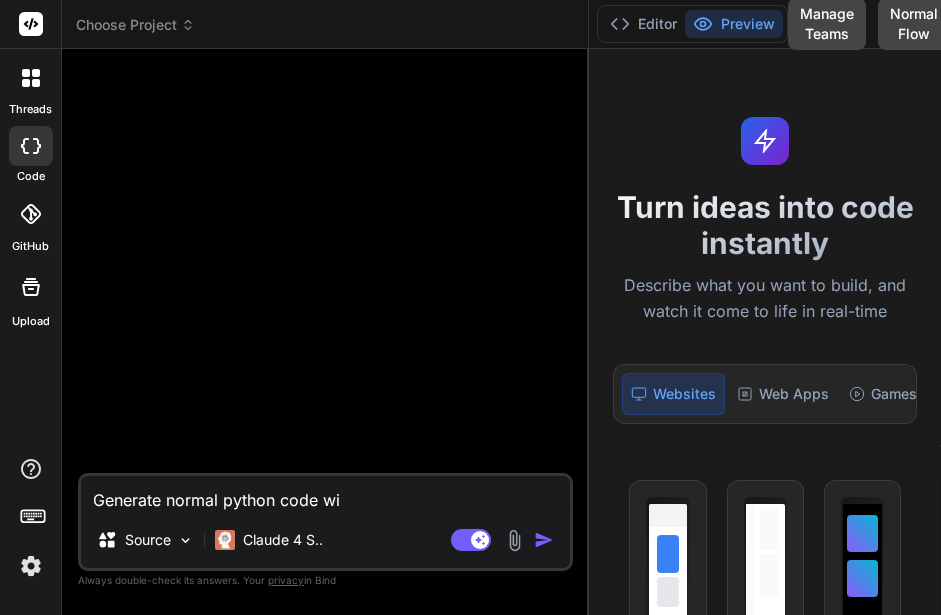 type on "Generate normal python code wit" 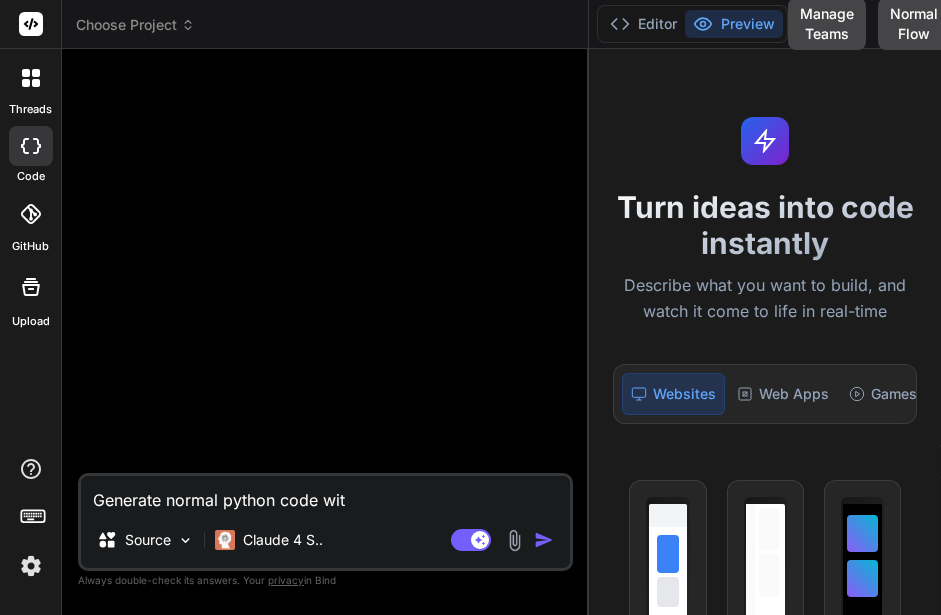 type on "Generate normal python code with" 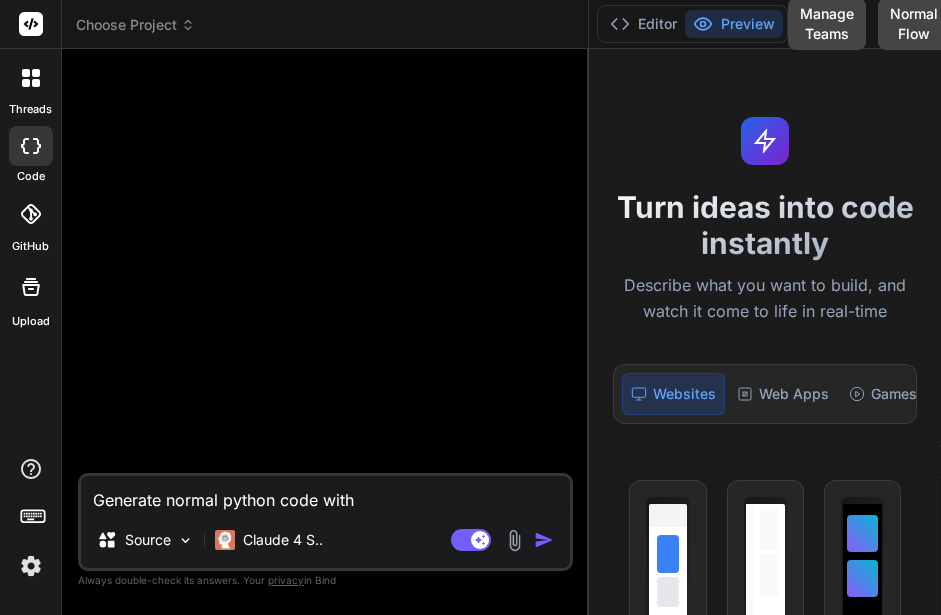 type on "Generate normal python code with" 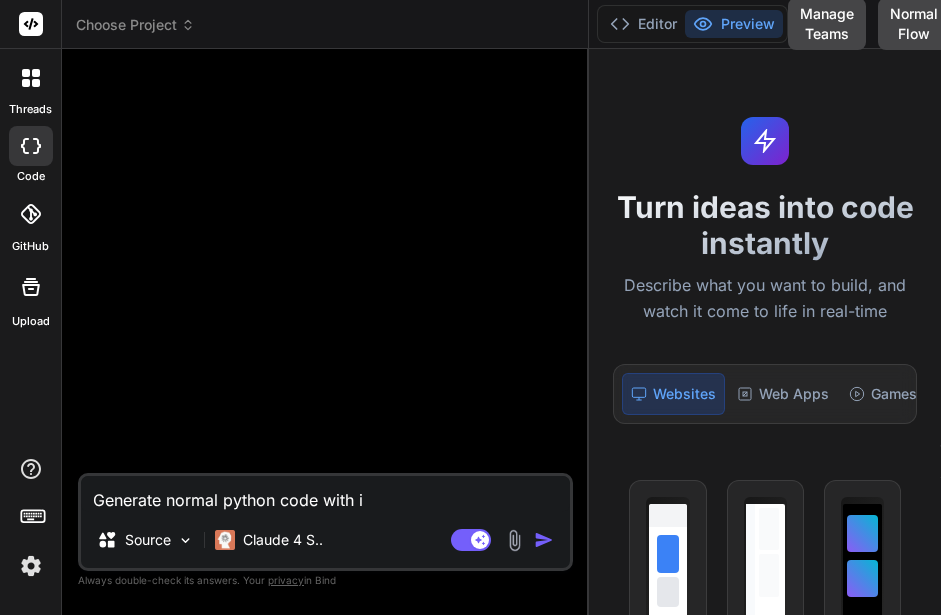 type on "Generate normal python code with if" 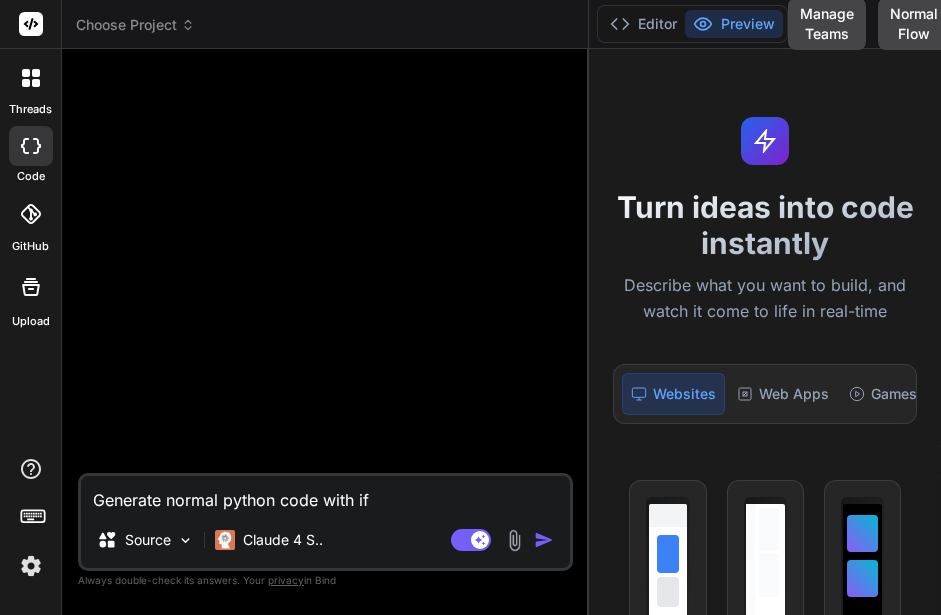 type on "x" 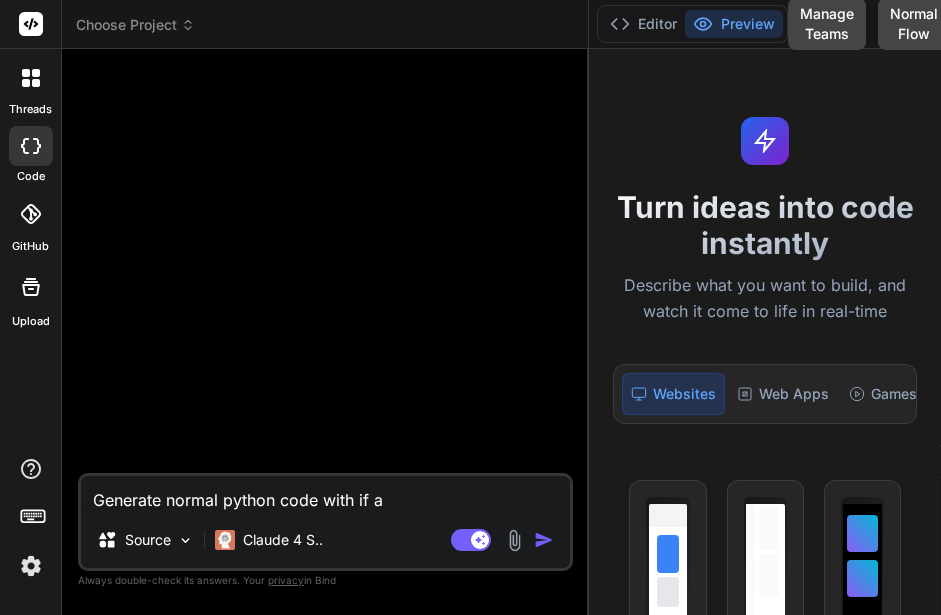 type on "Generate normal python code with if an" 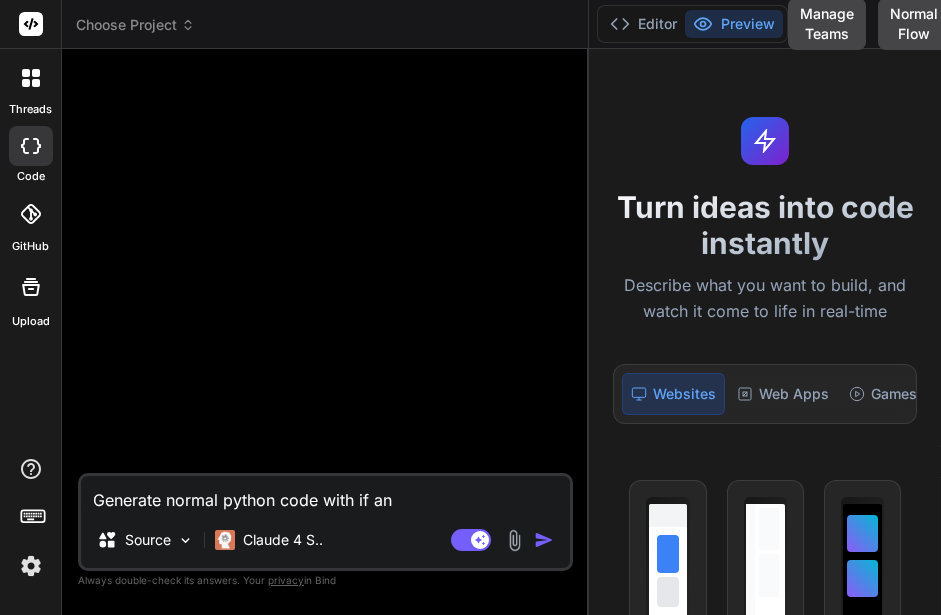 type on "Generate normal python code with if and" 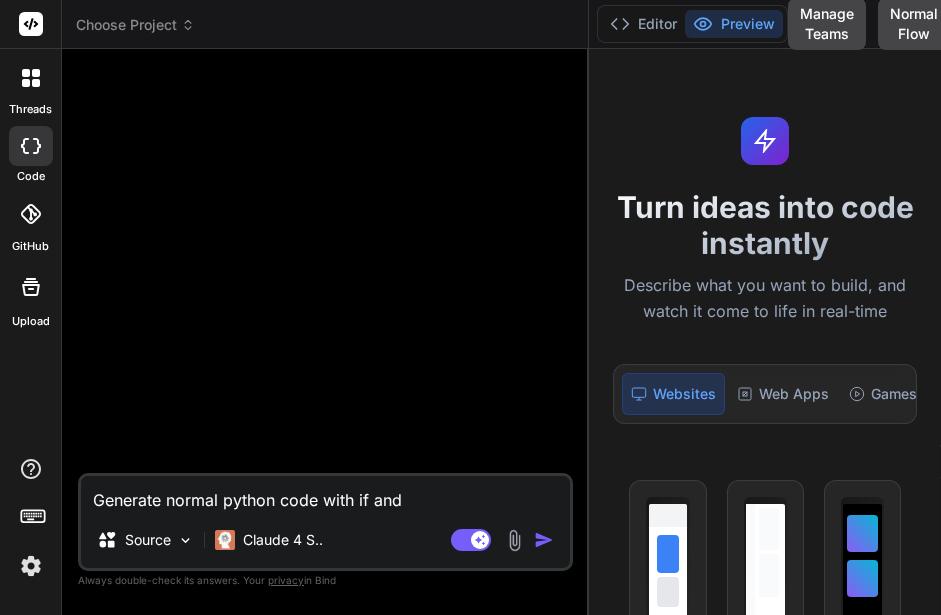 type on "Generate normal python code with if and" 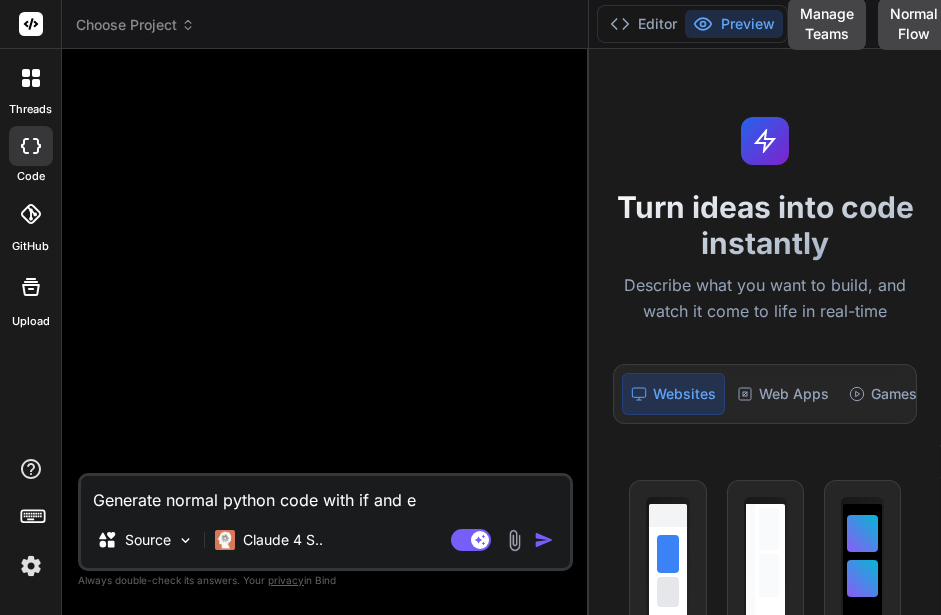 type on "Generate normal python code with if and el" 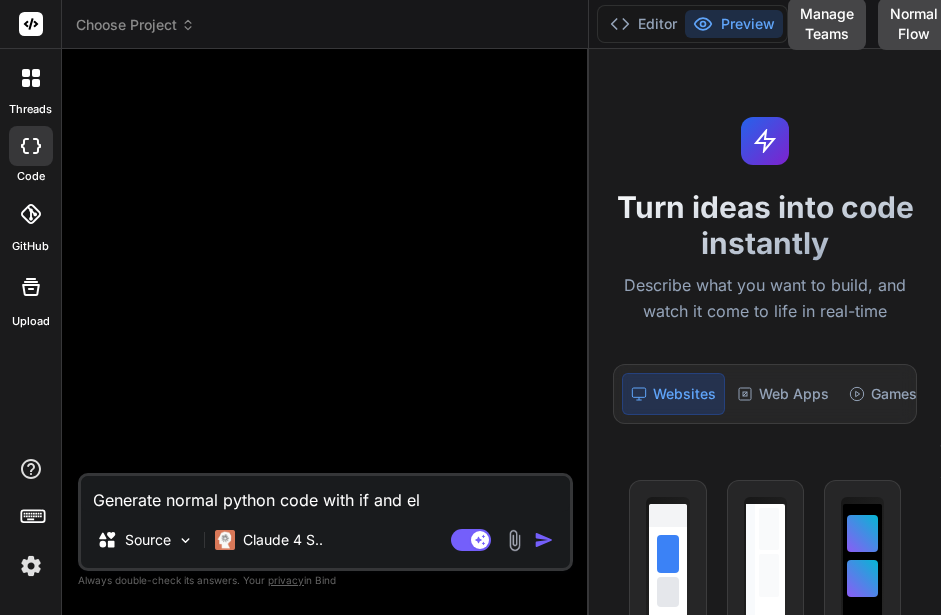 type on "Generate normal python code with if and els" 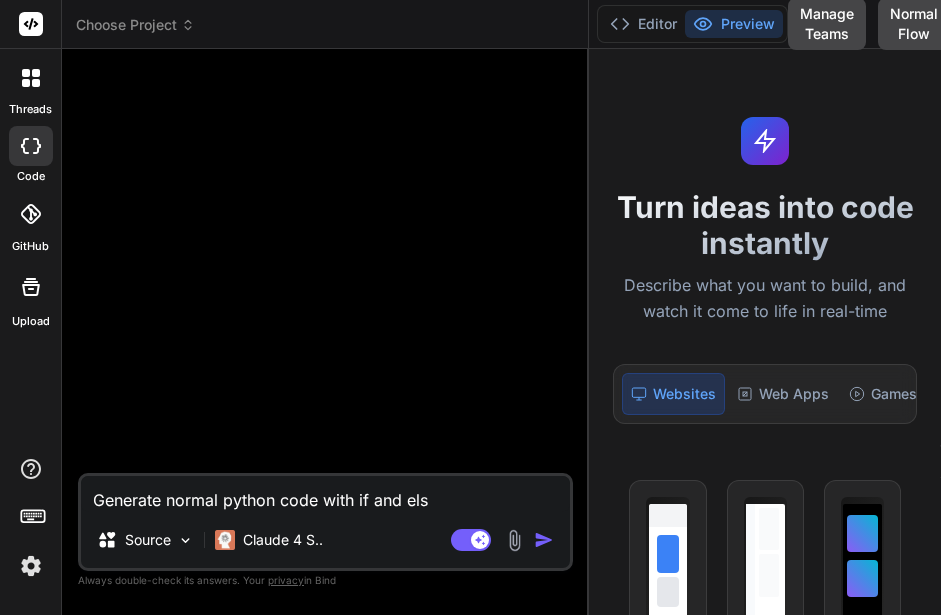 type on "Generate normal python code with if and else" 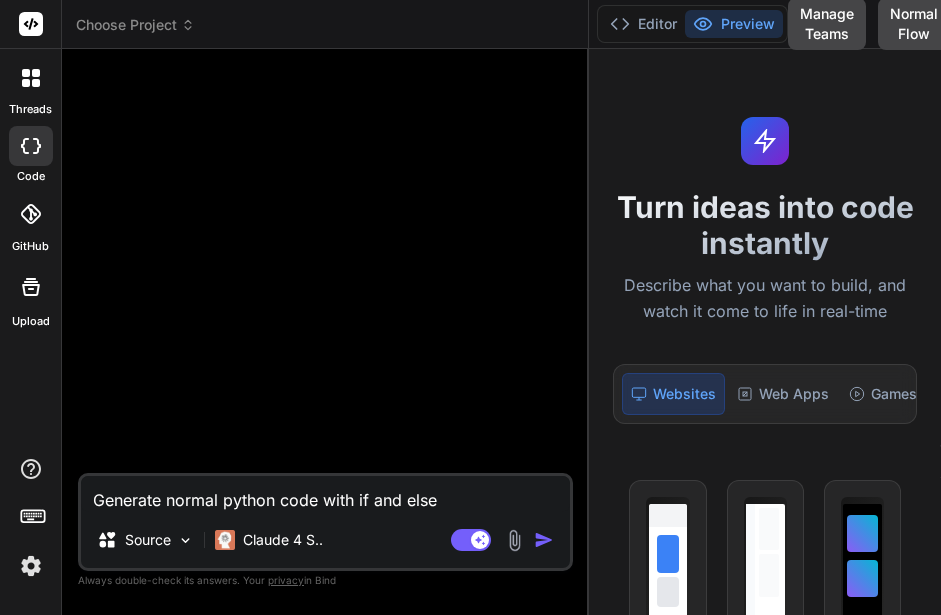 type on "Generate normal python code with if and else" 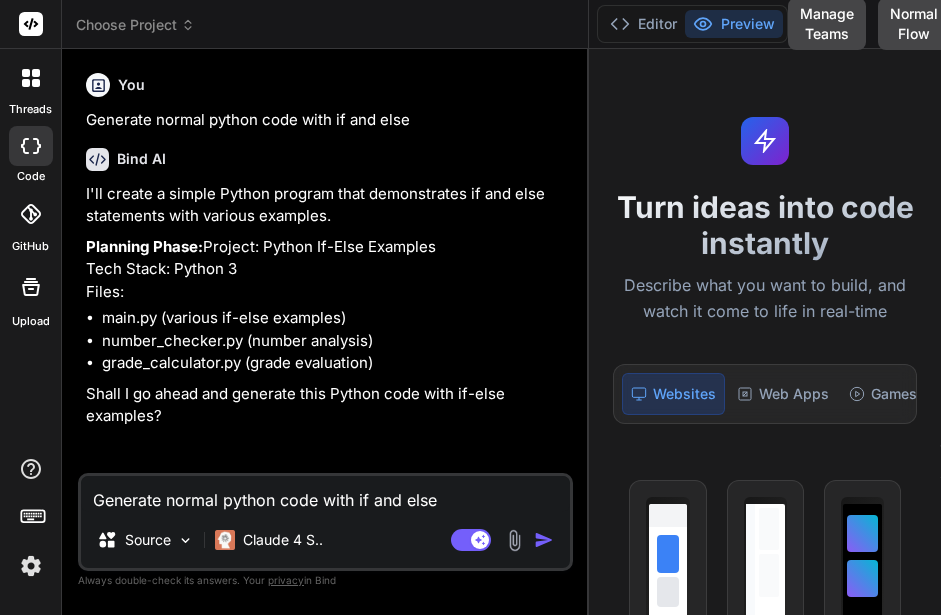 type on "x" 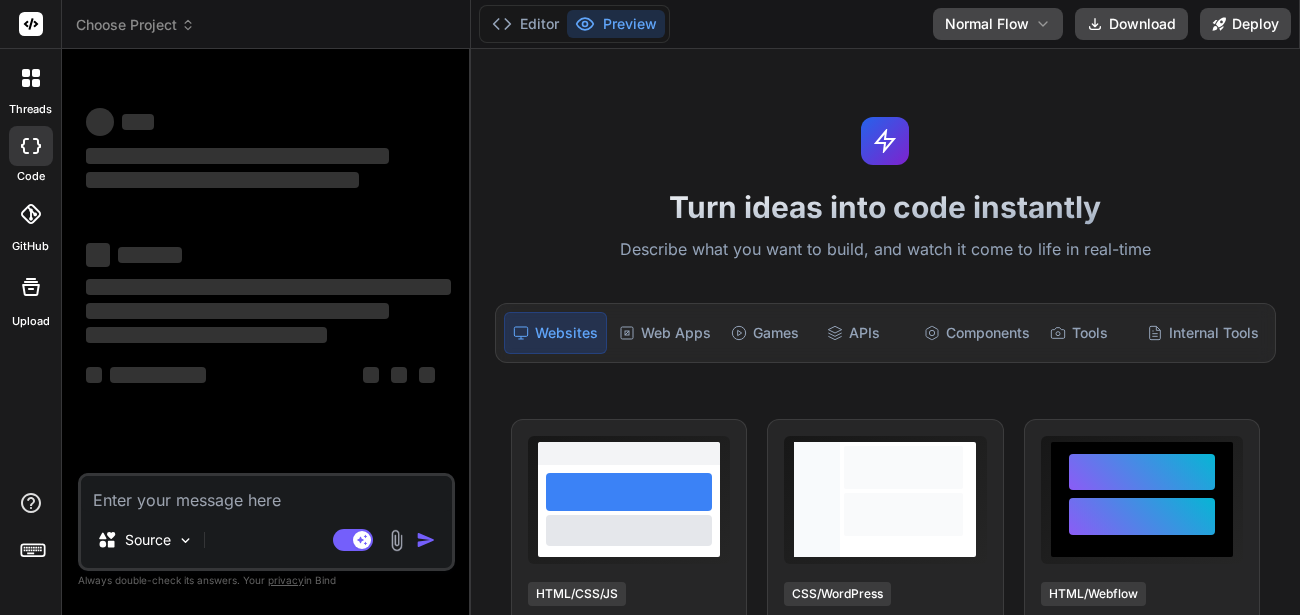 scroll, scrollTop: 0, scrollLeft: 0, axis: both 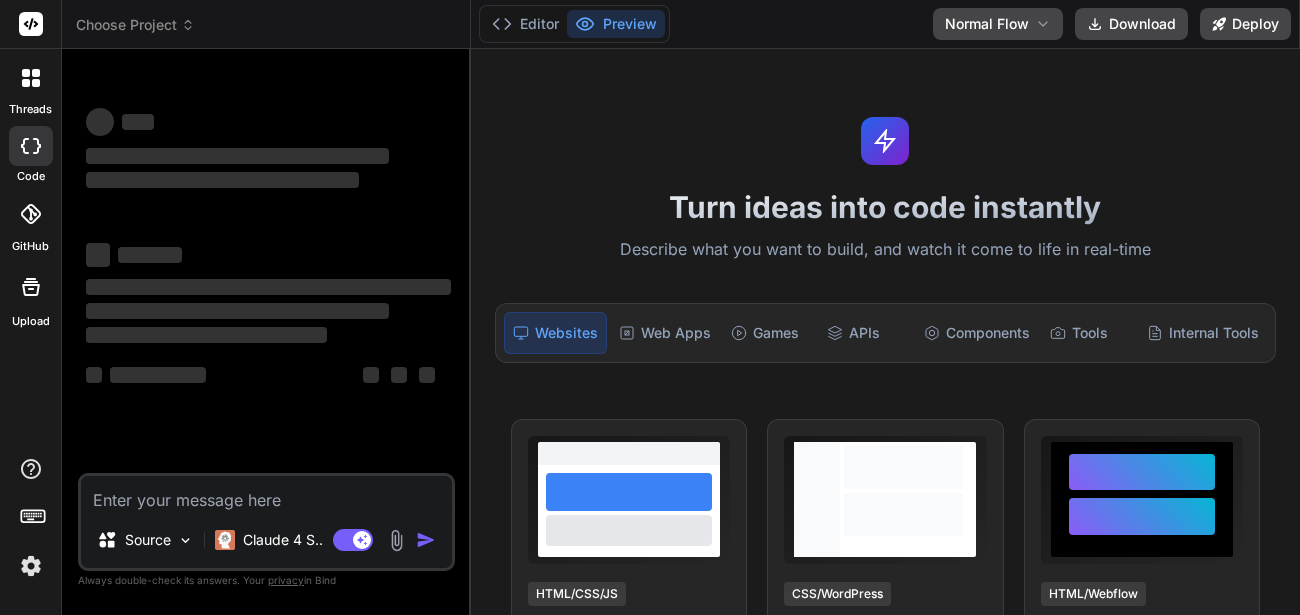 click at bounding box center (31, 566) 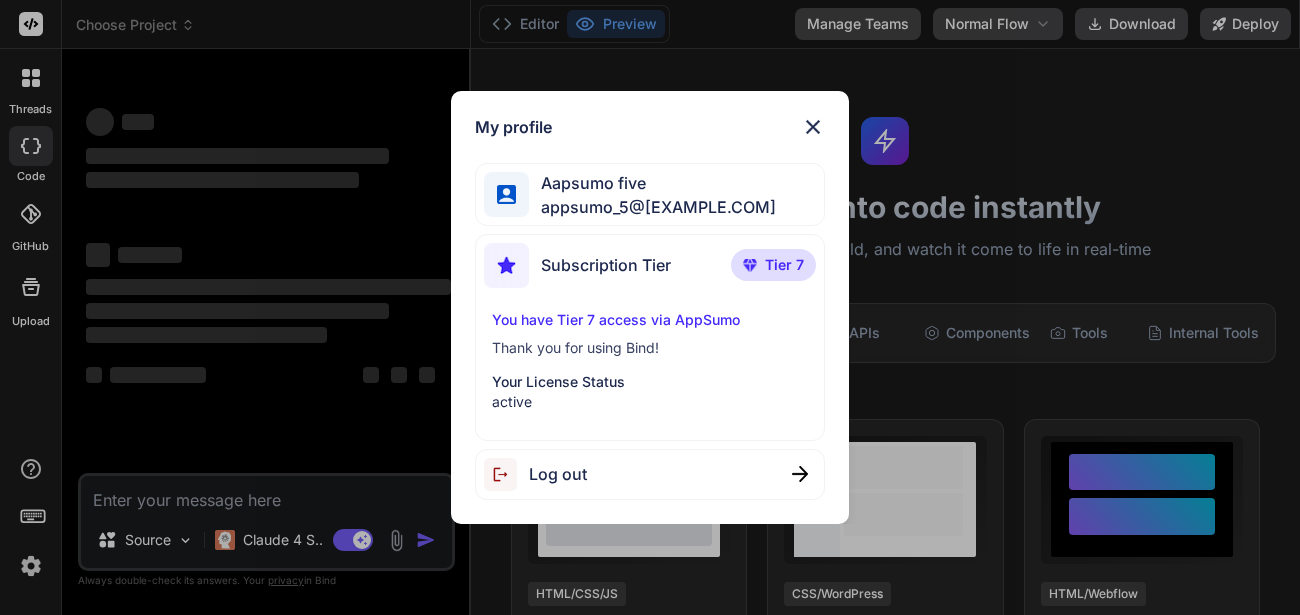 click at bounding box center (813, 127) 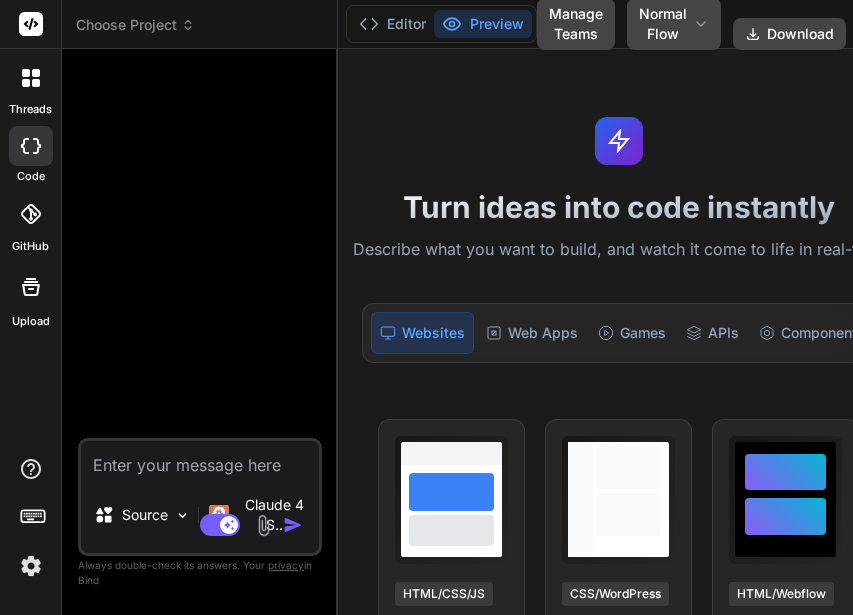type on "x" 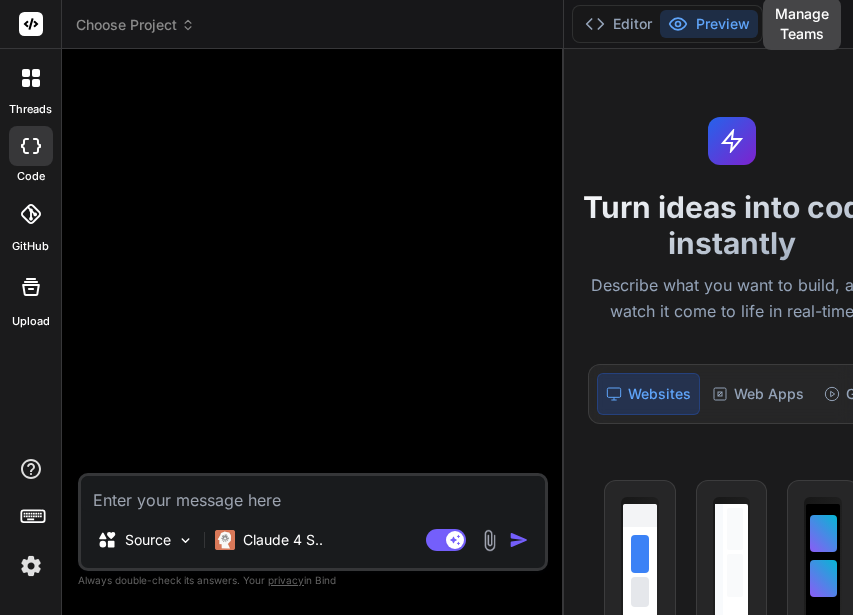 drag, startPoint x: 338, startPoint y: 188, endPoint x: 716, endPoint y: 226, distance: 379.90524 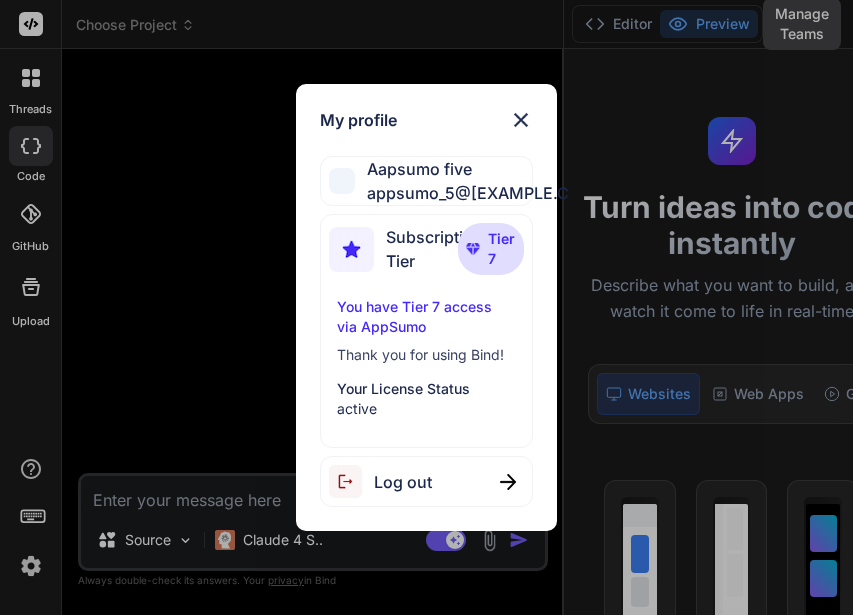 click on "My profile Aapsumo five appsumo_5@yopmail.com Subscription Tier  Tier 7 You have Tier 7 access via AppSumo Thank you for using Bind! Your License Status active Log out" at bounding box center [426, 307] 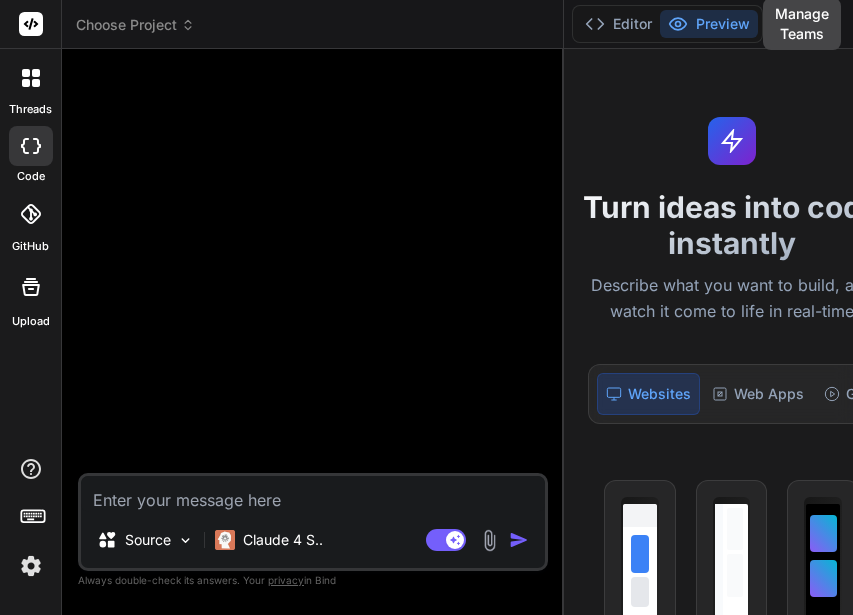 click at bounding box center (313, 494) 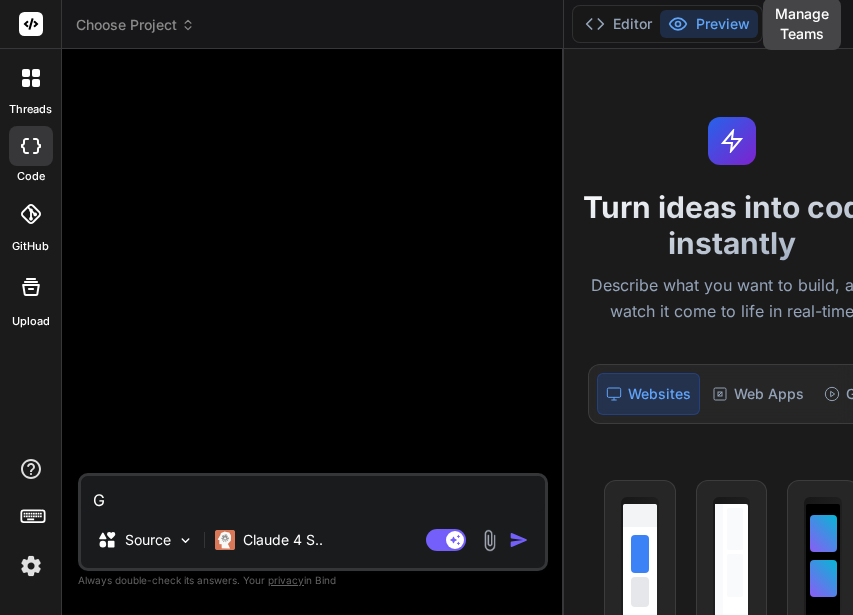 type on "Ge" 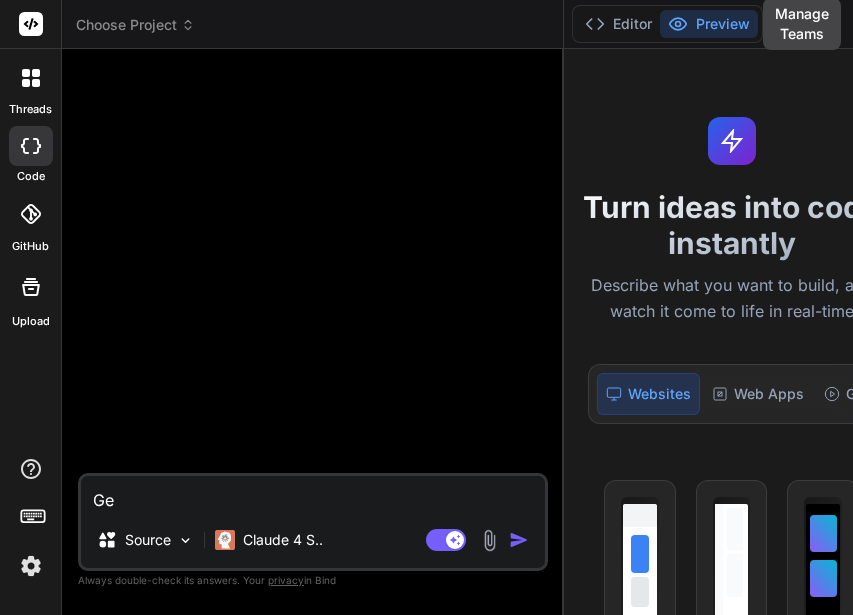 type on "Gen" 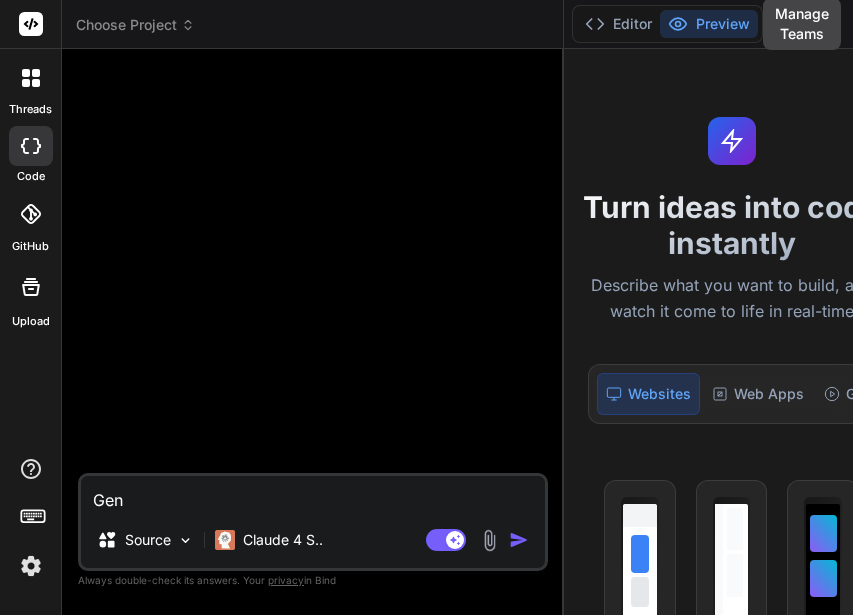 type on "Gene" 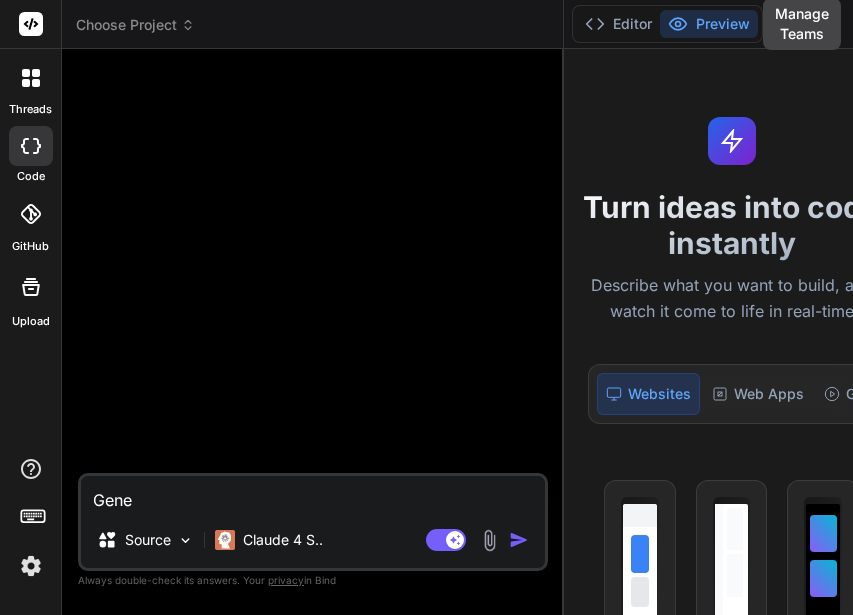type on "Gener" 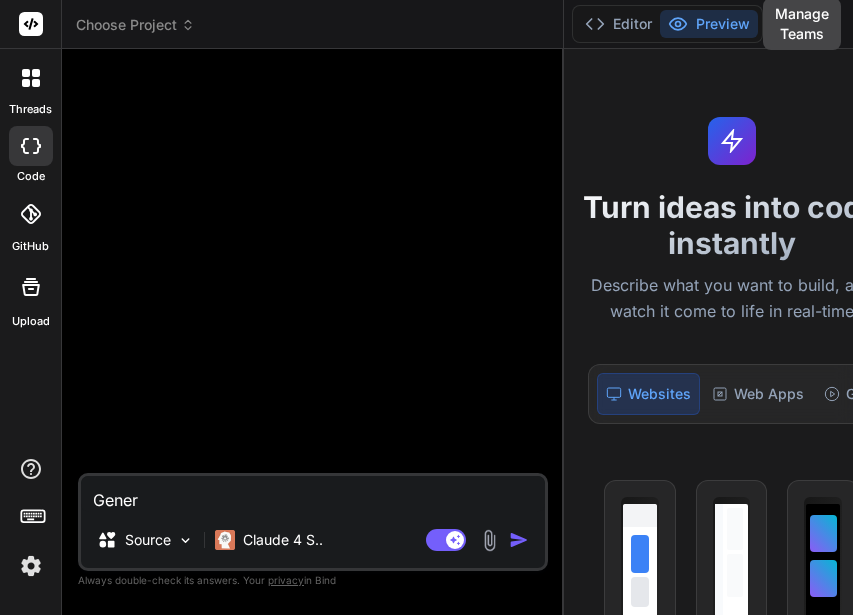 type on "Genera" 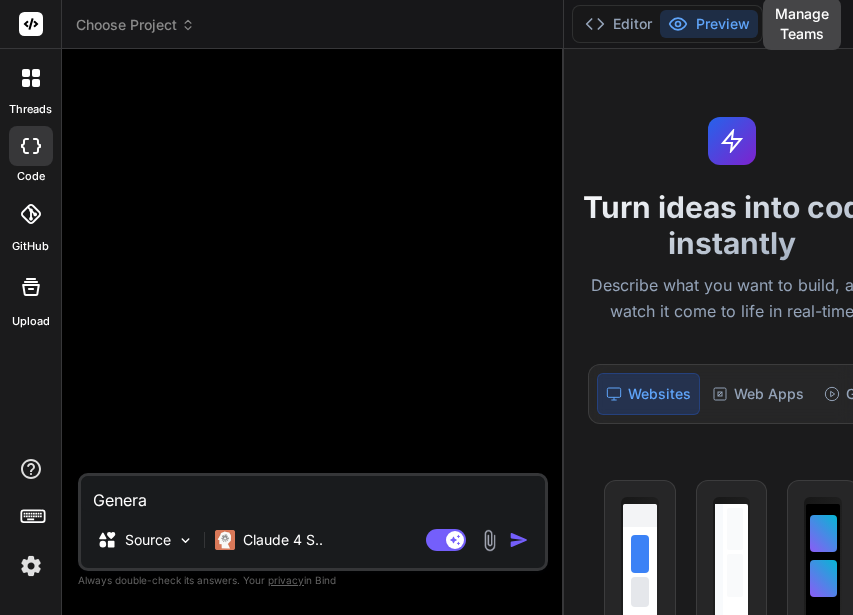 type on "Generat" 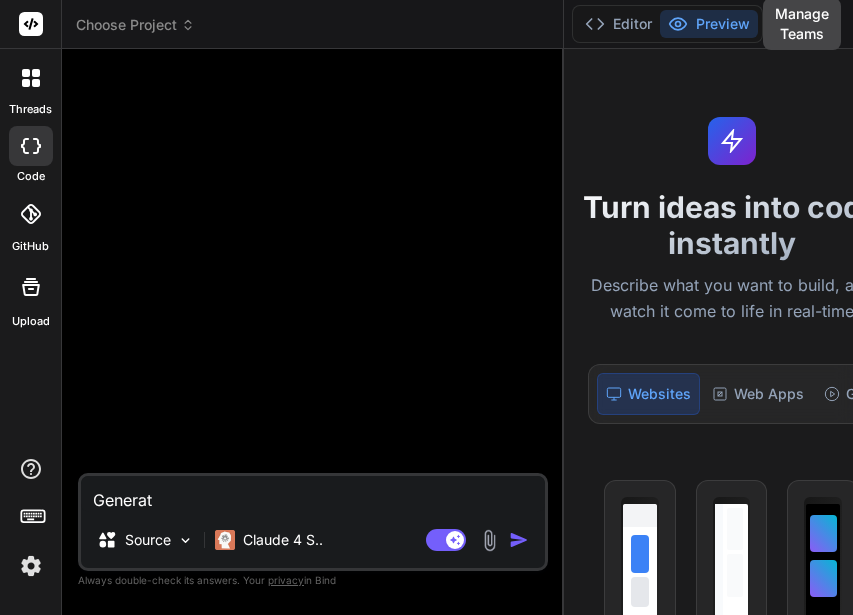 type on "Generate" 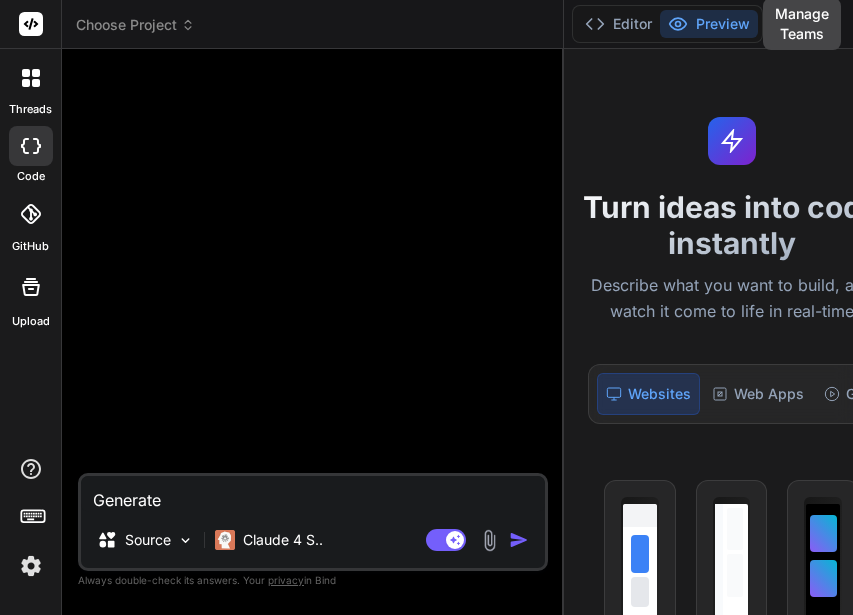 type on "x" 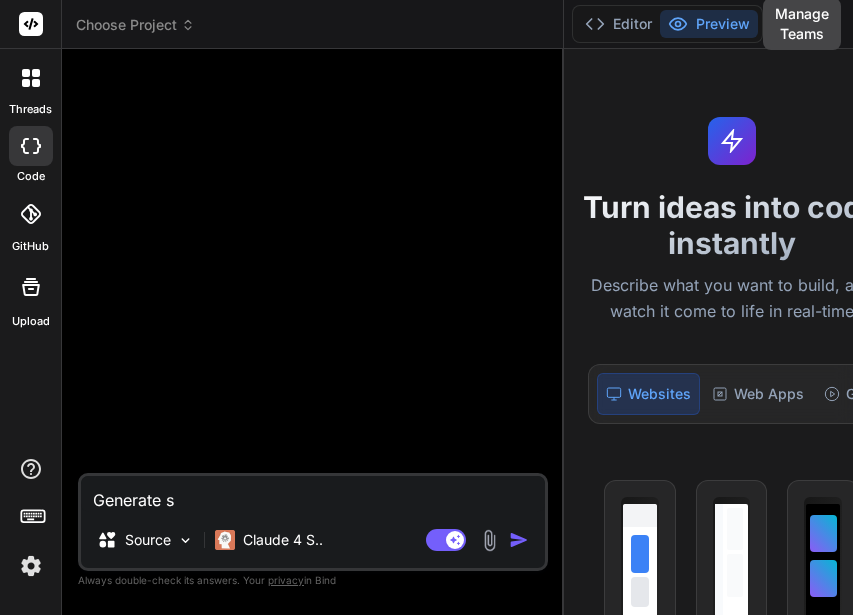 type on "Generate si" 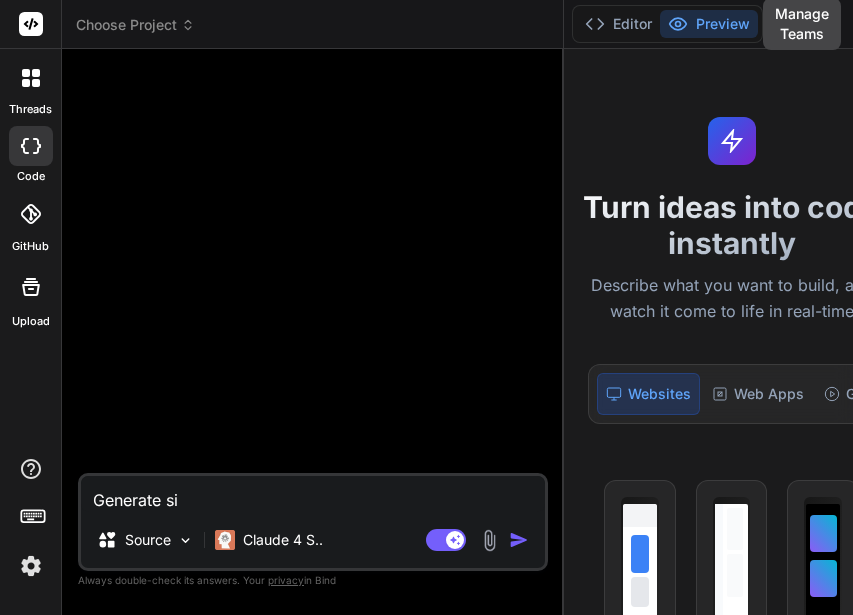 type on "Generate sim" 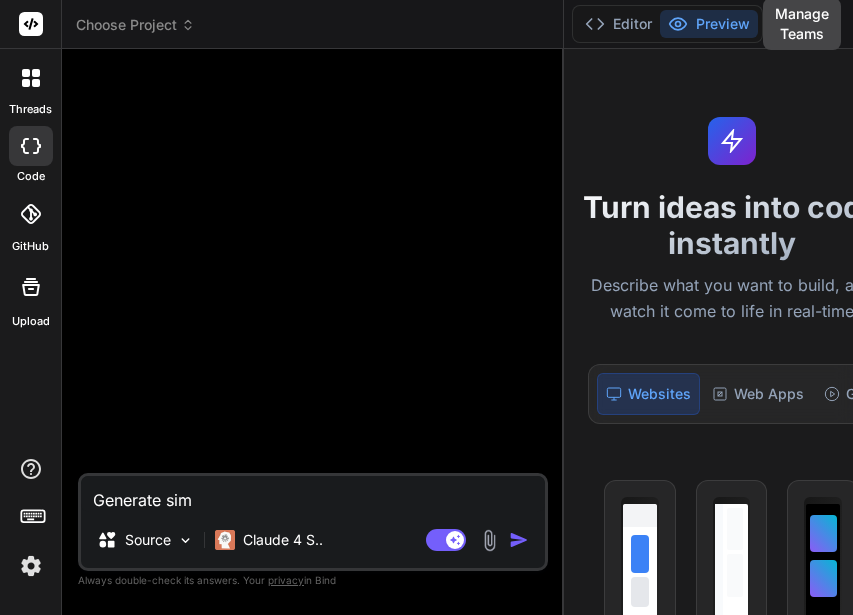 type on "Generate simp" 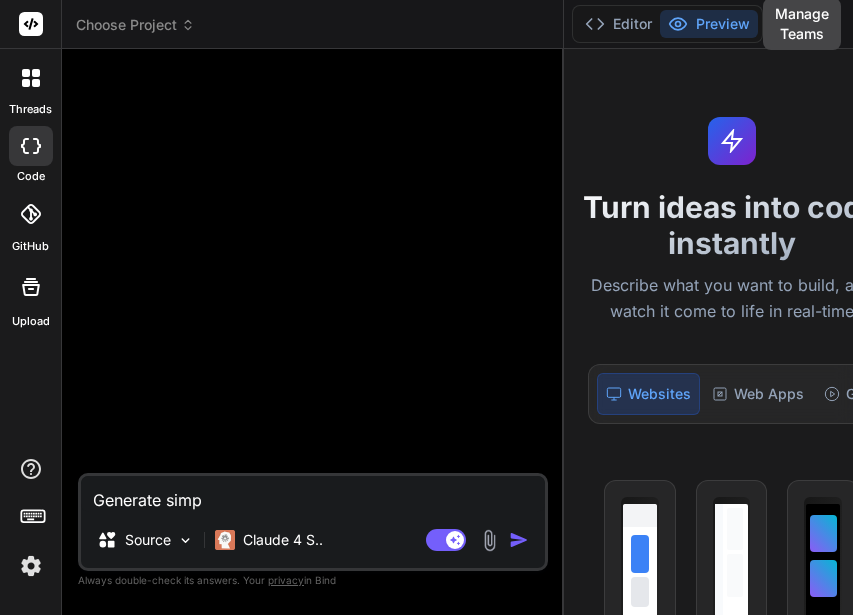 type on "x" 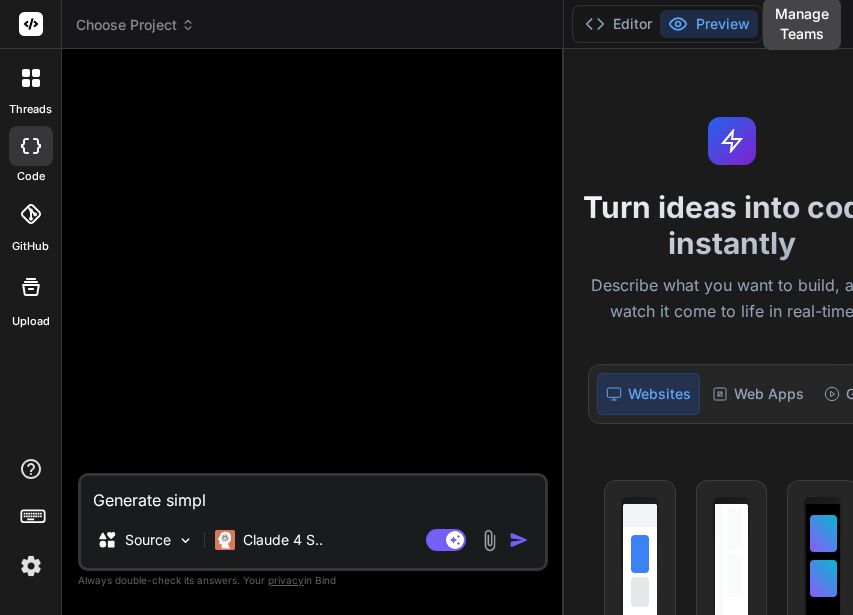 type on "Generate simple" 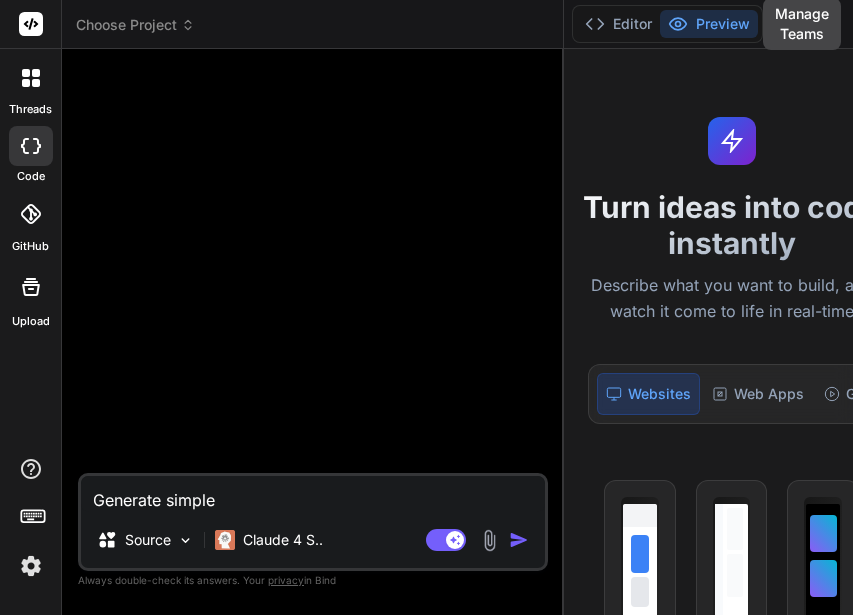 type on "Generate simple" 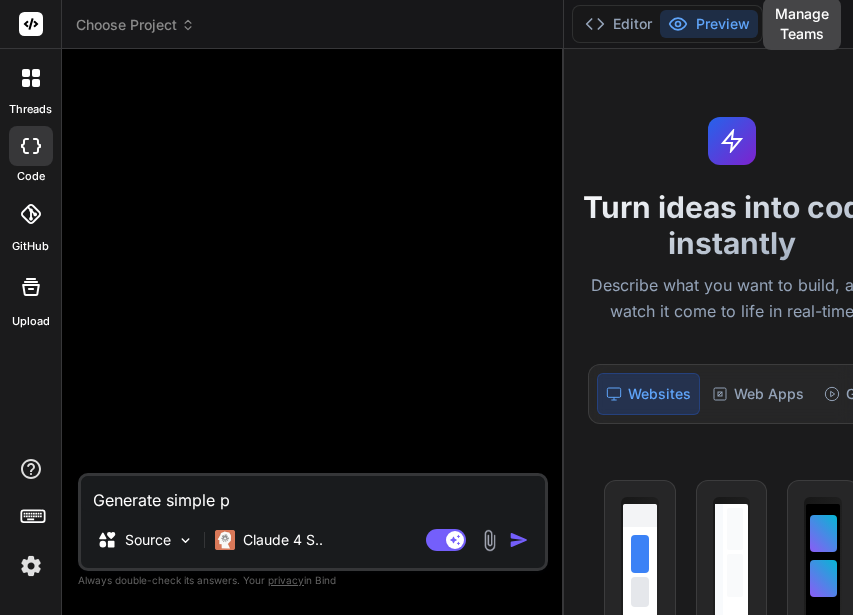 type on "x" 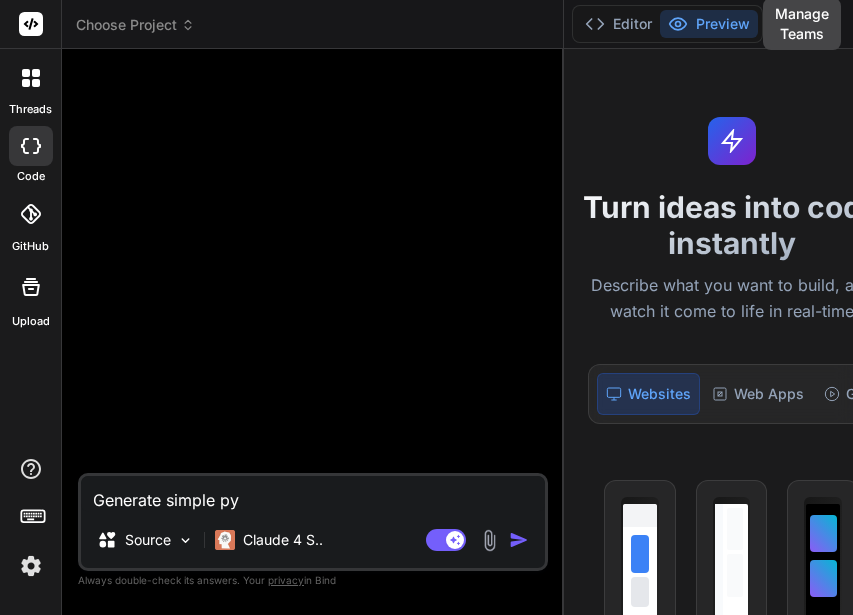 type on "Generate simple pyt" 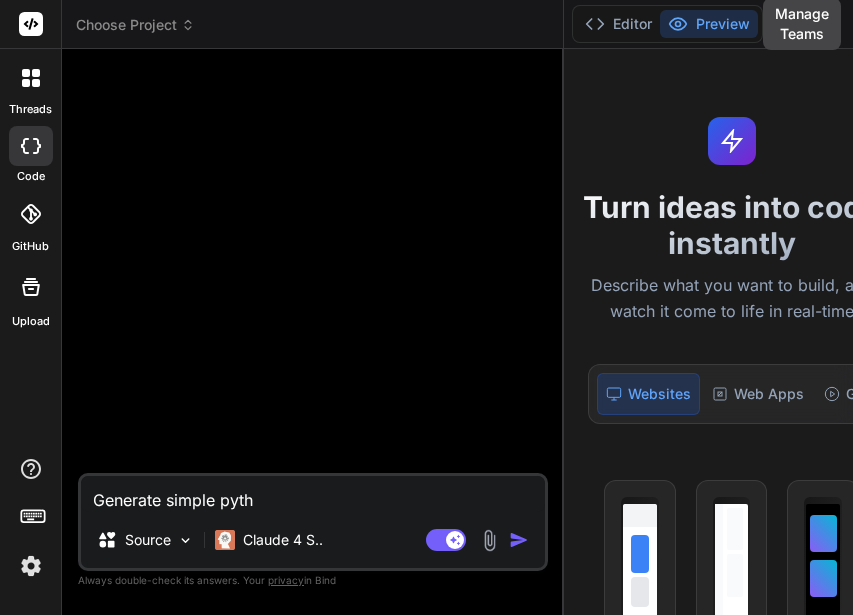 type on "Generate simple pyth" 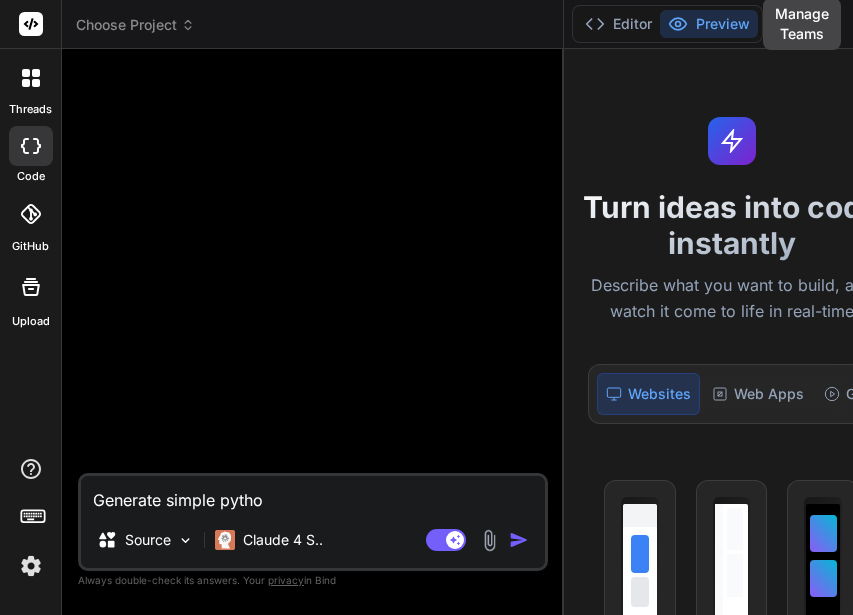 type on "x" 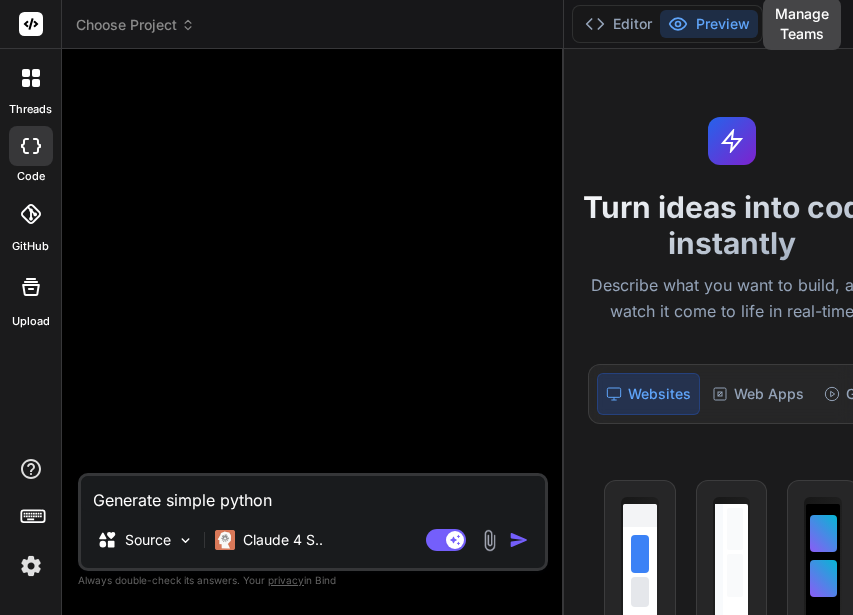 type on "Generate simple python" 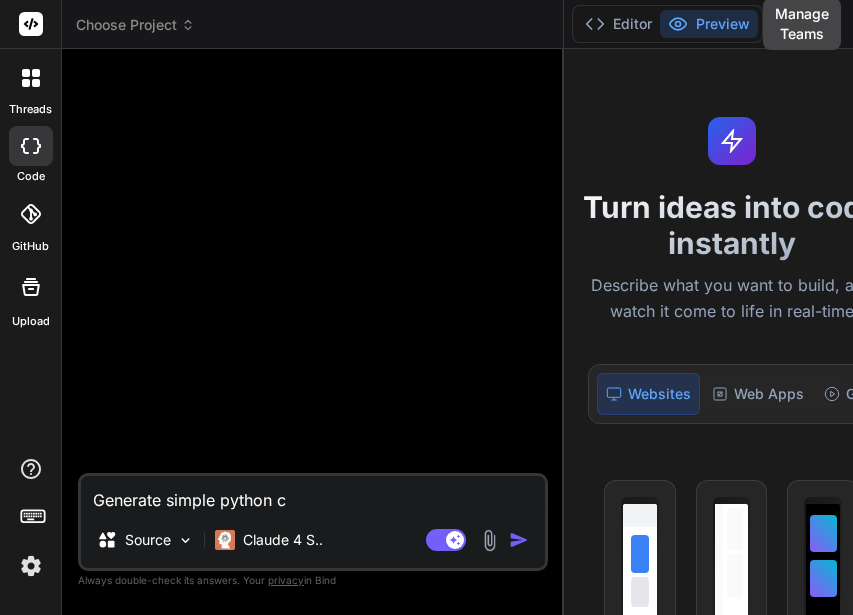 type on "Generate simple python co" 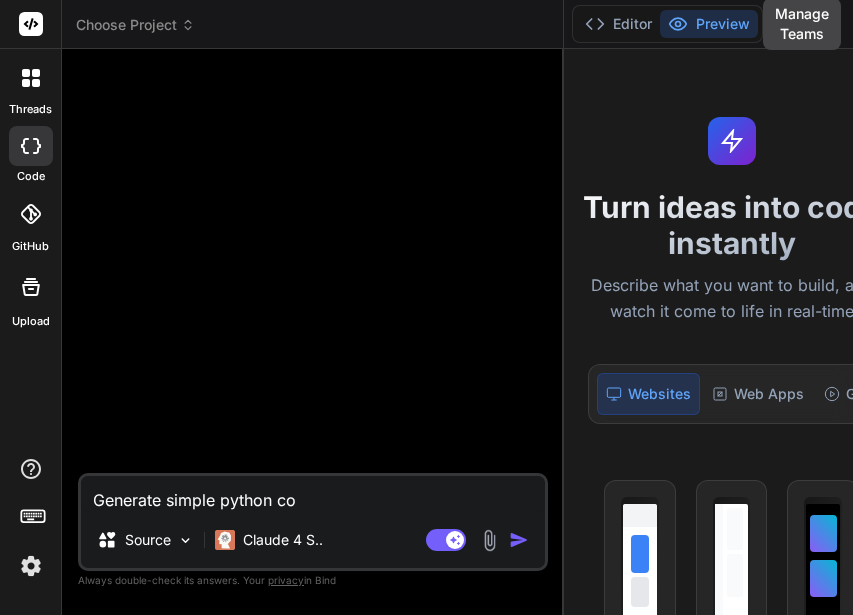 type on "Generate simple python cod" 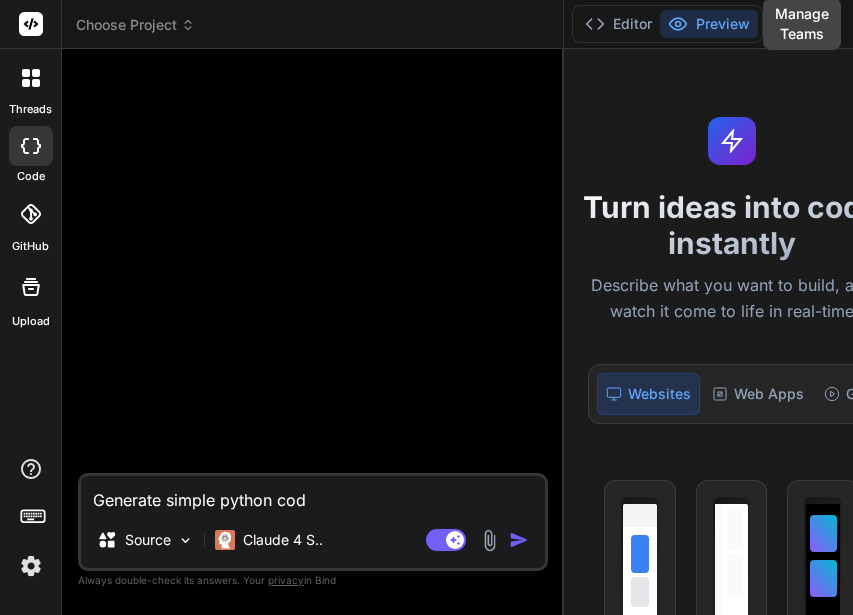 type on "Generate simple python code" 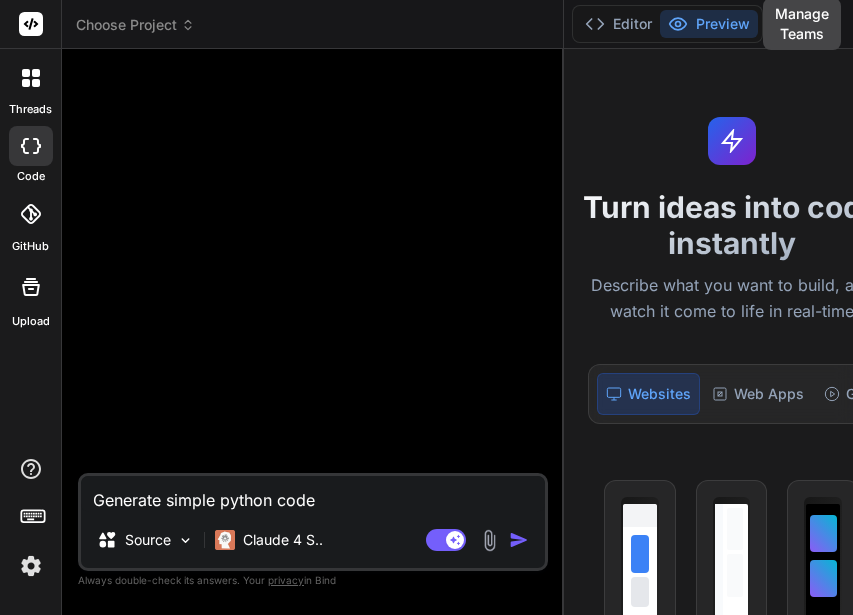 type on "Generate simple python code" 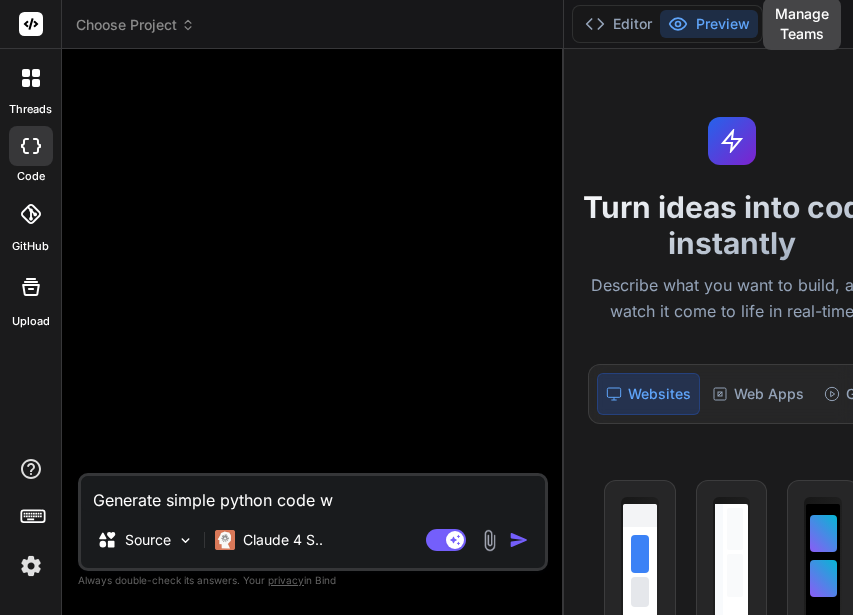 type on "Generate simple python code wi" 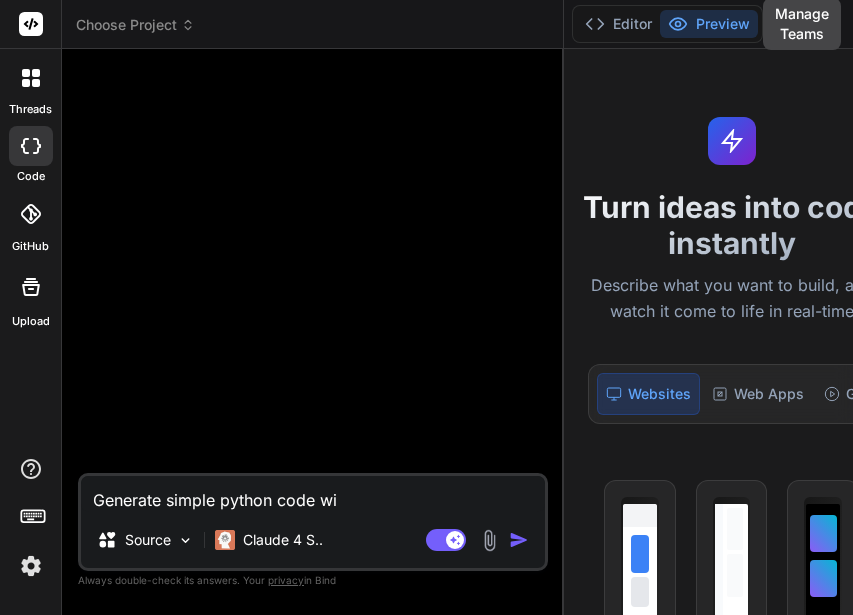 type on "Generate simple python code wit" 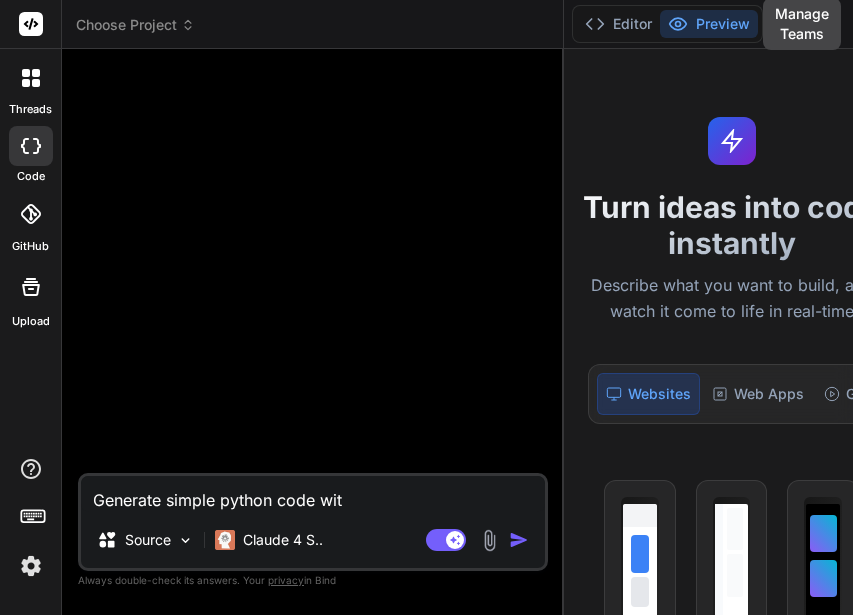 type on "x" 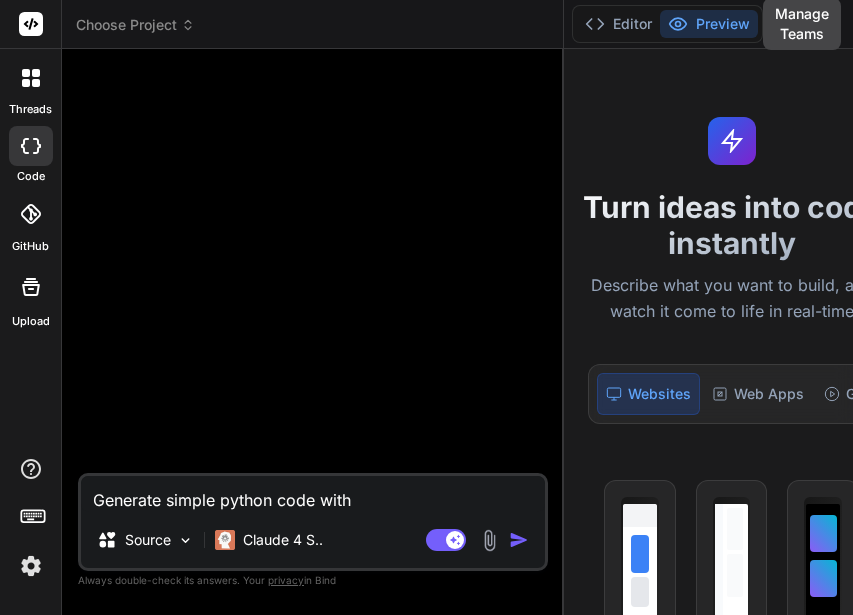 type on "Generate simple python code wit" 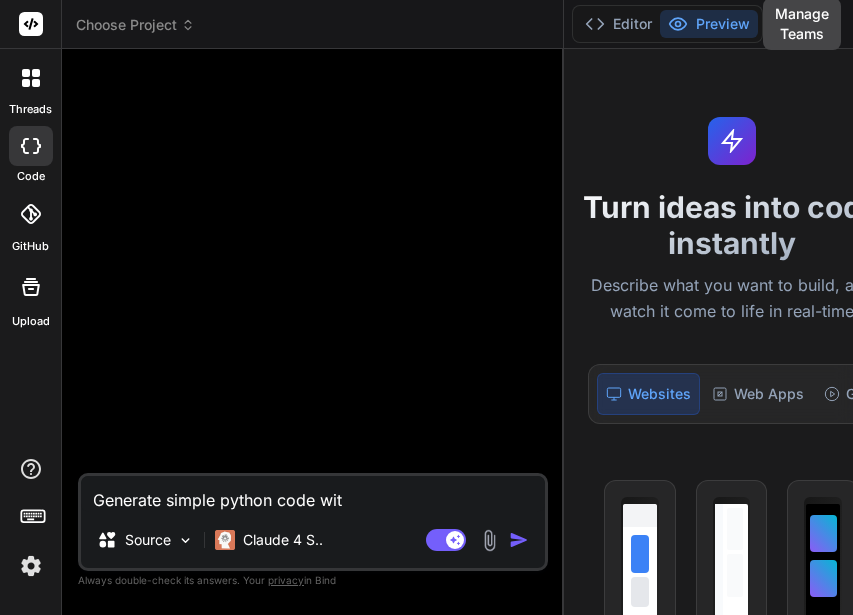 type on "x" 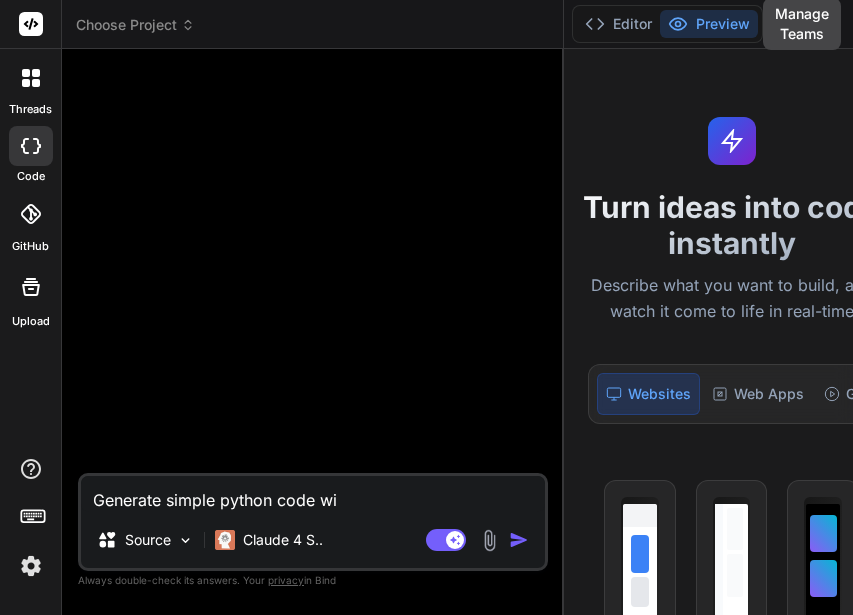 type on "Generate simple python code w" 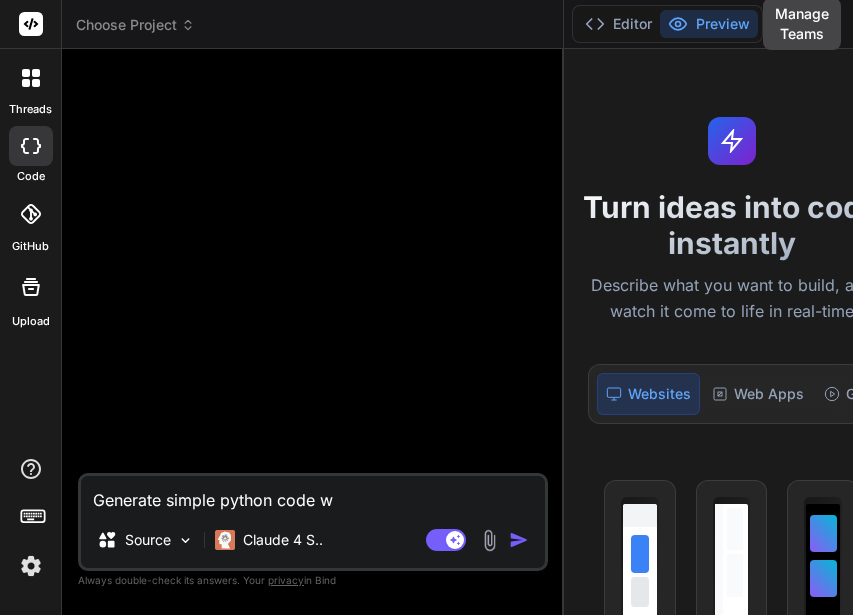 type on "Generate simple python code" 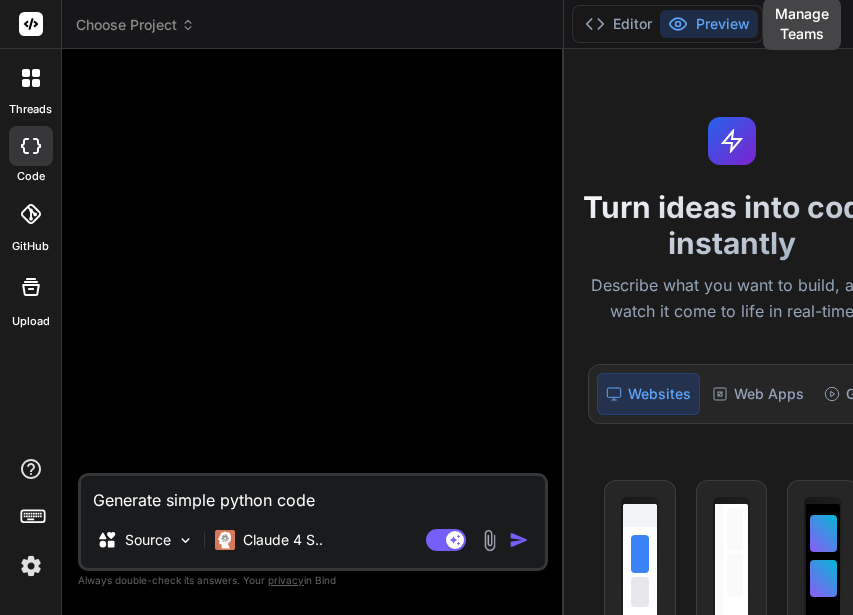 type on "Generate simple python code u" 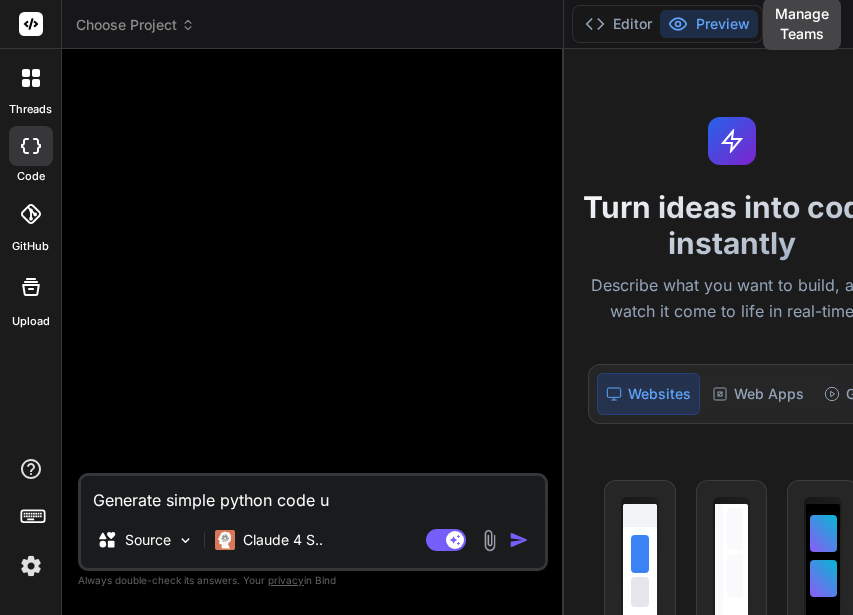 type on "Generate simple python code us" 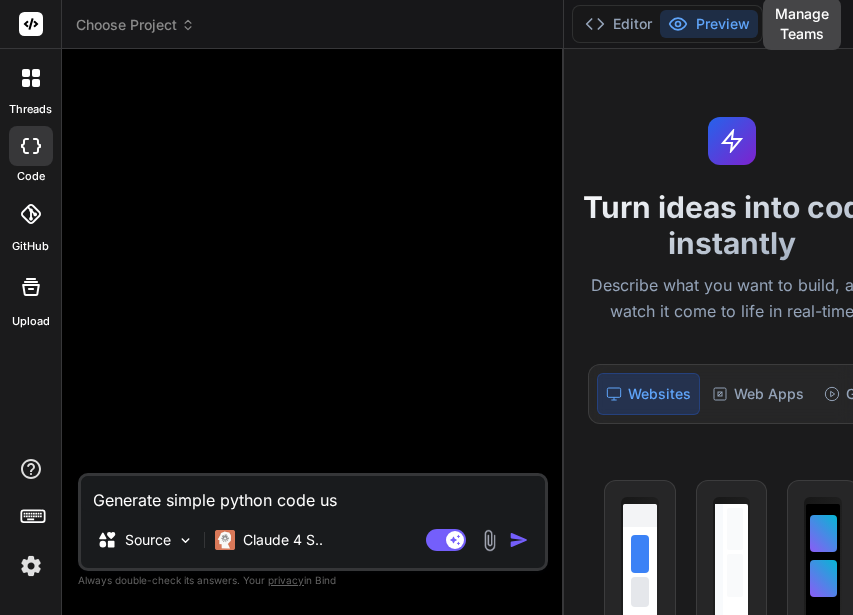 type on "Generate simple python code usi" 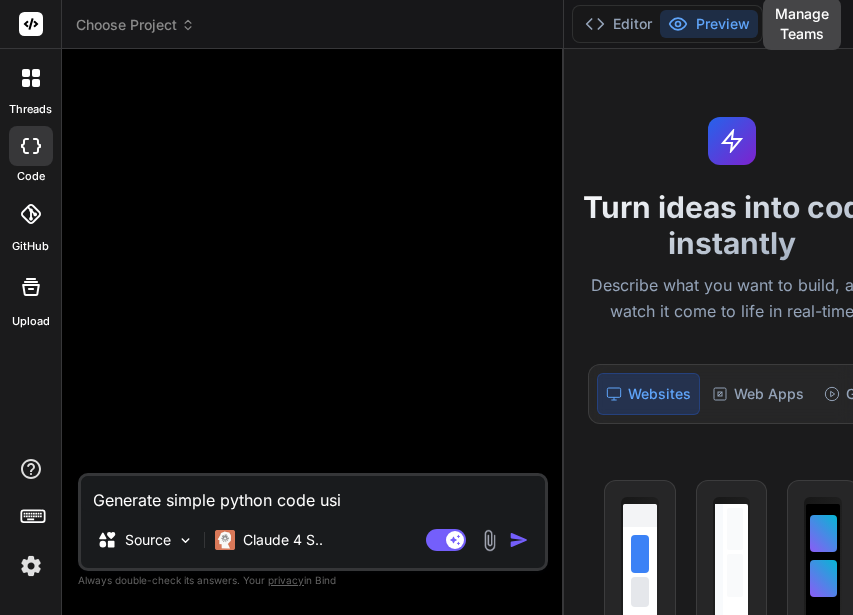 type on "Generate simple python code usin" 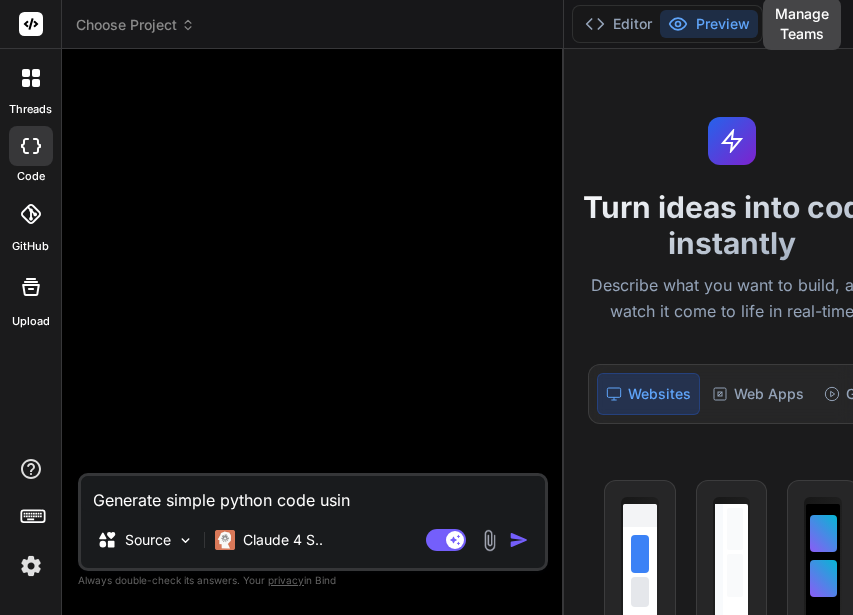 type on "Generate simple python code using" 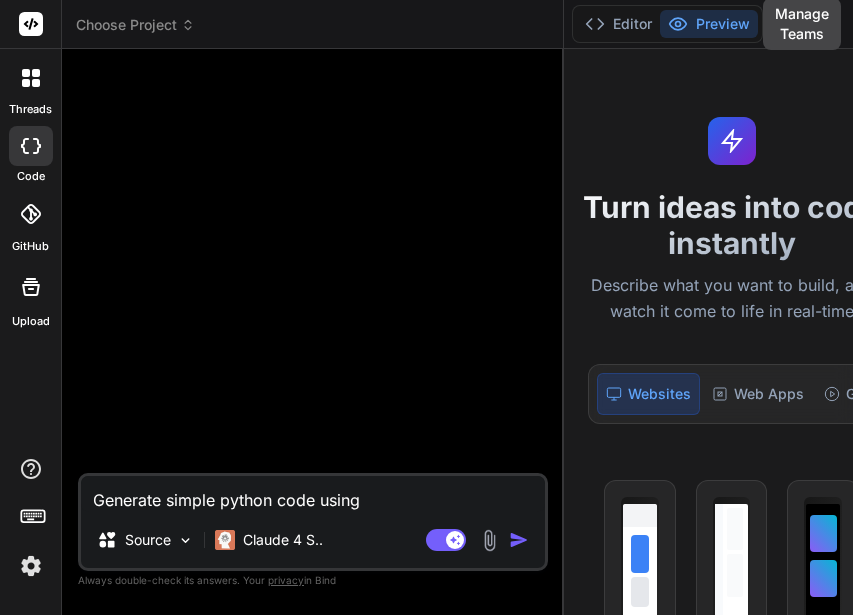 type on "Generate simple python code using" 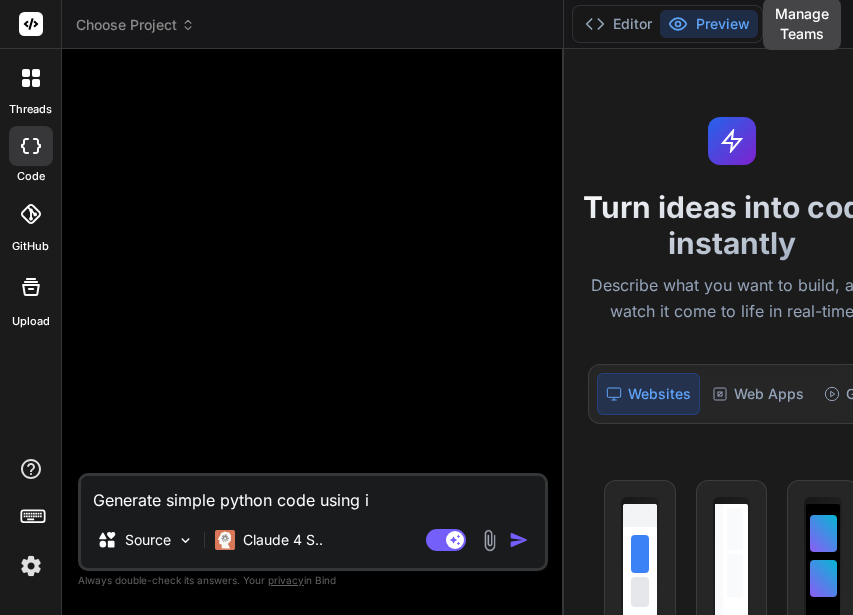 type on "Generate simple python code using if" 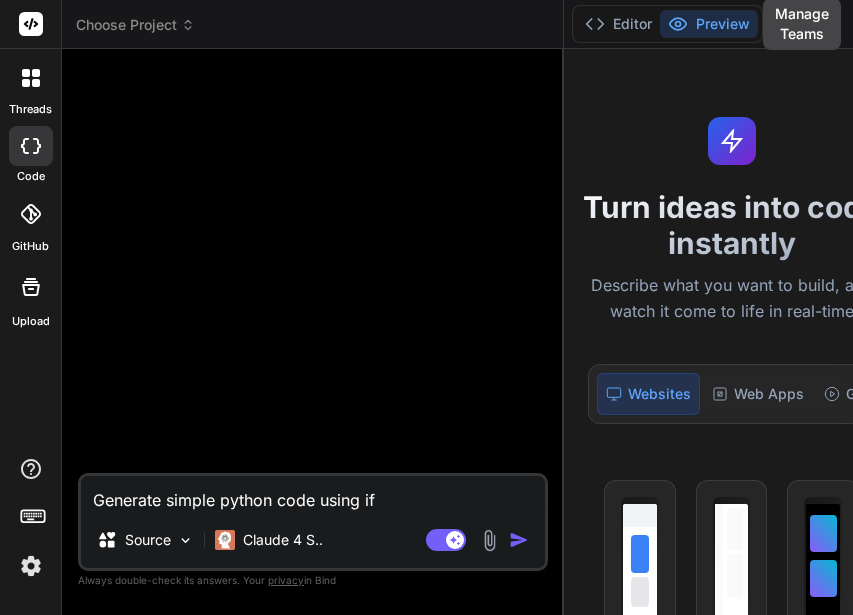type on "x" 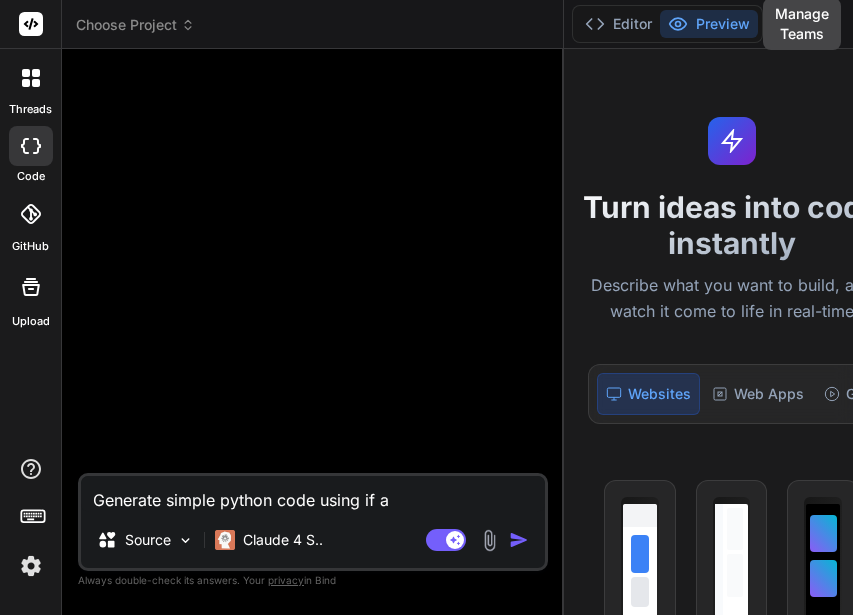 type on "Generate simple python code using if an" 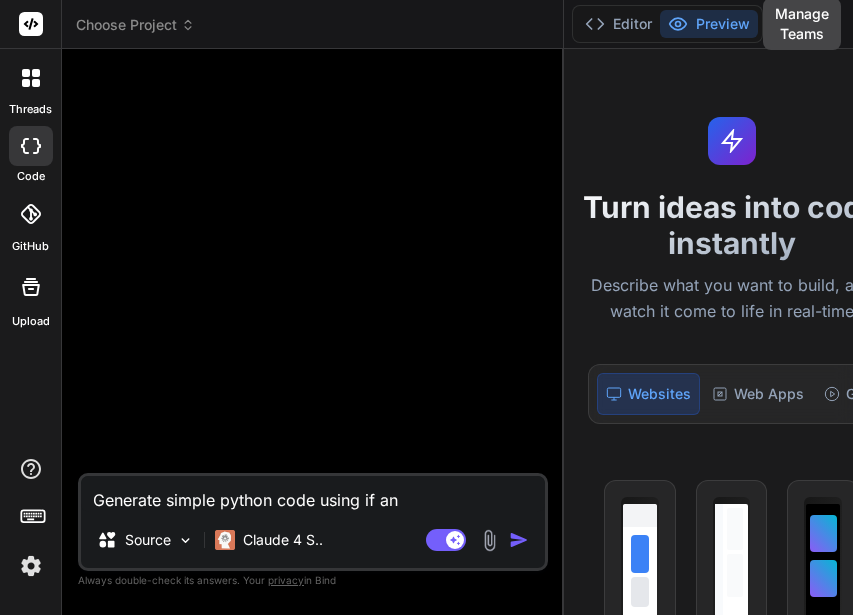 type on "Generate simple python code using if and" 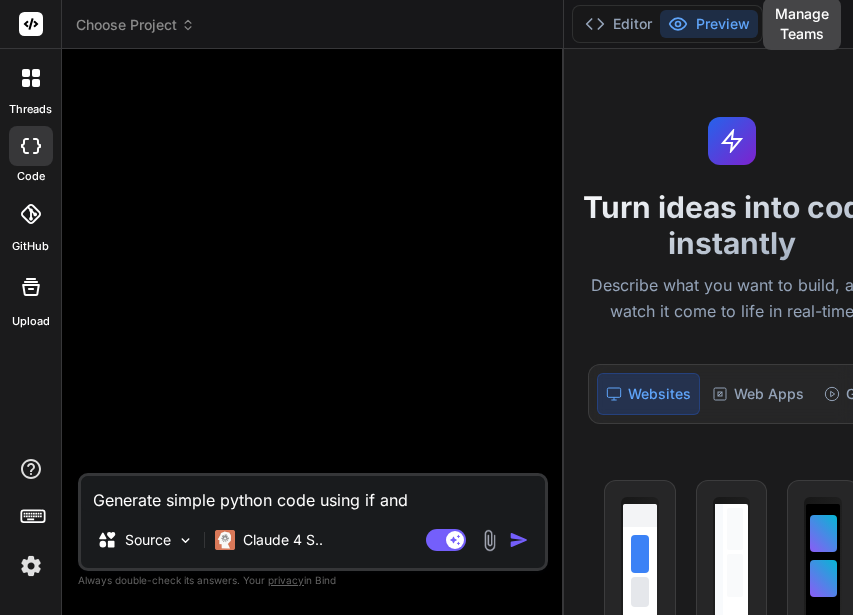 type on "Generate simple python code using if and" 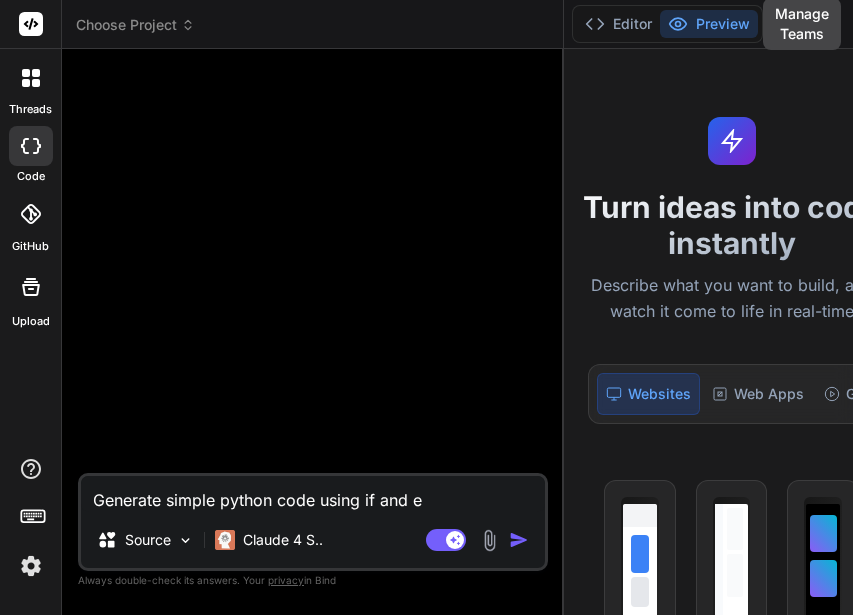 type on "Generate simple python code using if and el" 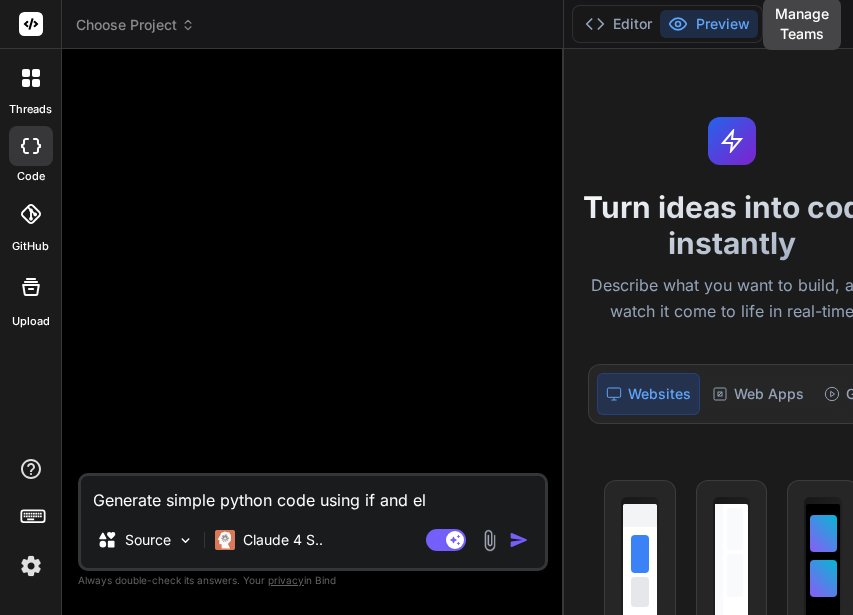 type on "Generate simple python code using if and els" 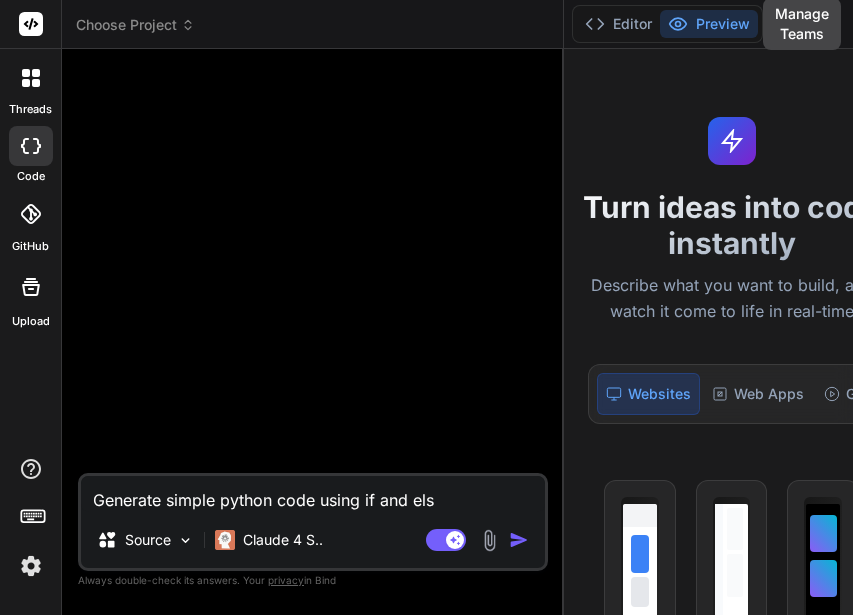 type on "Generate simple python code using if and else" 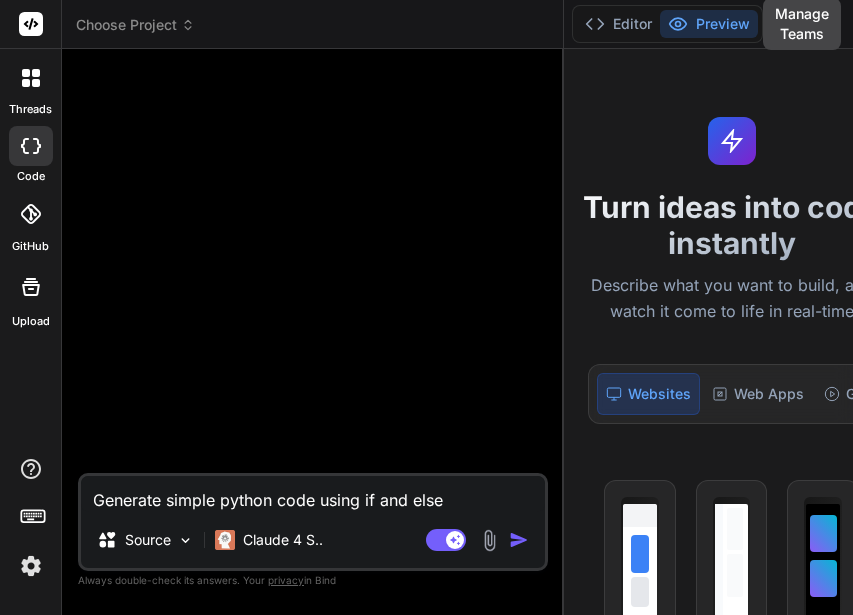 type on "Generate simple python code using if and else" 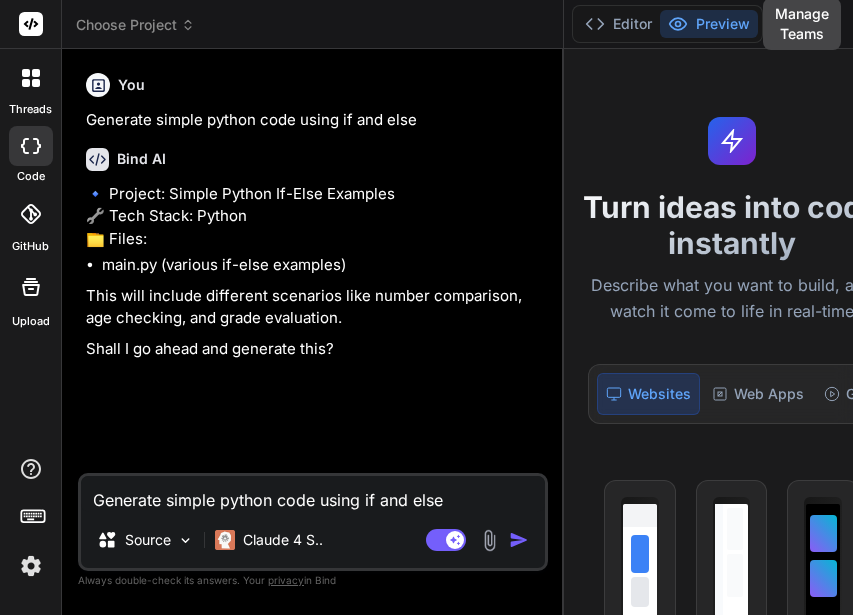 type on "x" 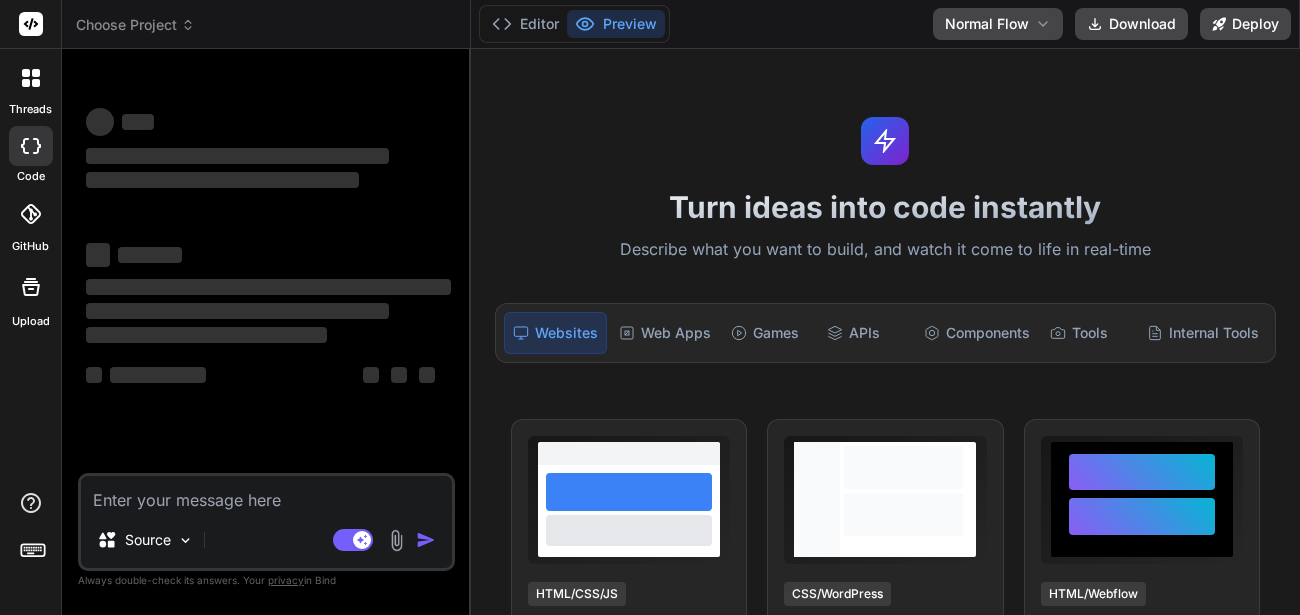 scroll, scrollTop: 0, scrollLeft: 0, axis: both 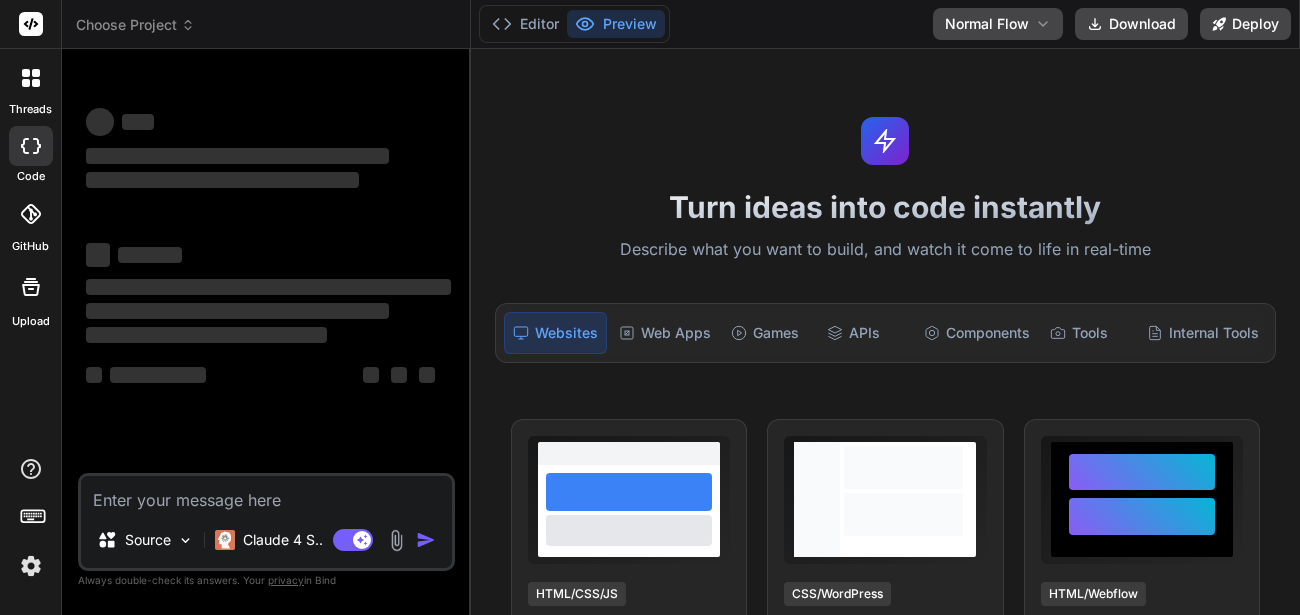 click at bounding box center [31, 566] 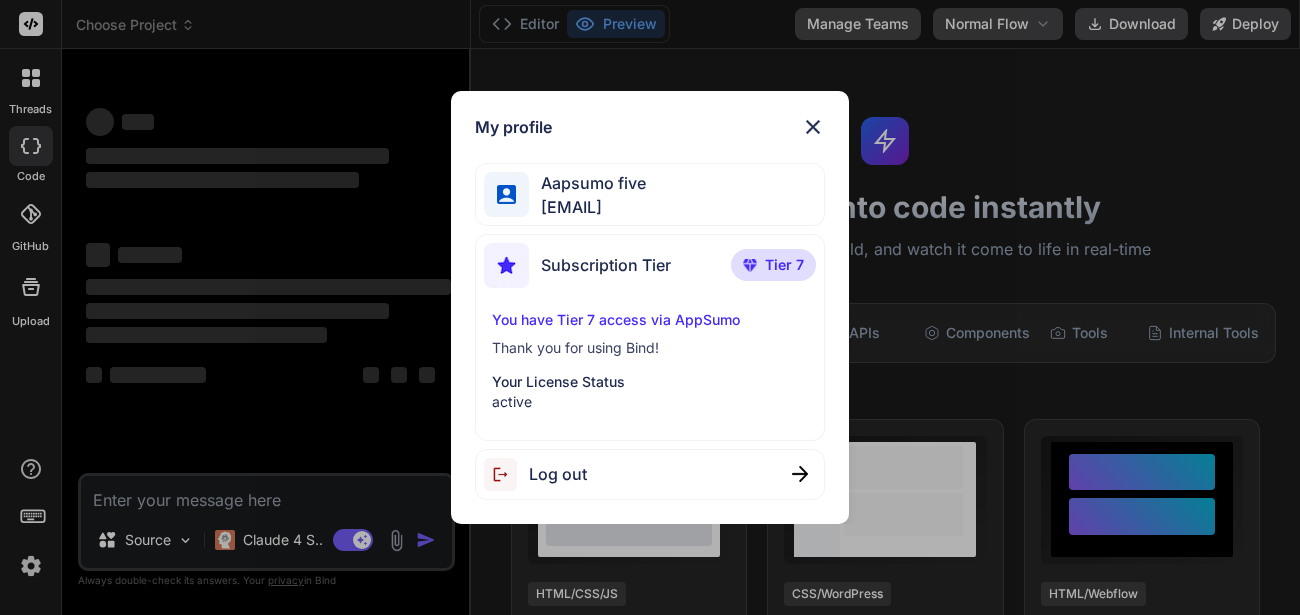 click at bounding box center [813, 127] 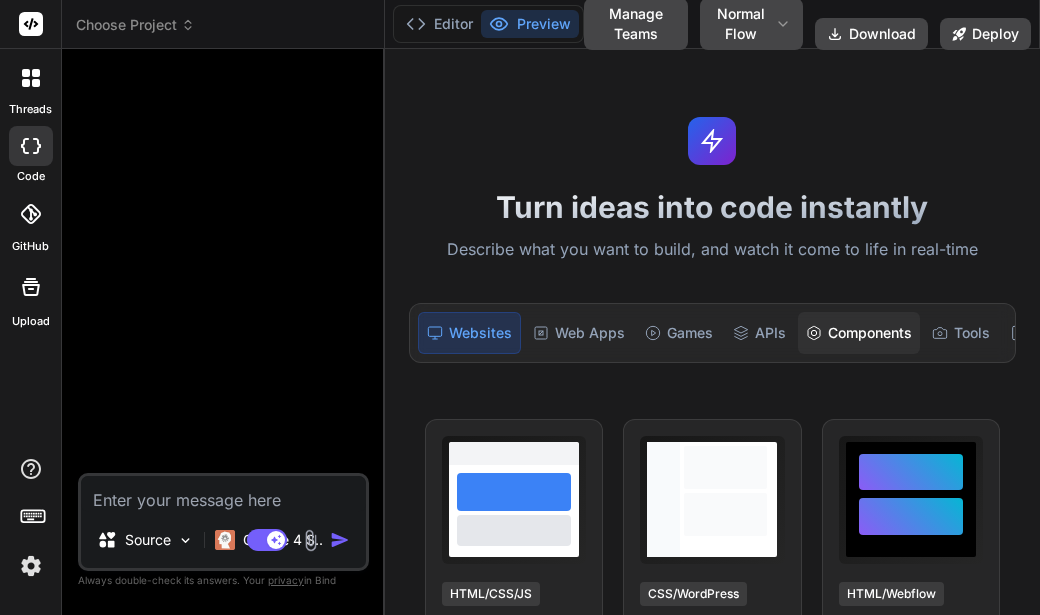 type on "x" 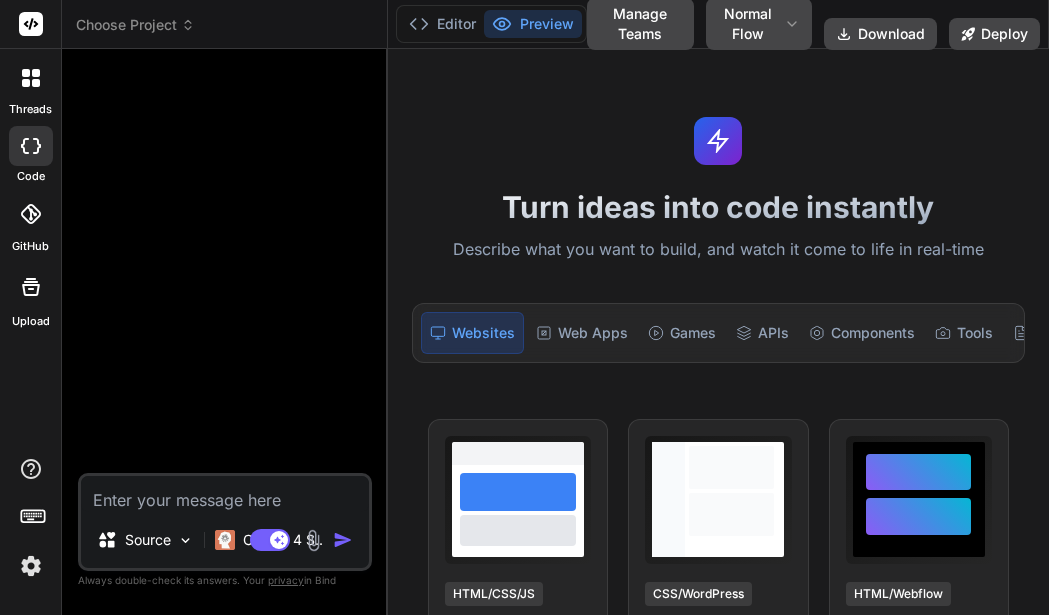 click at bounding box center (225, 494) 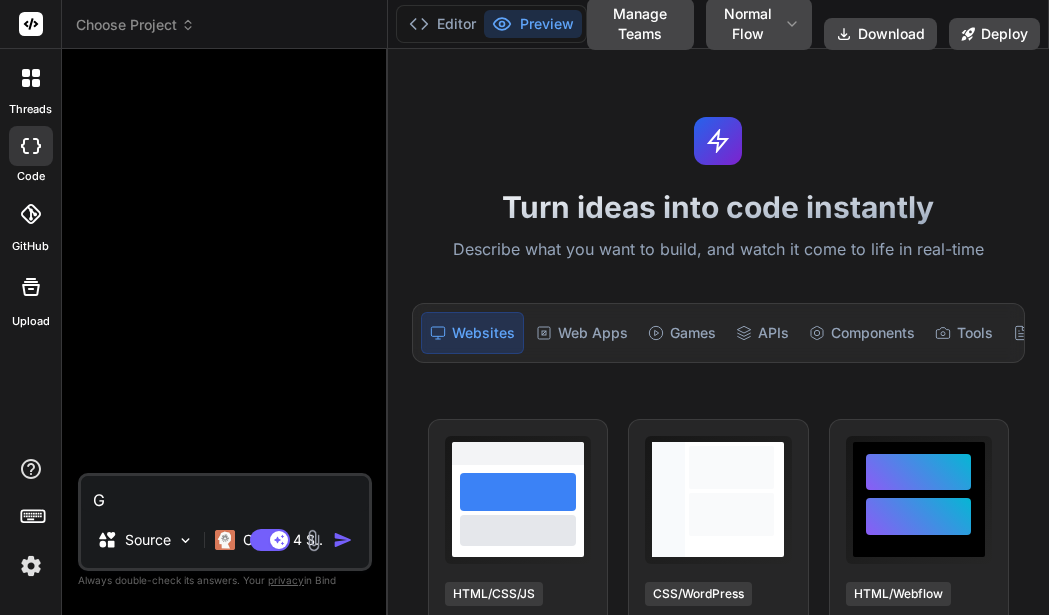 type on "Ge" 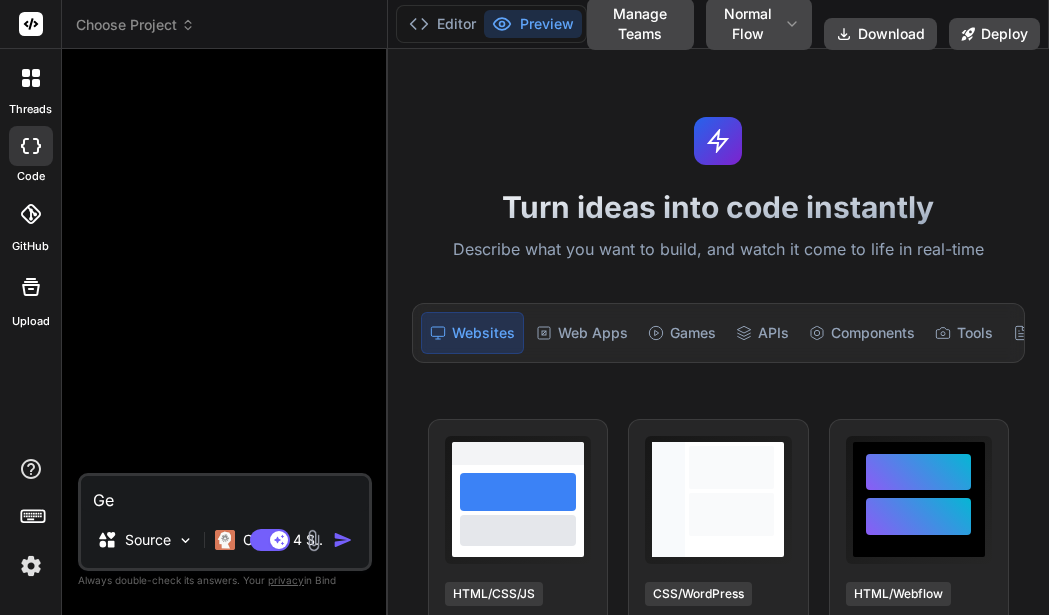type on "Gen" 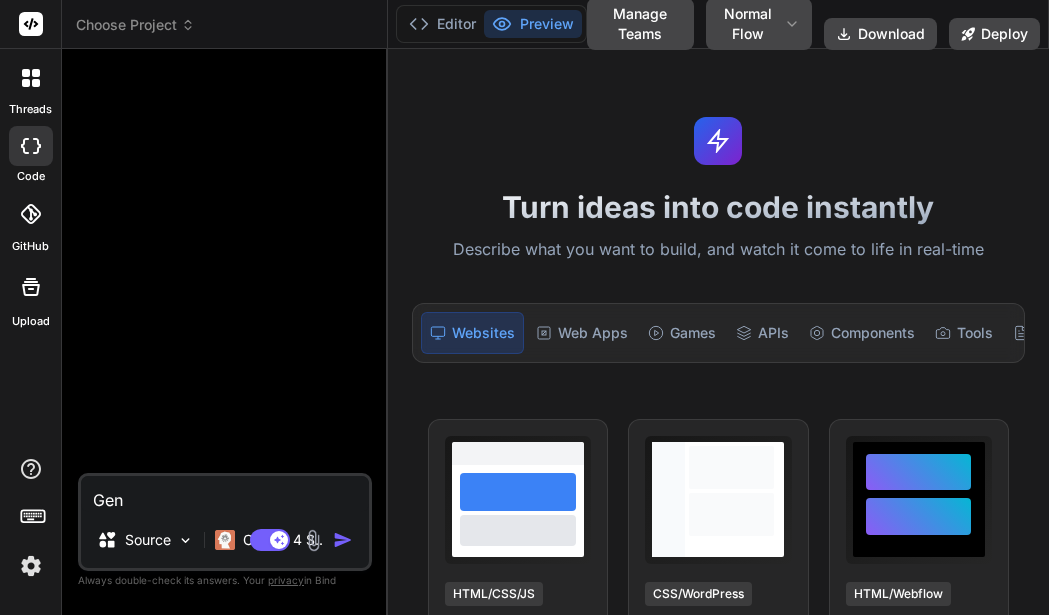 type on "Gene" 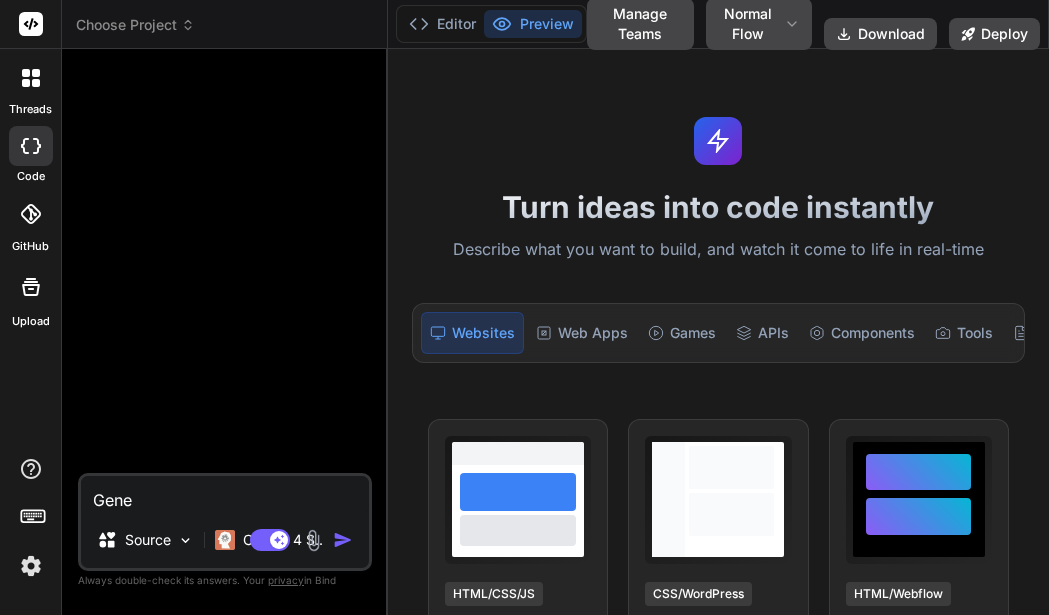 type on "Gener" 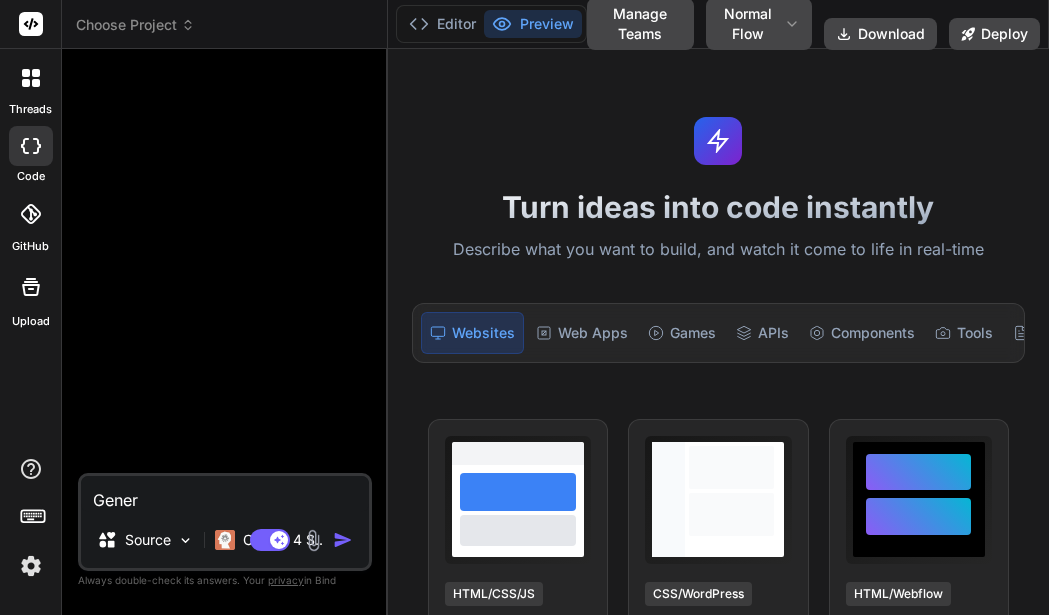 type on "Genera" 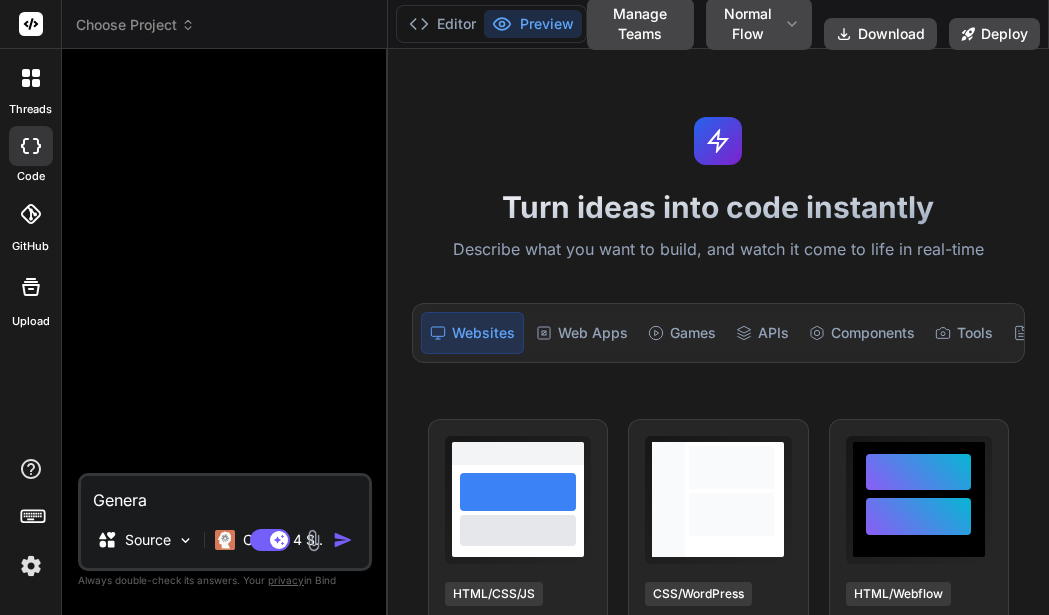 type on "Generat" 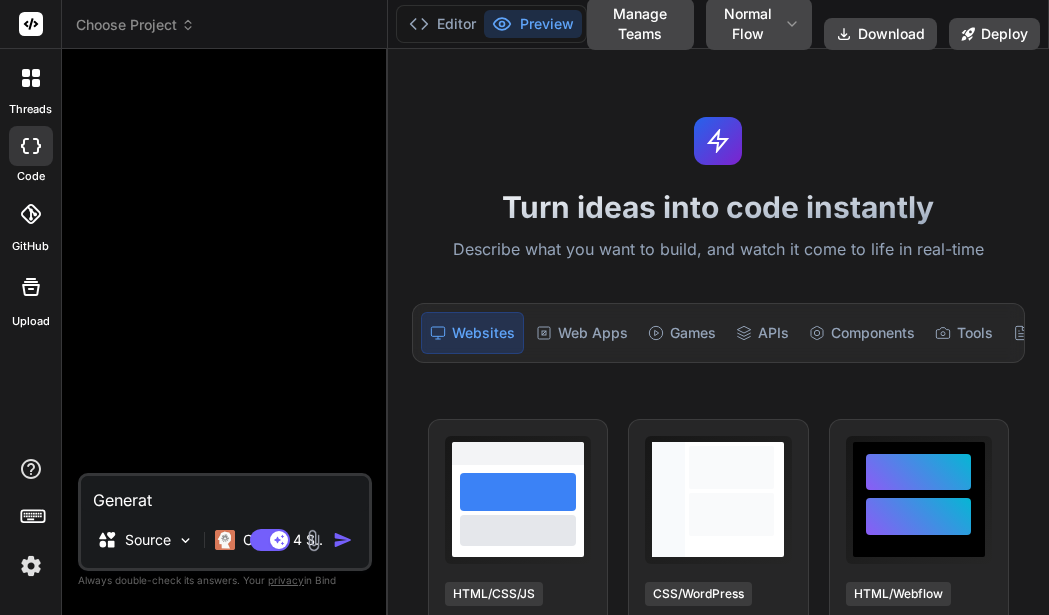 type on "x" 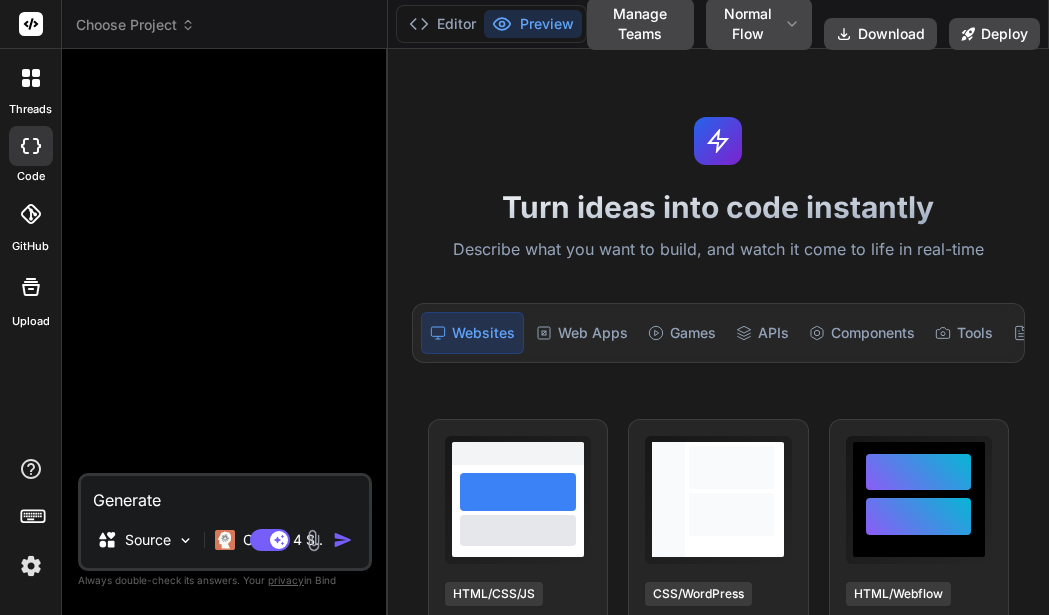 type on "Generate" 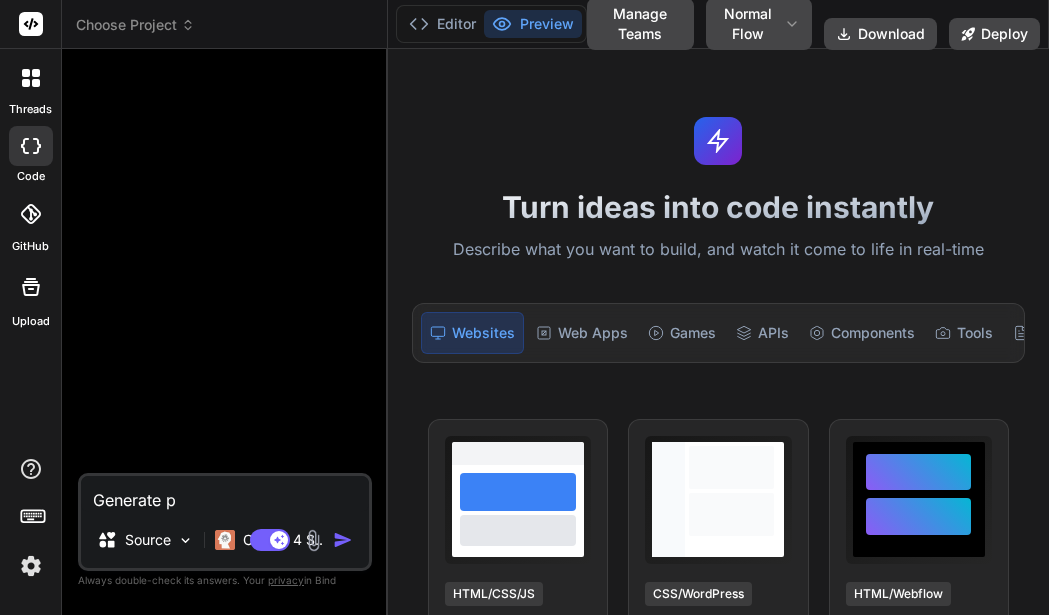 type on "Generate py" 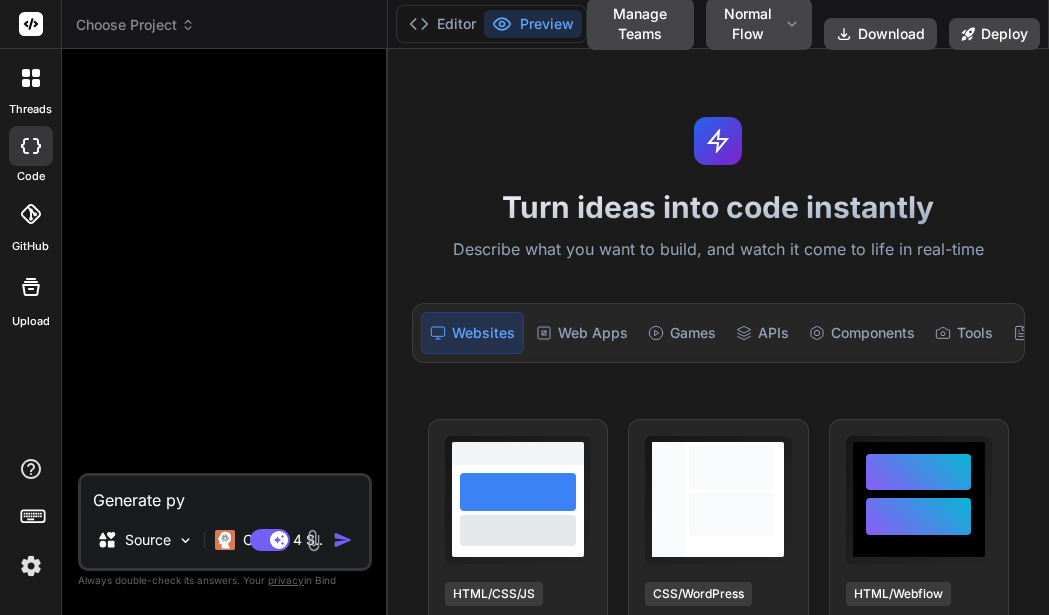 type on "Generate pyt" 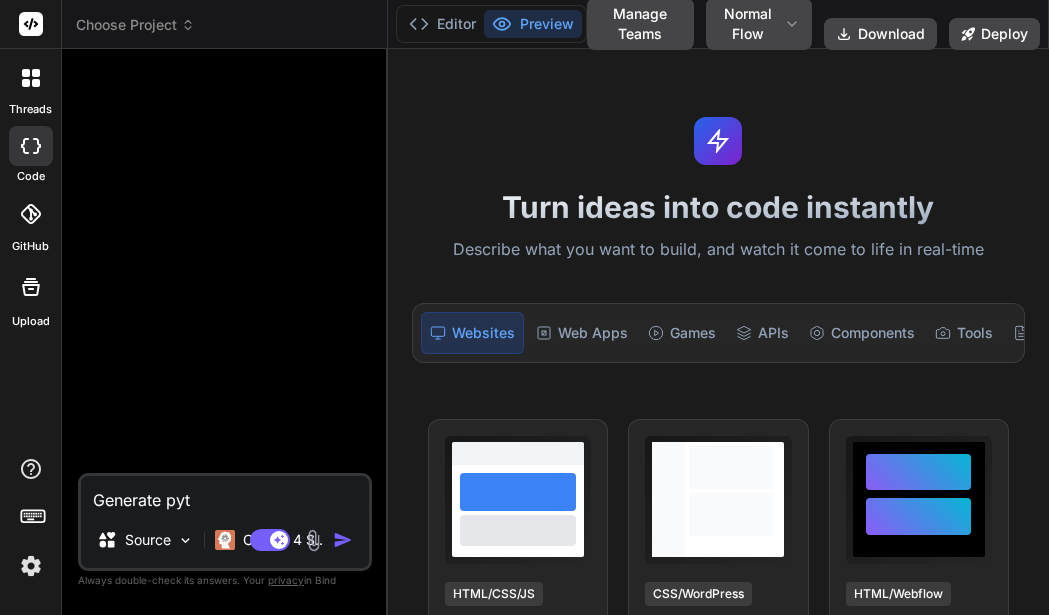 type on "Generate pyth" 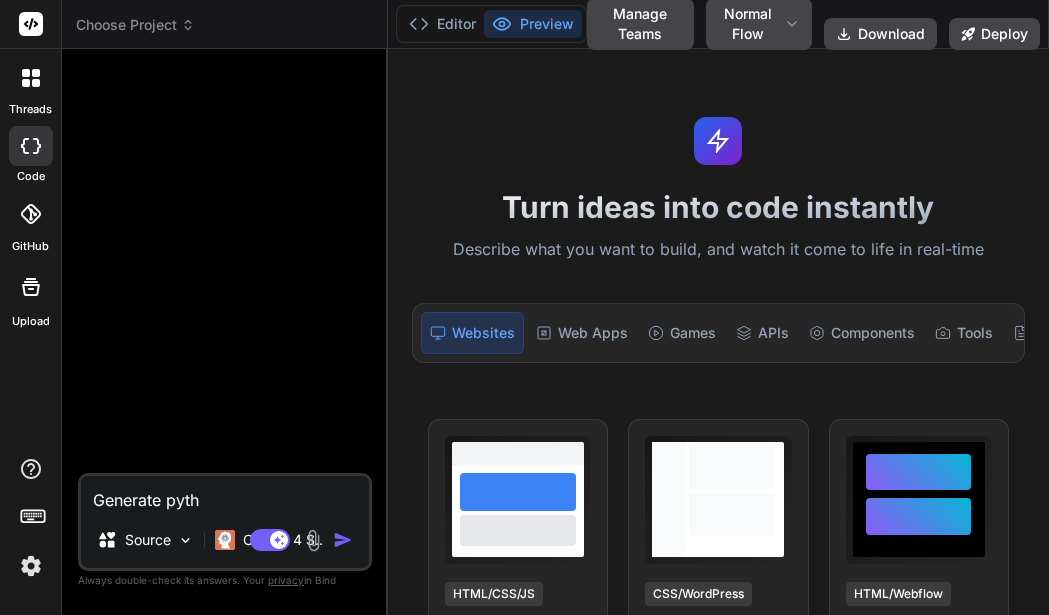 type on "x" 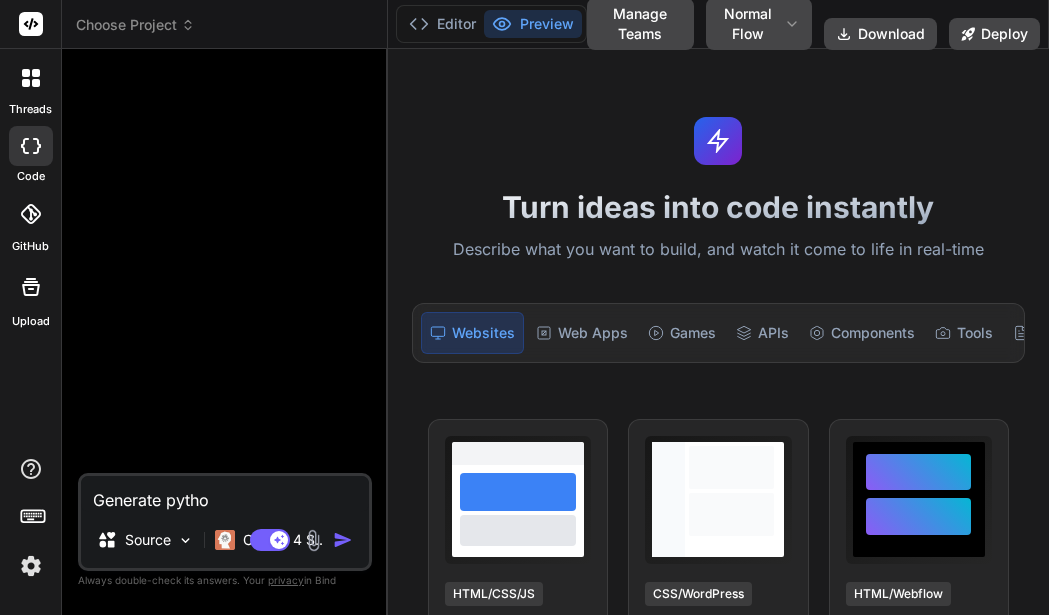 type on "Generate python" 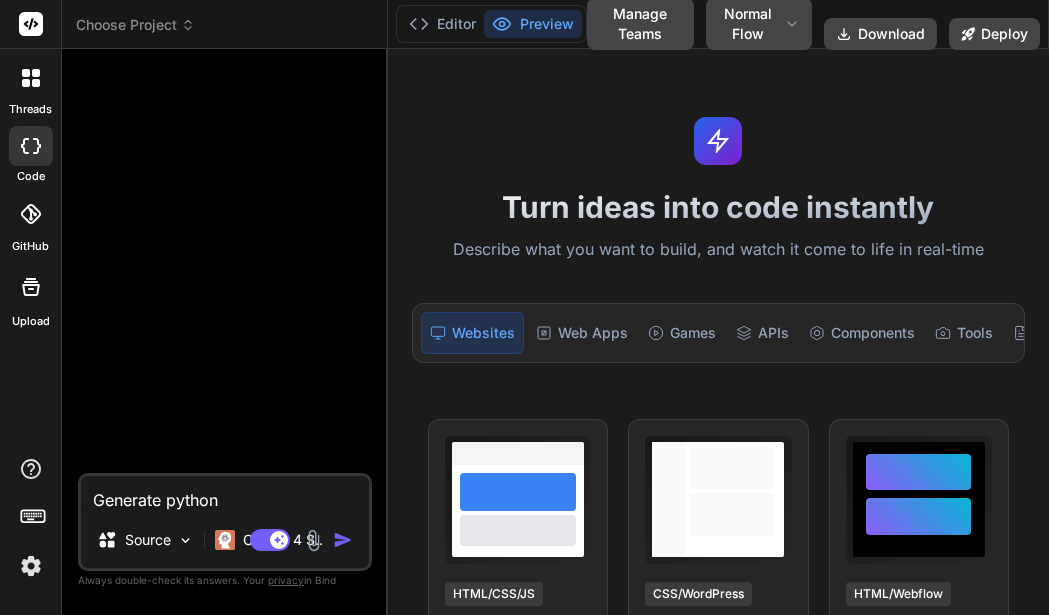 type on "Generate python" 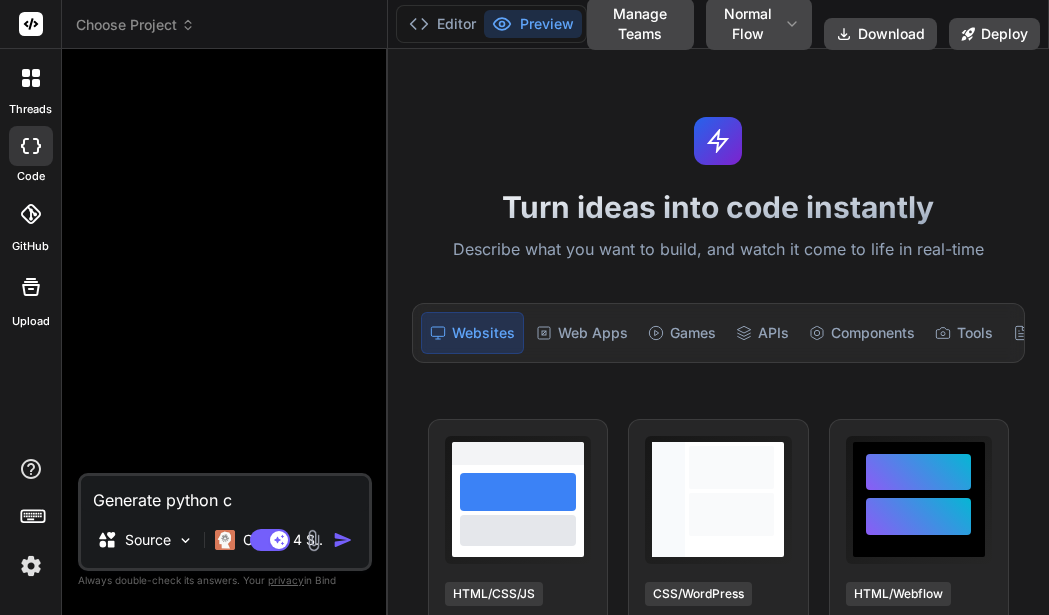 type on "Generate python co" 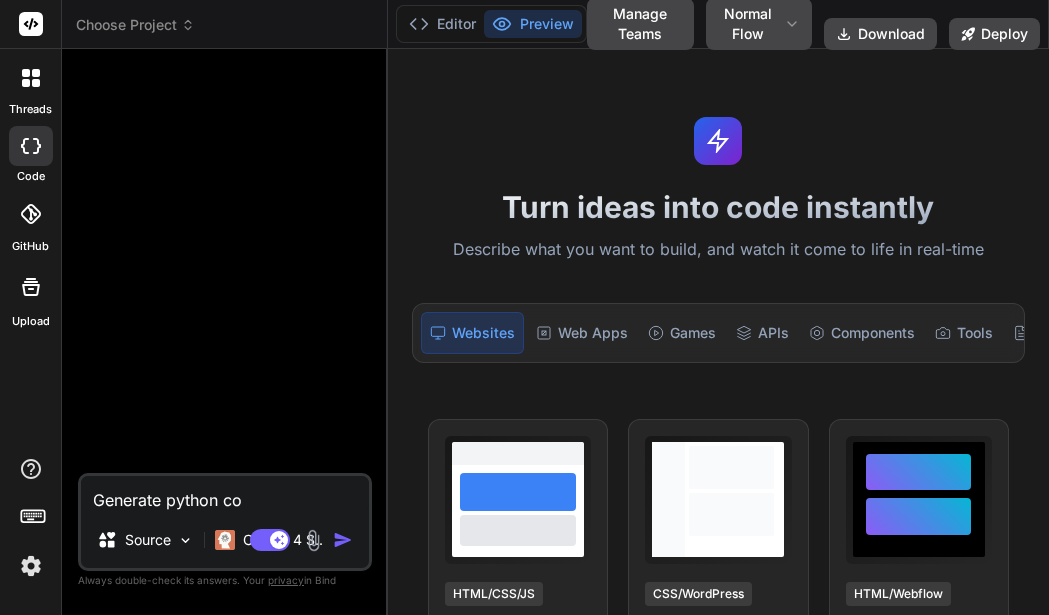 type on "Generate python cod" 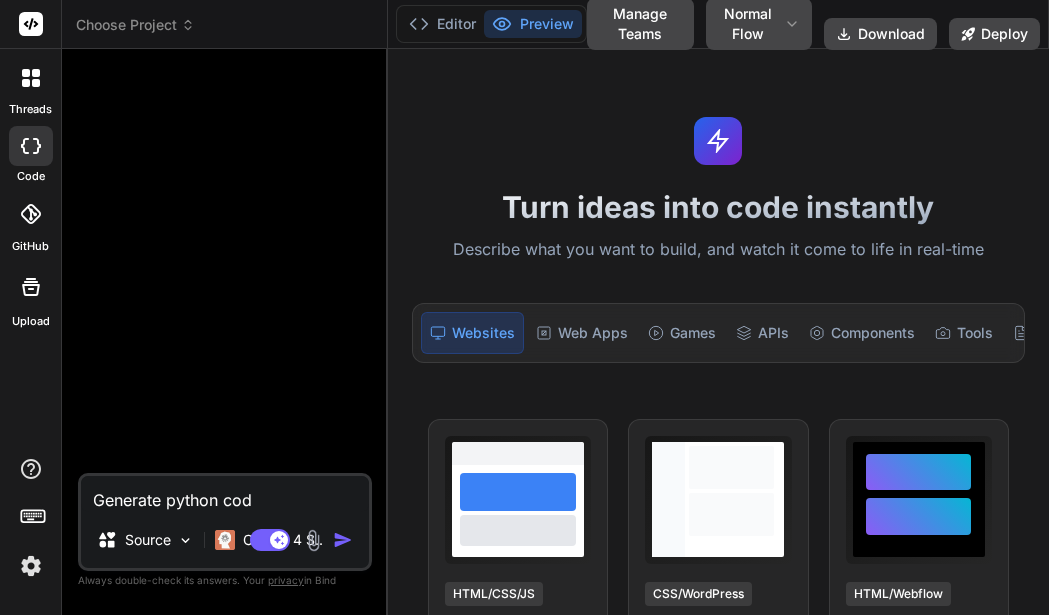 type on "Generate python code" 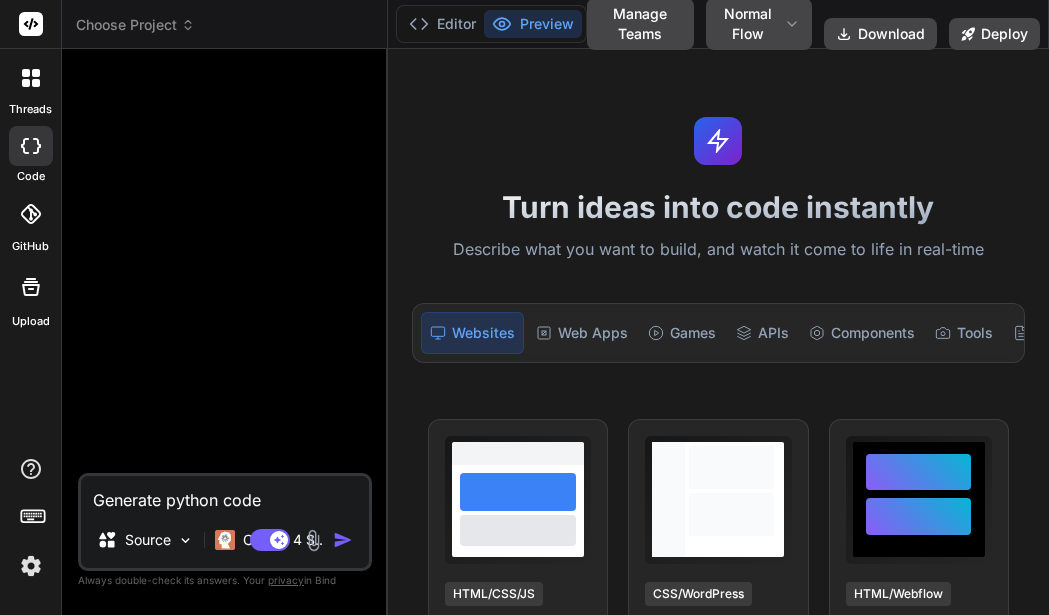 type on "Generate python code" 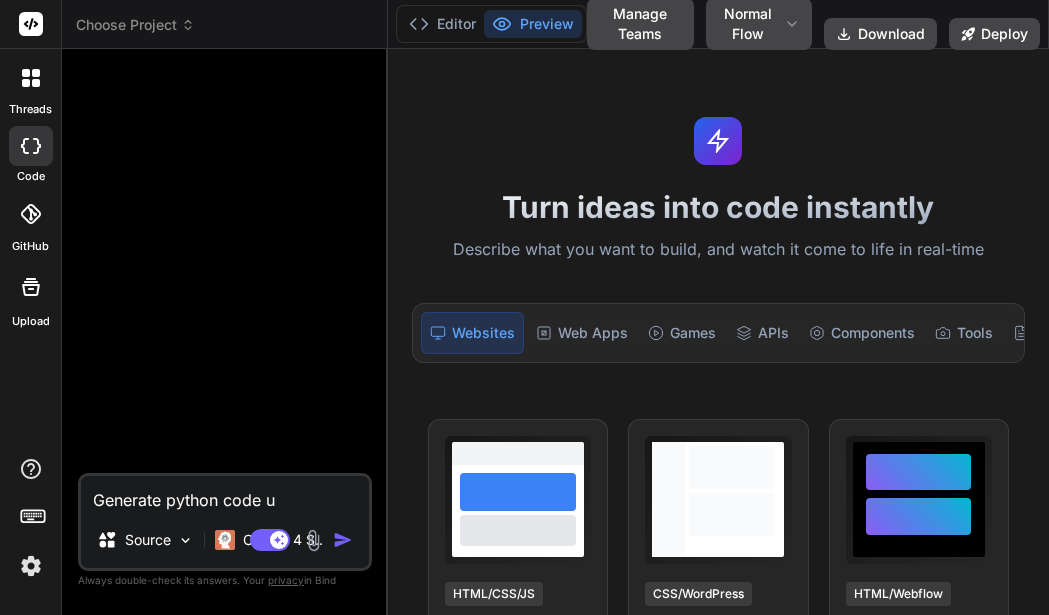 type on "Generate python code us" 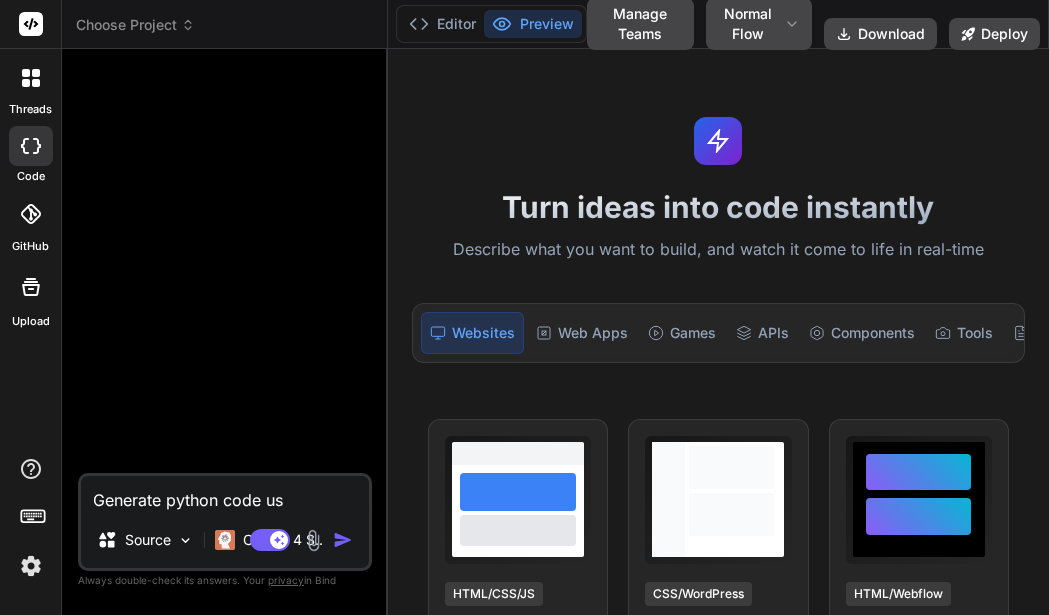 type on "Generate python code usi" 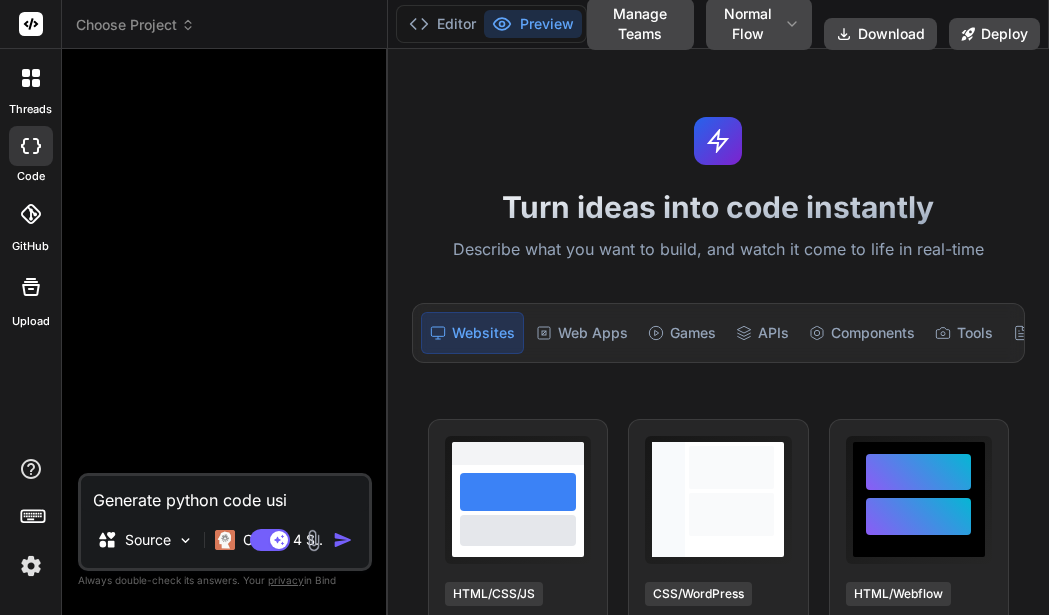 type on "Generate python code usin" 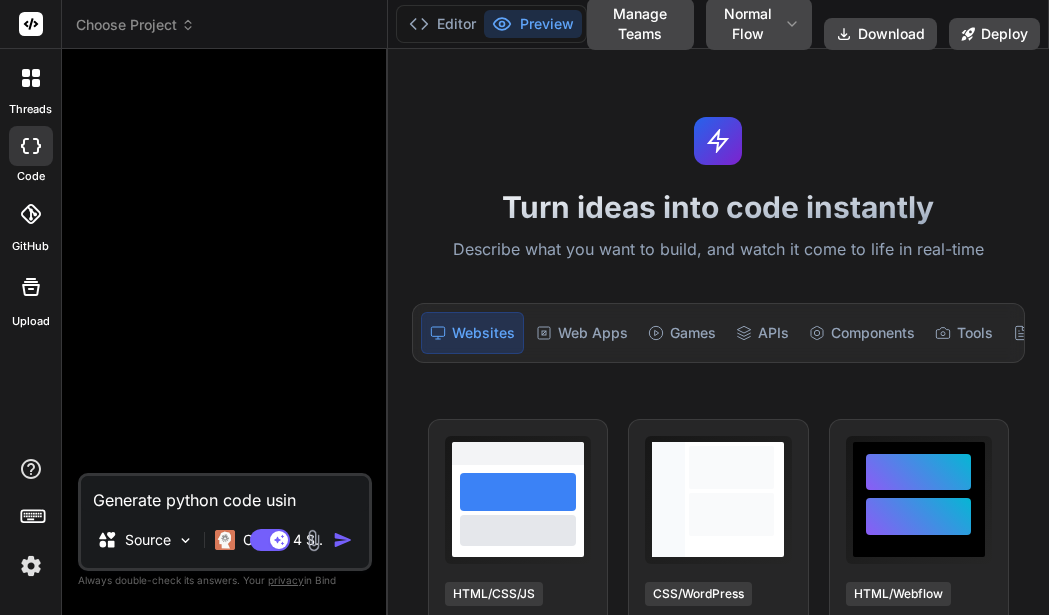 type on "x" 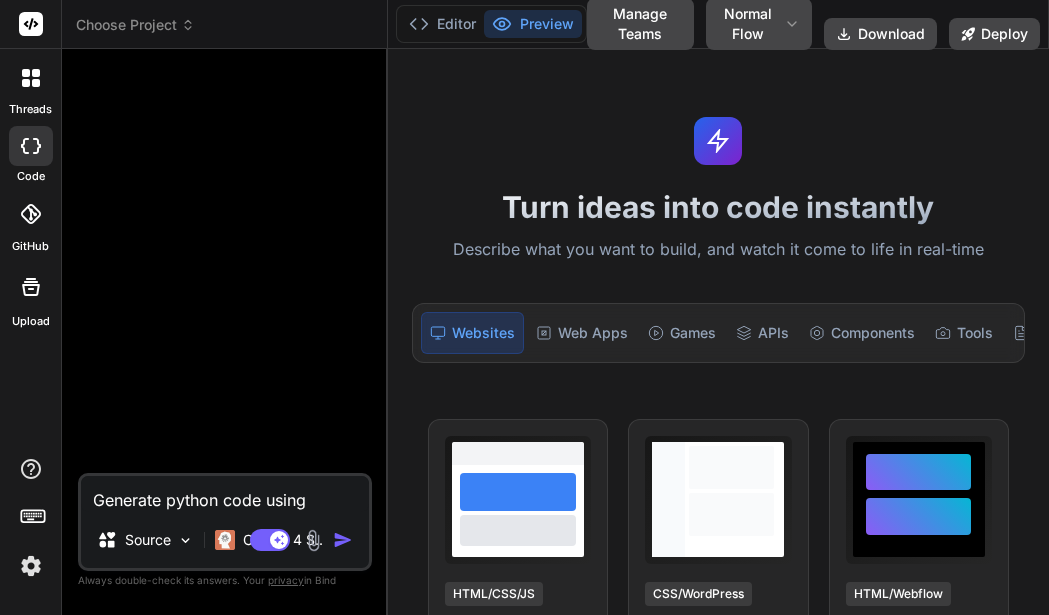 type on "Generate python code using" 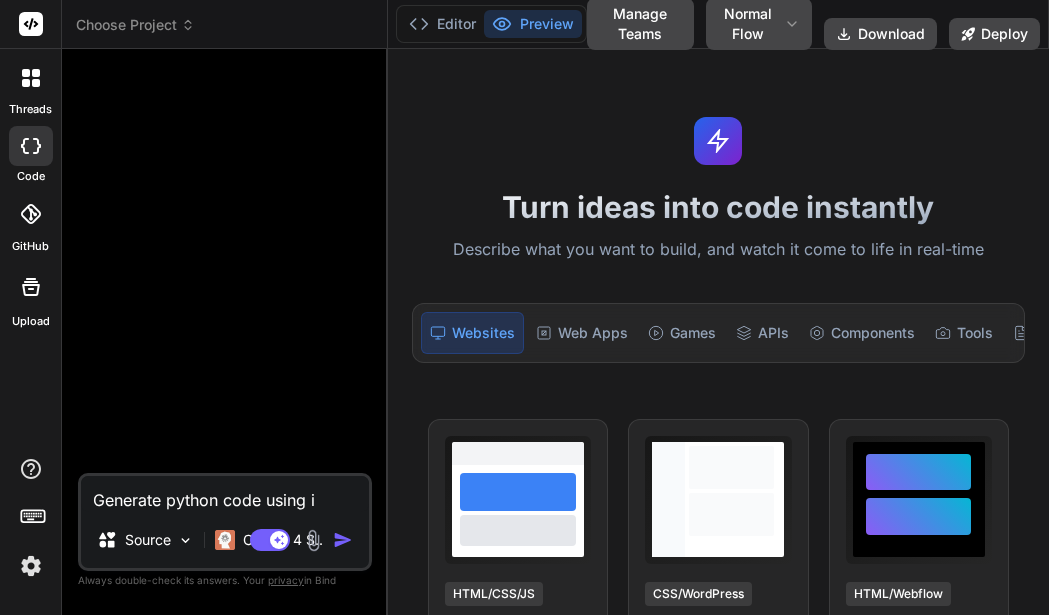 type on "Generate python code using if" 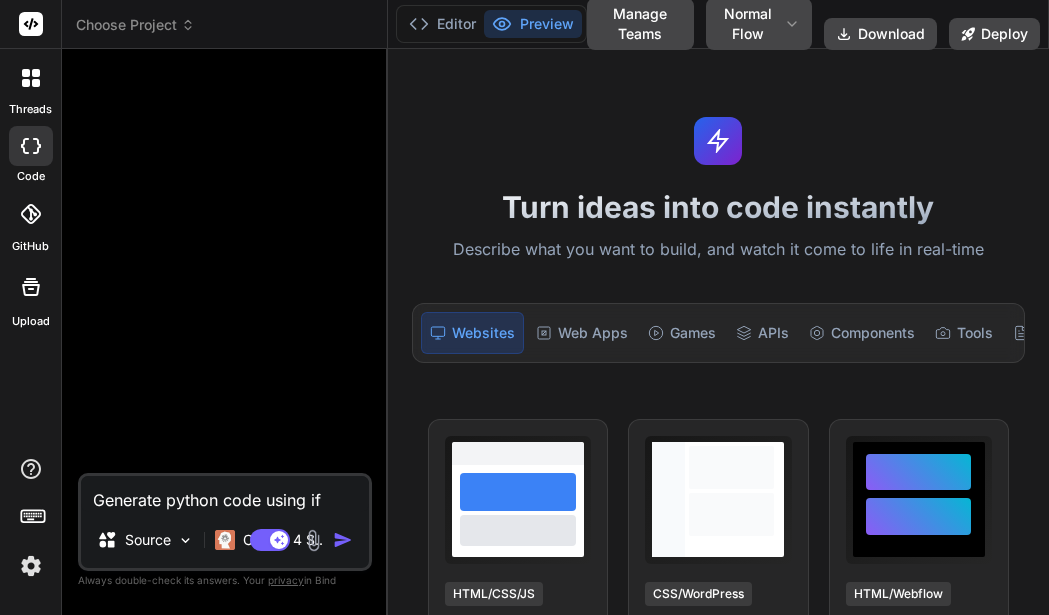 type on "Generate python code using if" 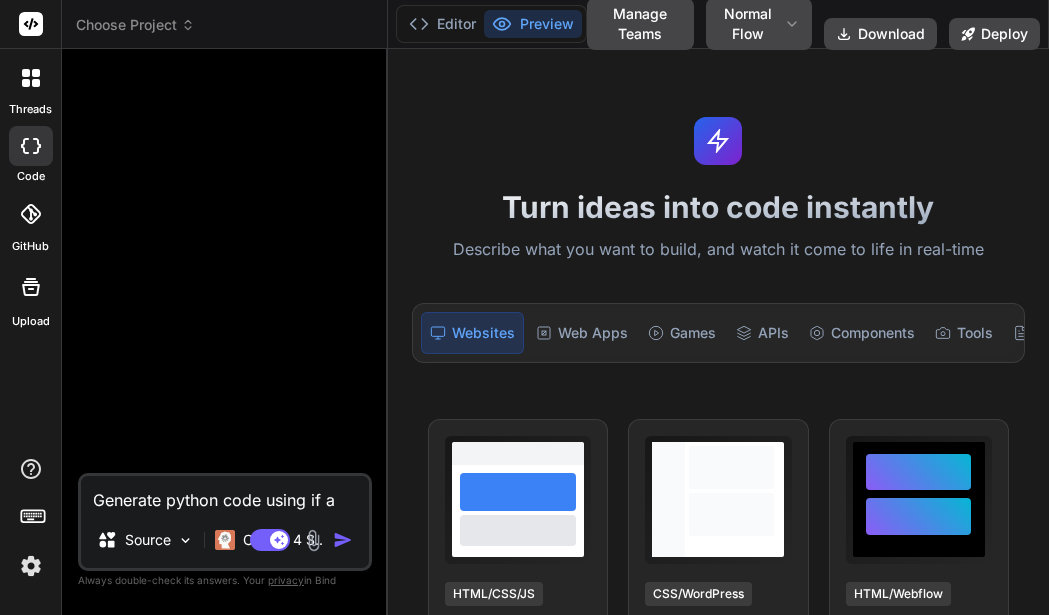 type on "Generate python code using if an" 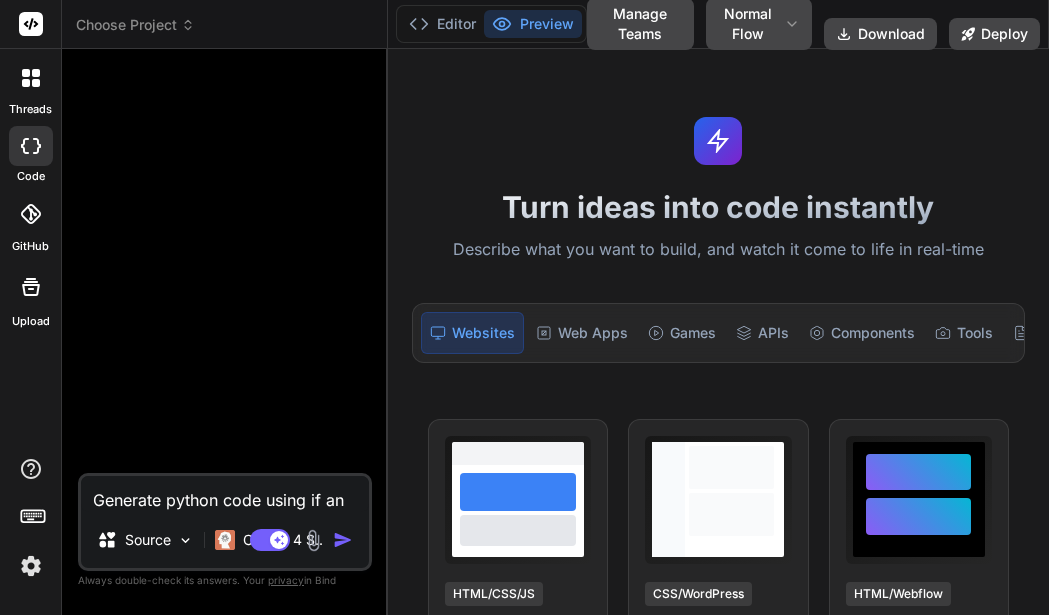 type on "Generate python code using if and" 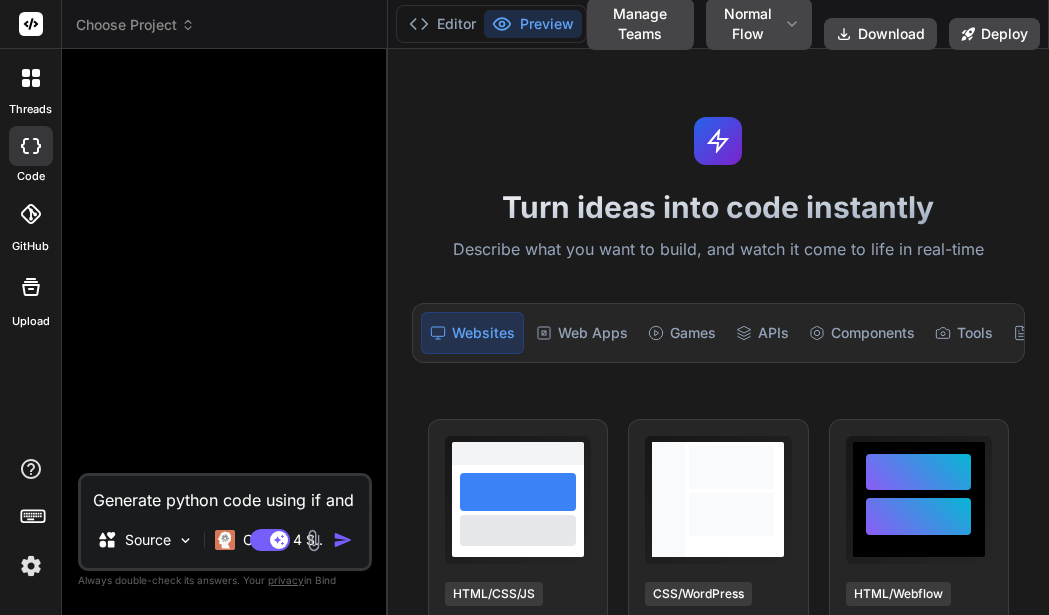 type on "Generate python code using if and" 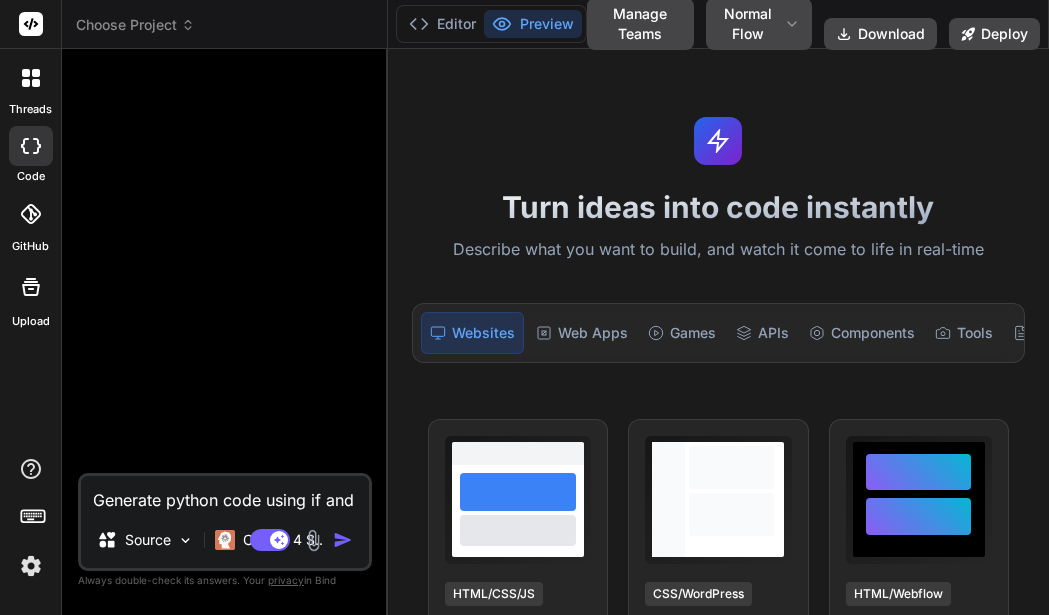 type on "Generate python code using if and us" 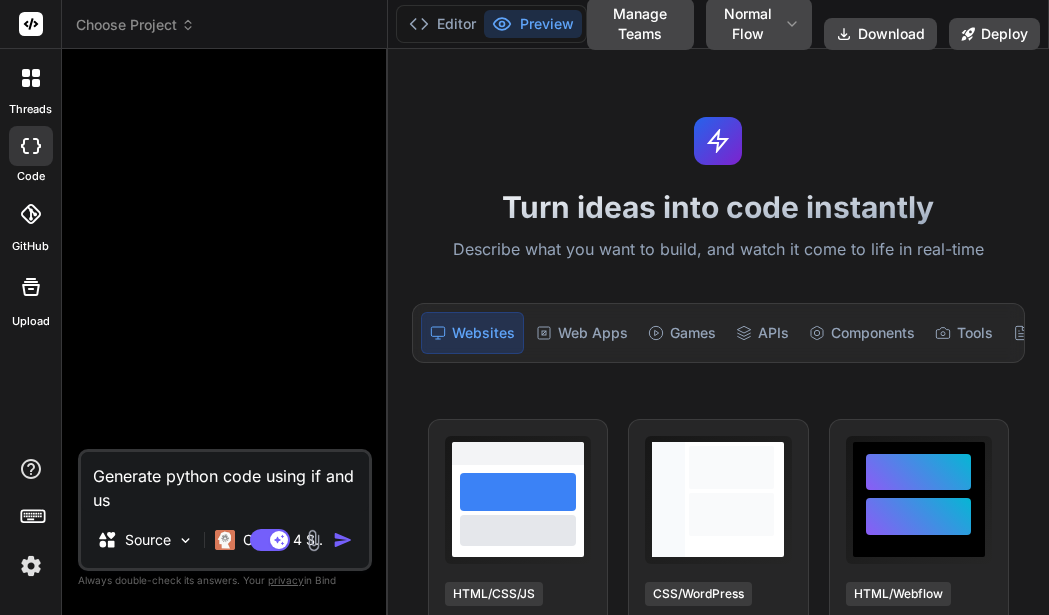 type on "Generate python code using if and use" 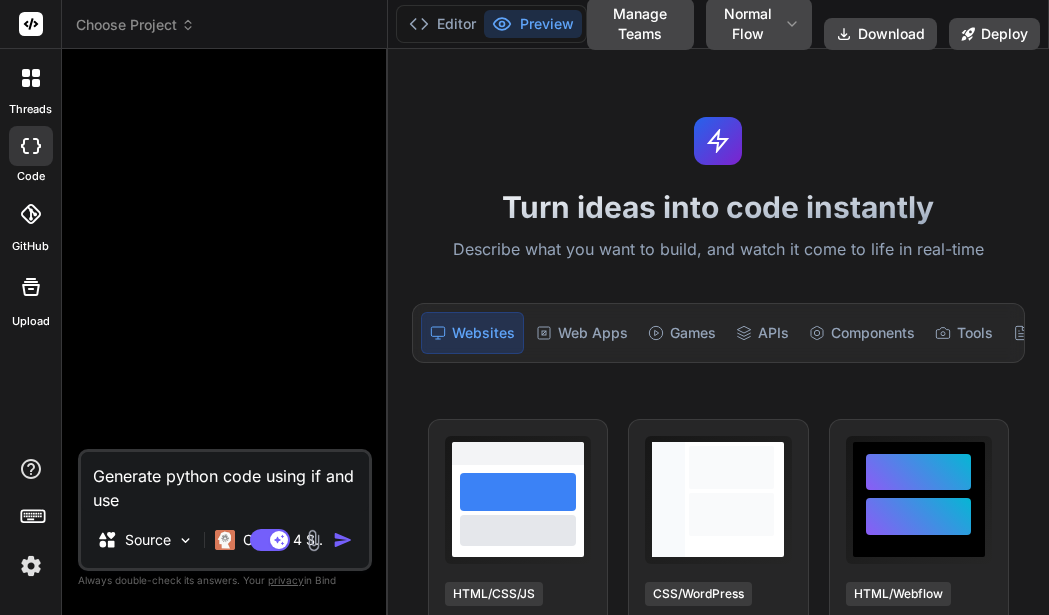type on "Generate python code using if and us" 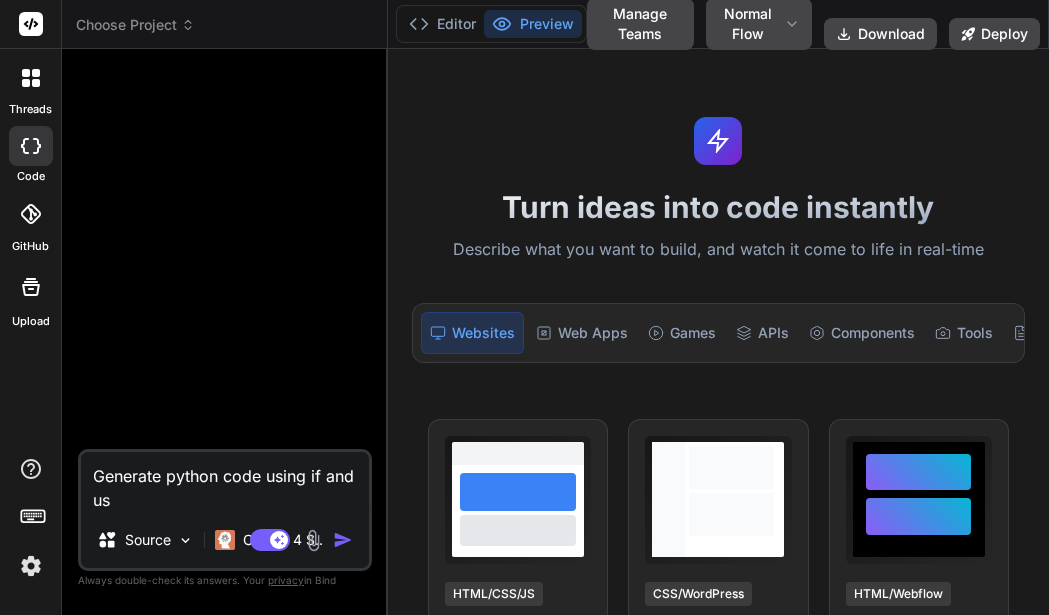 type on "Generate python code using if and u" 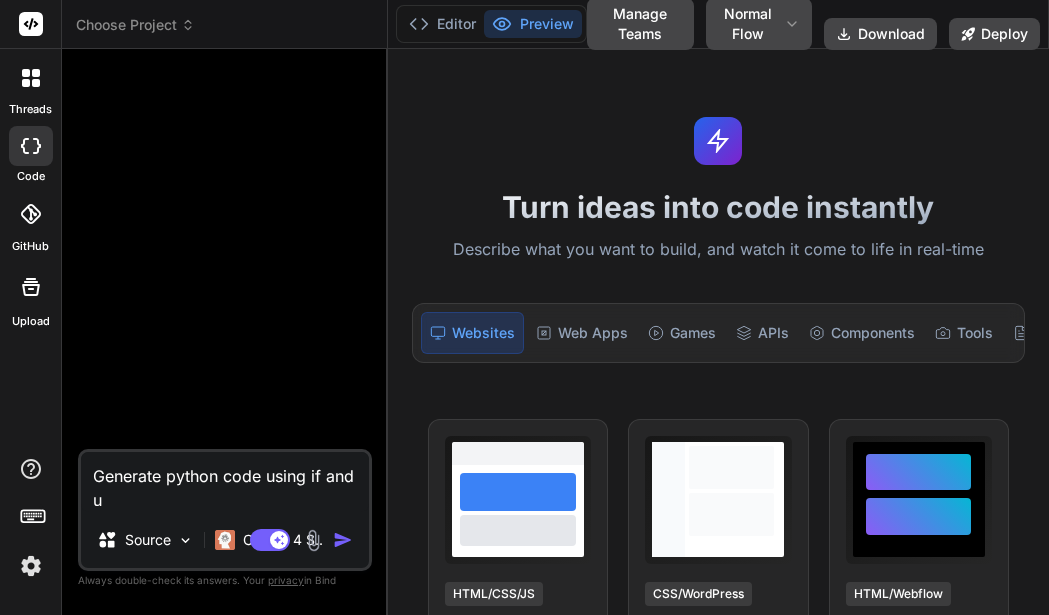 type on "Generate python code using if and" 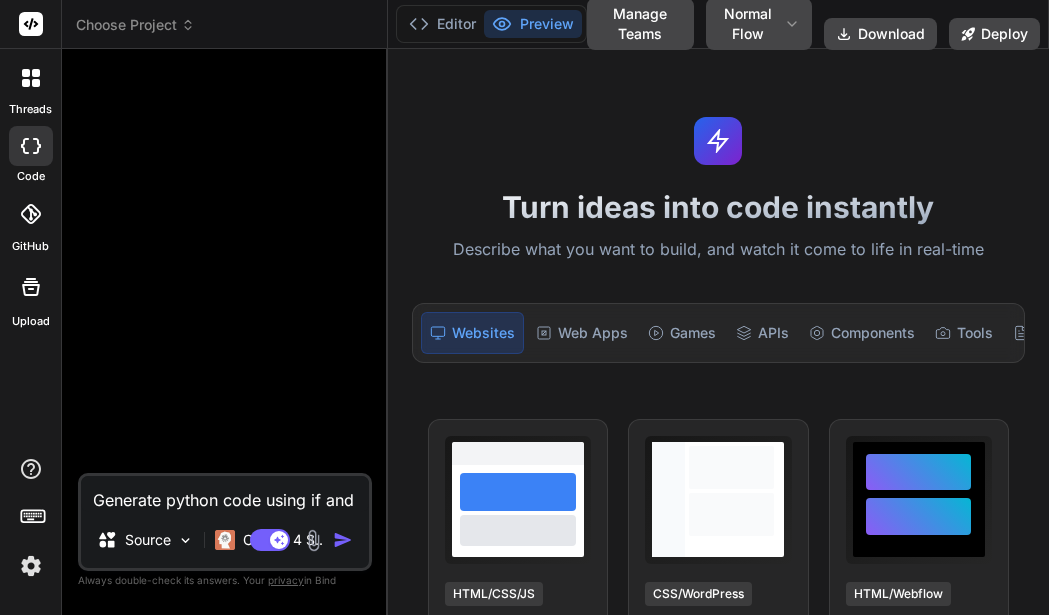 type on "Generate python code using if and e" 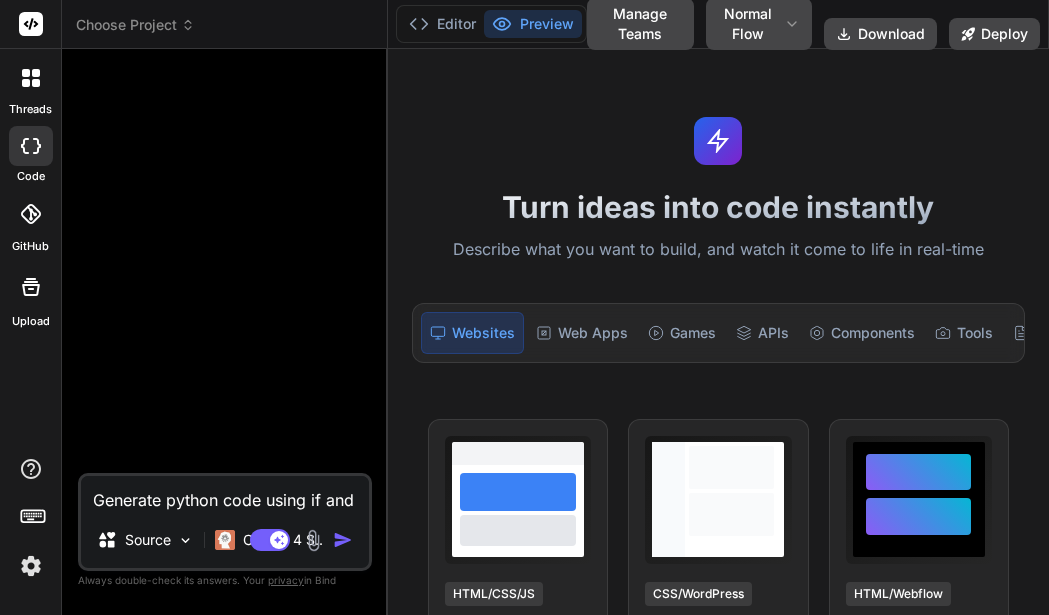 type on "Generate python code using if and el" 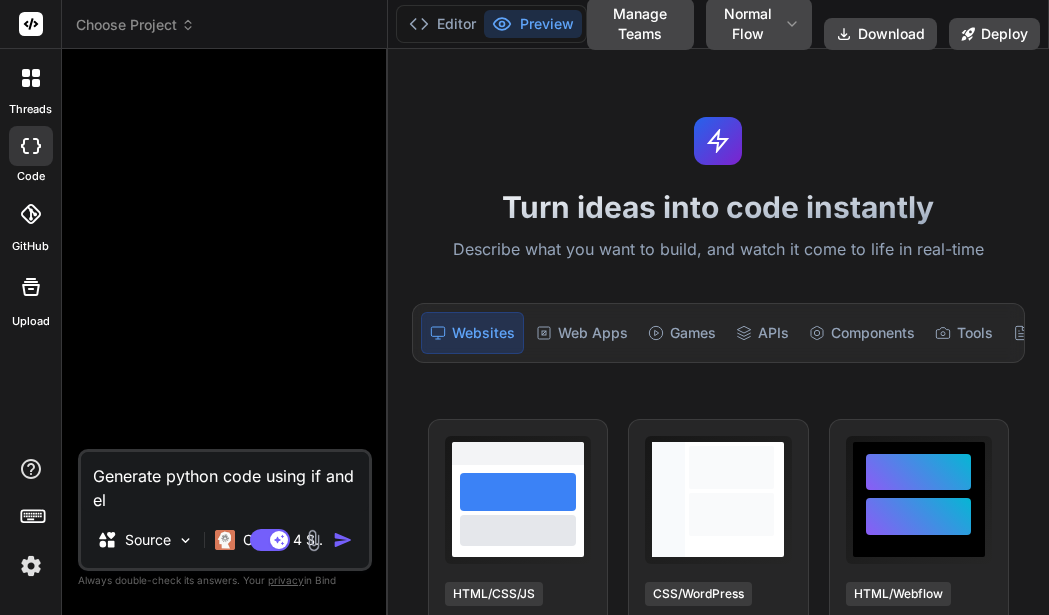 type on "Generate python code using if and els" 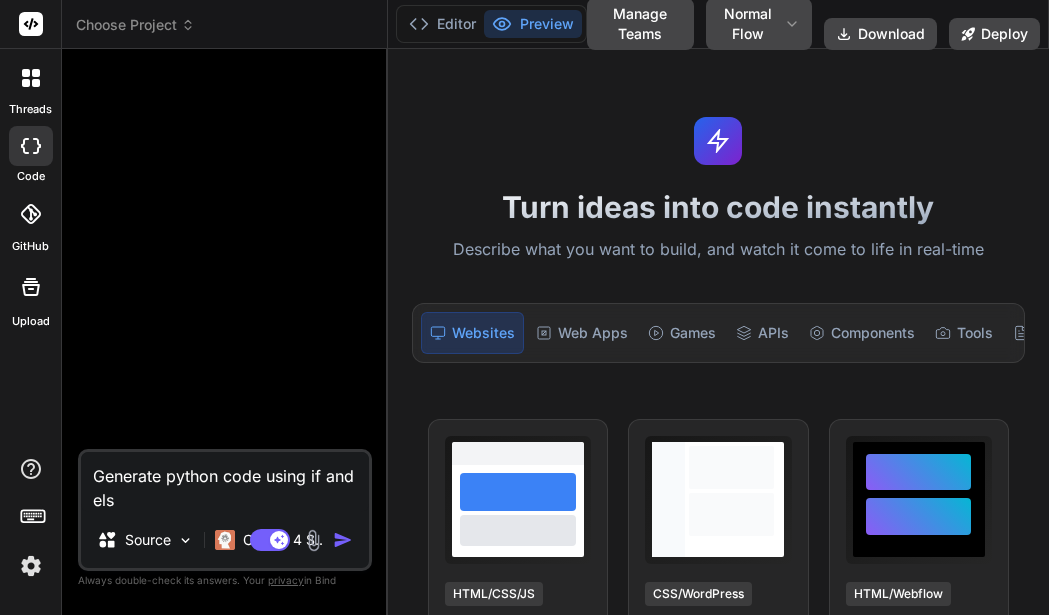 type on "Generate python code using if and else" 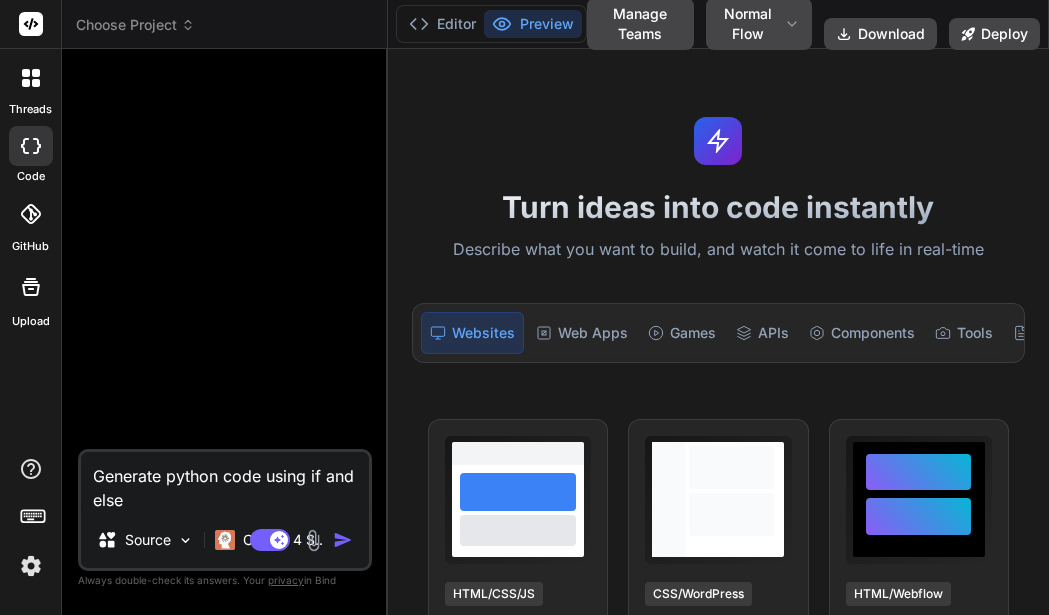 type on "Generate python code using if and else" 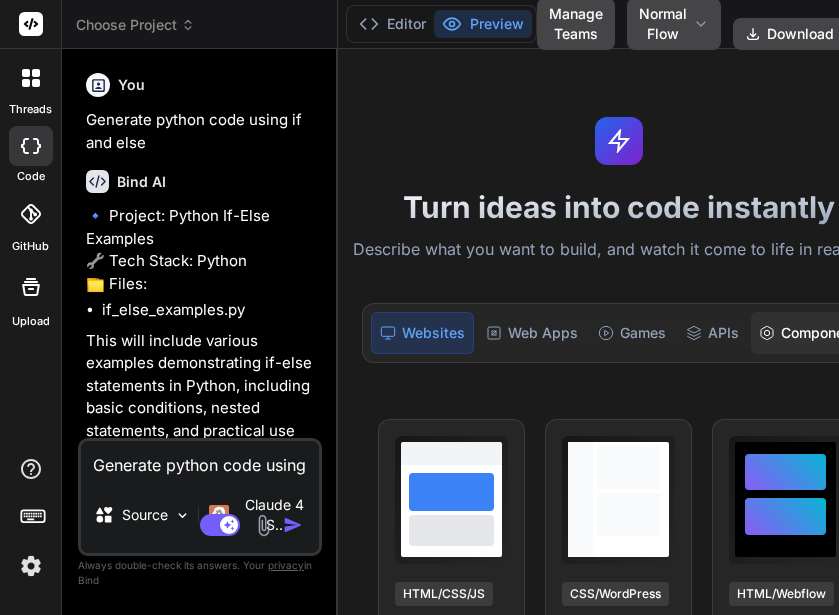 type on "x" 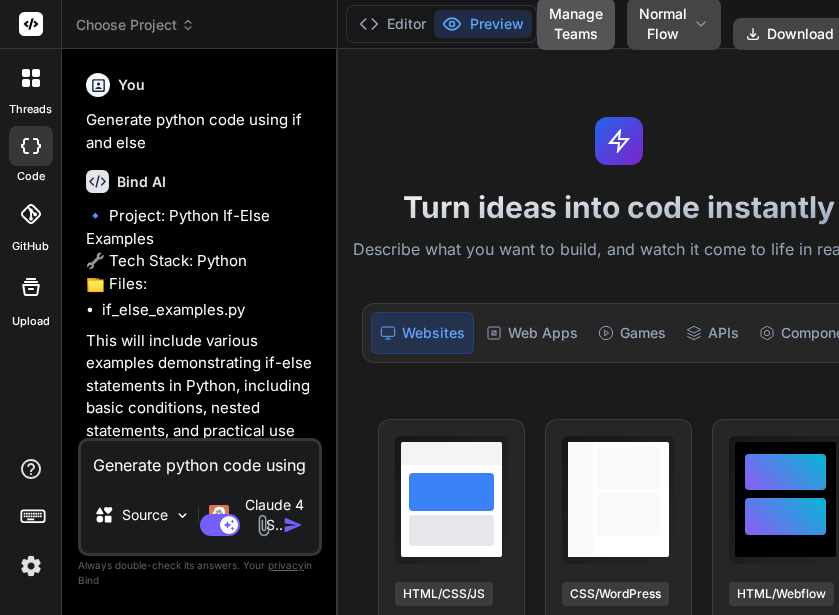 click on "Manage Teams" at bounding box center (576, 24) 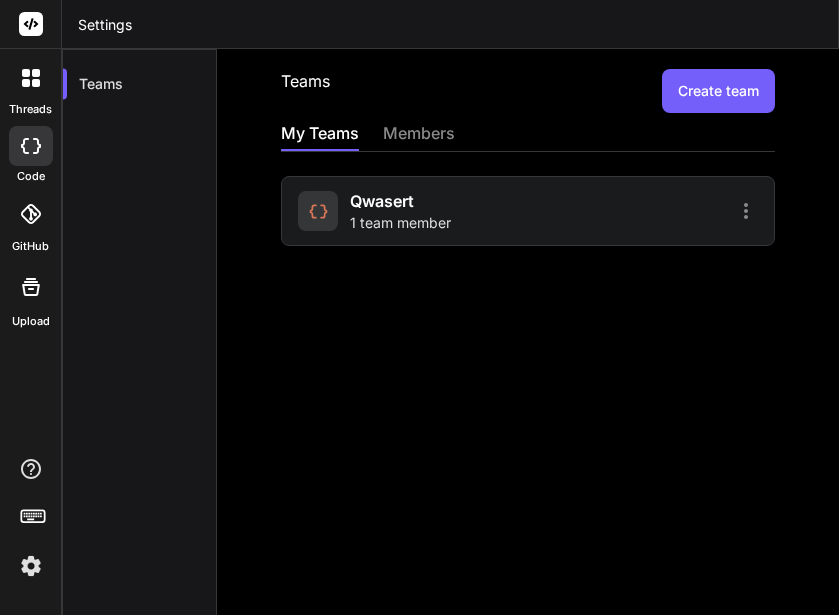 click on "qwasert 1 team member" at bounding box center (410, 211) 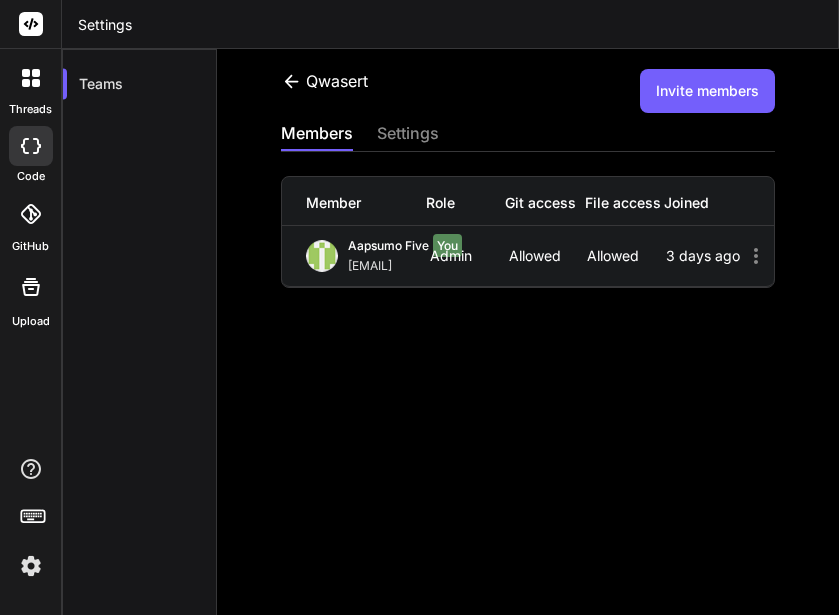 click on "Invite members" at bounding box center [707, 91] 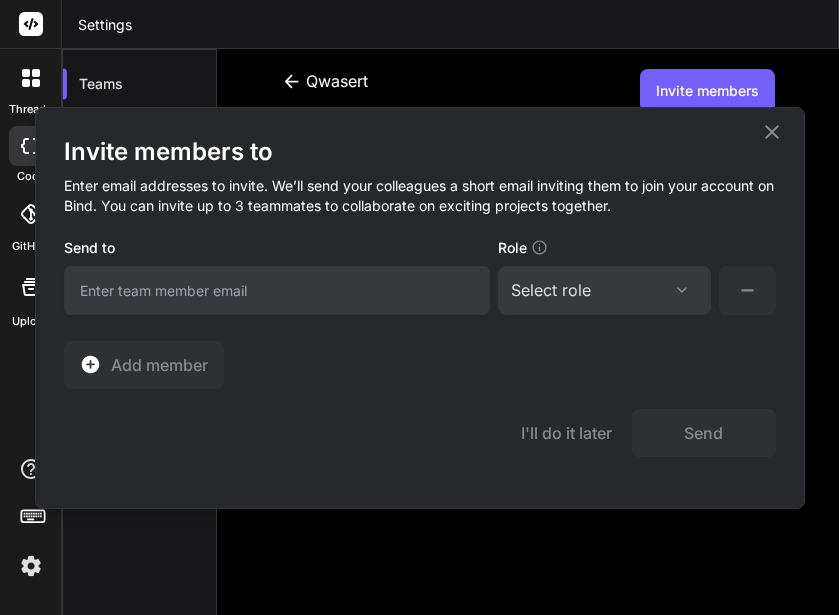 click on "Select role Assign Role Admin Collaborator Member" at bounding box center [604, 290] 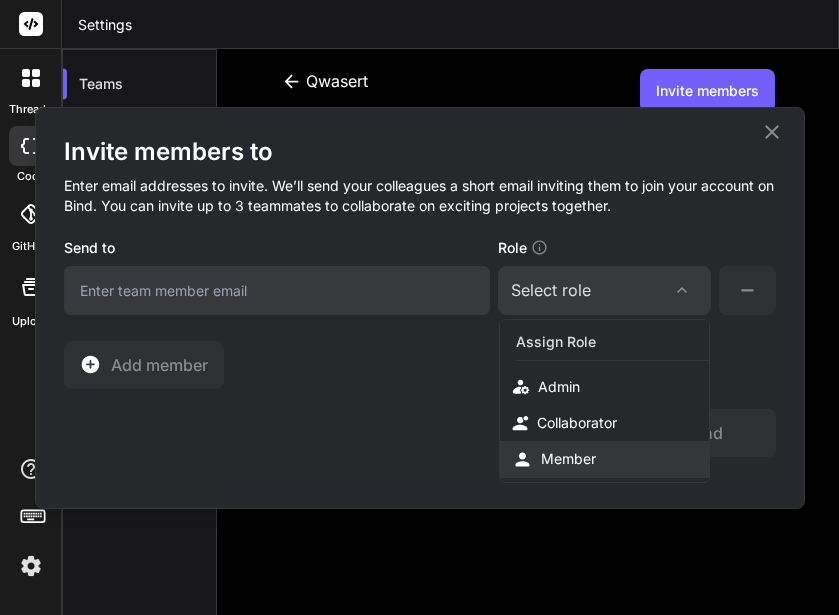 click on "Member" at bounding box center [568, 459] 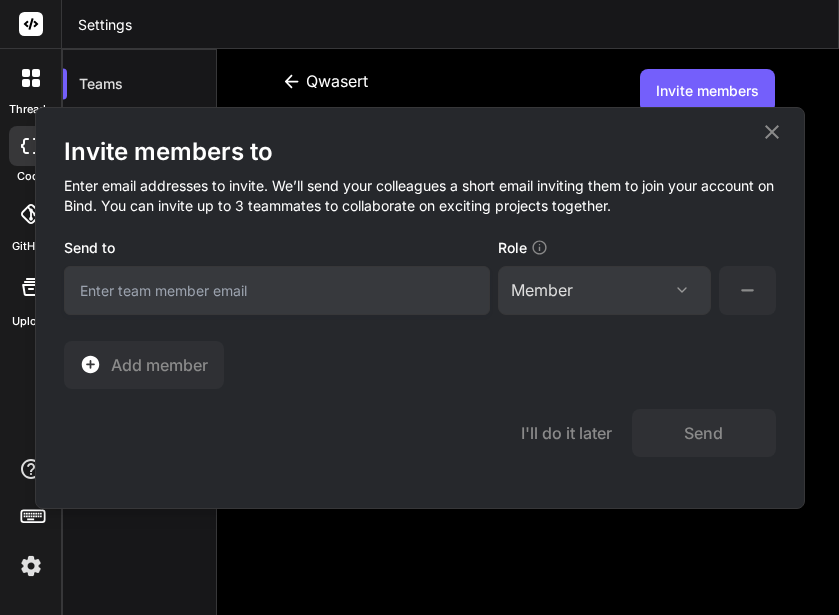 click on "Member" at bounding box center [604, 290] 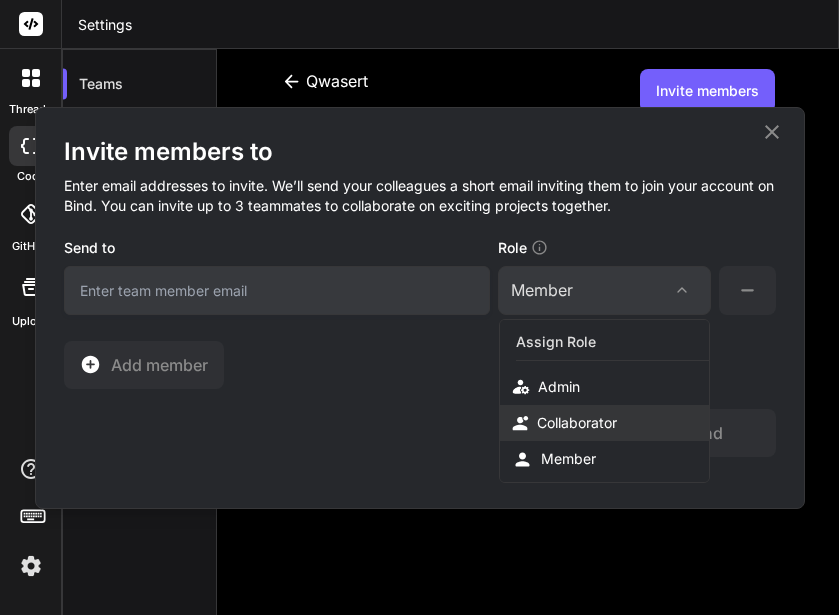 click on "Collaborator" at bounding box center (577, 423) 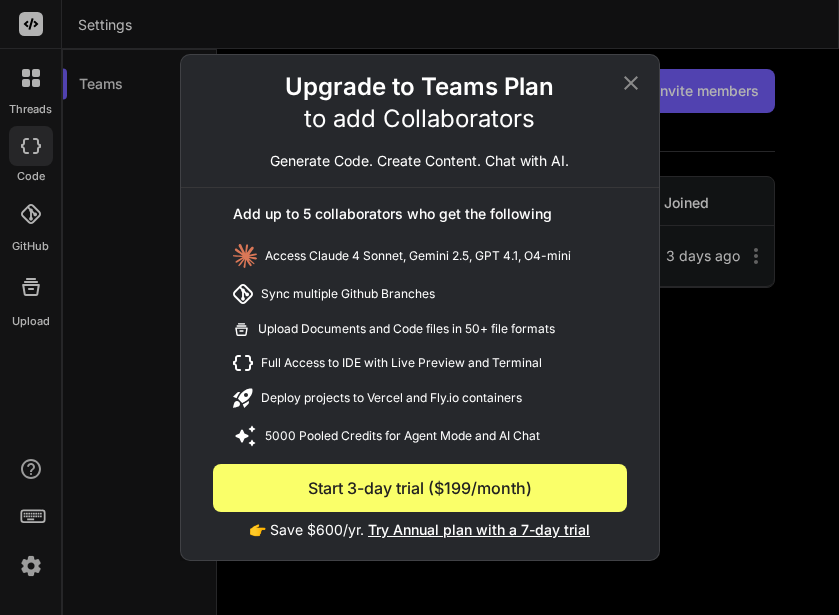 click 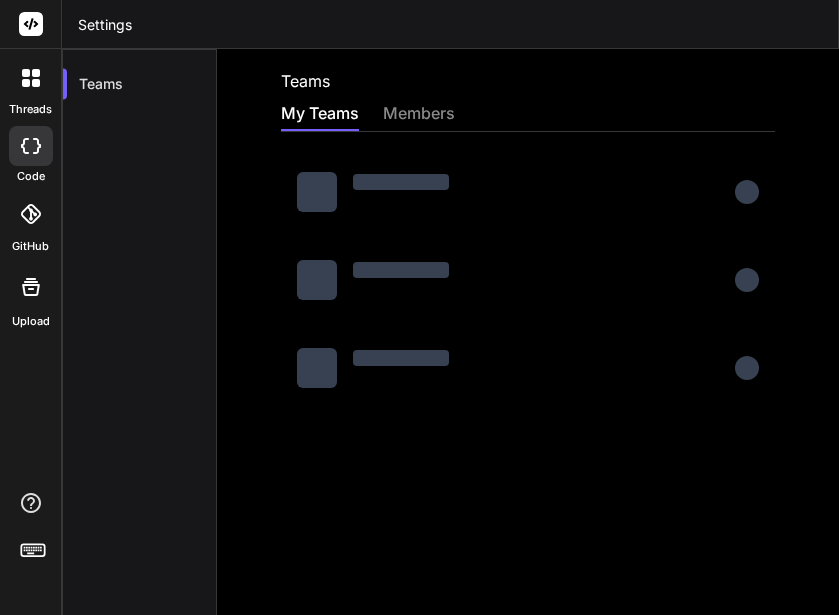 scroll, scrollTop: 0, scrollLeft: 0, axis: both 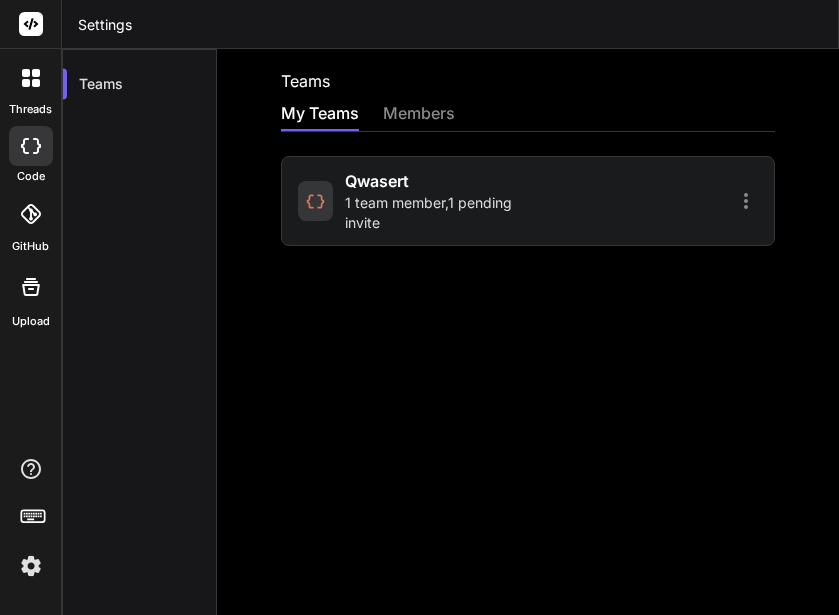 click on "1 team member ,  1 pending invite" at bounding box center (433, 213) 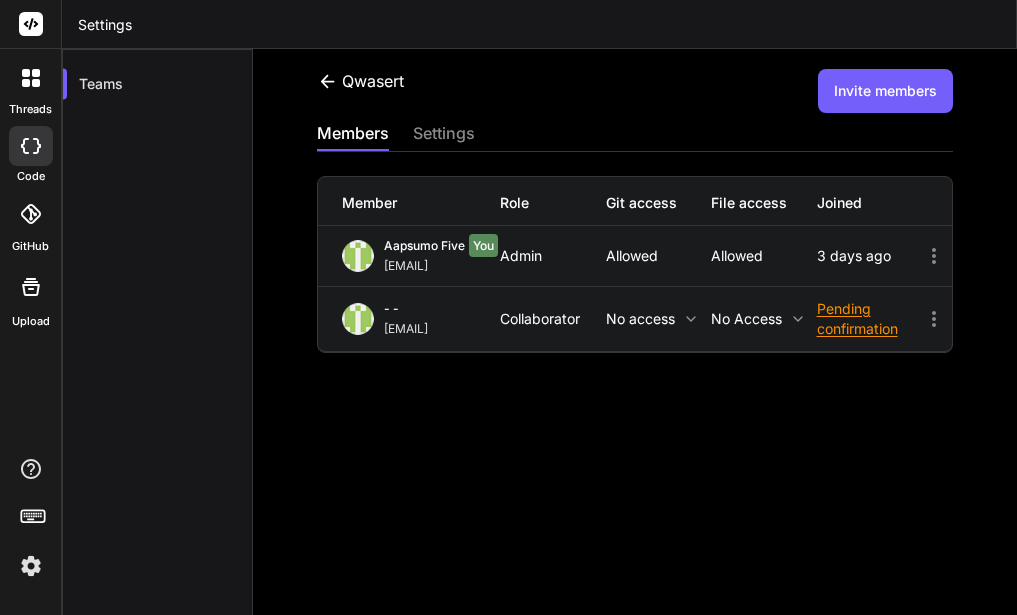 click on "Invite members" at bounding box center [885, 91] 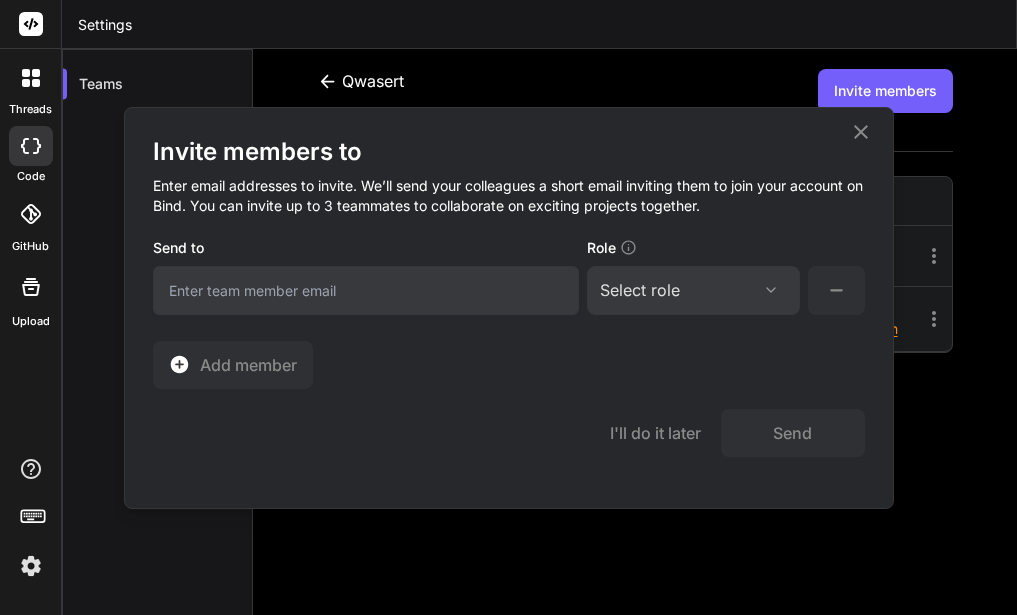click on "Select role" at bounding box center (693, 290) 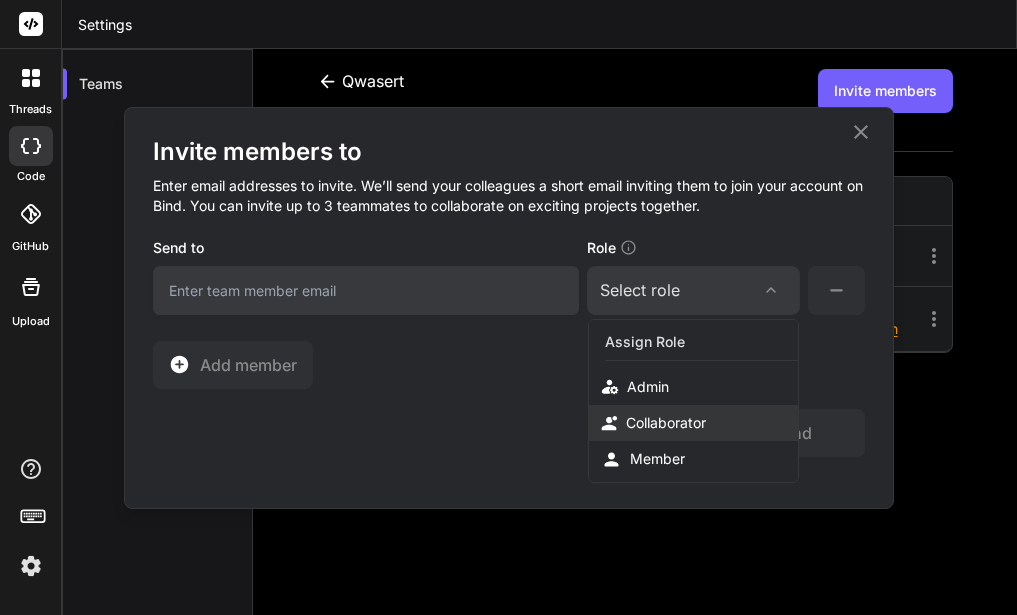 click on "Collaborator" at bounding box center [666, 423] 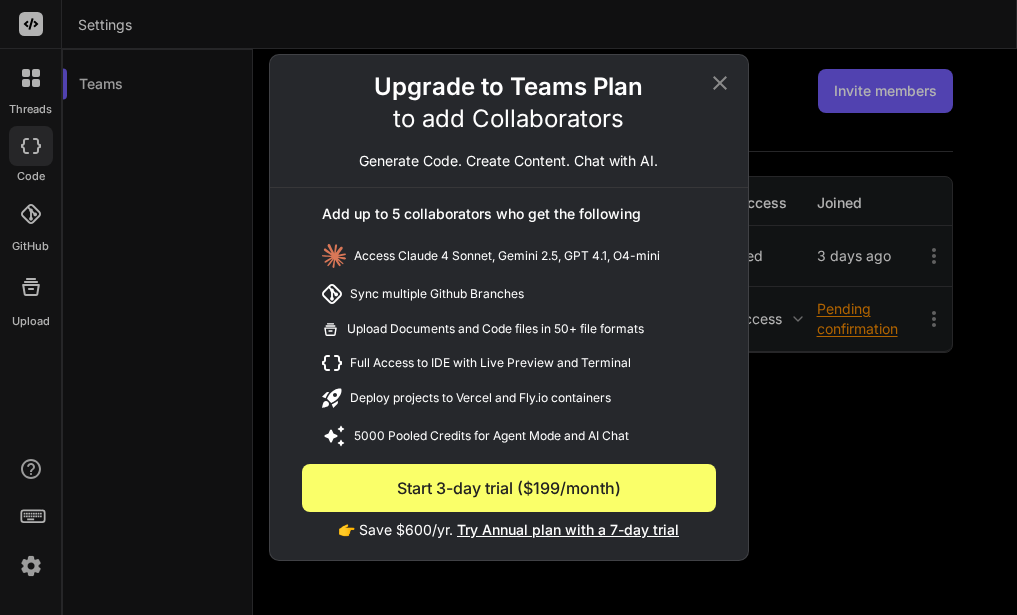 click 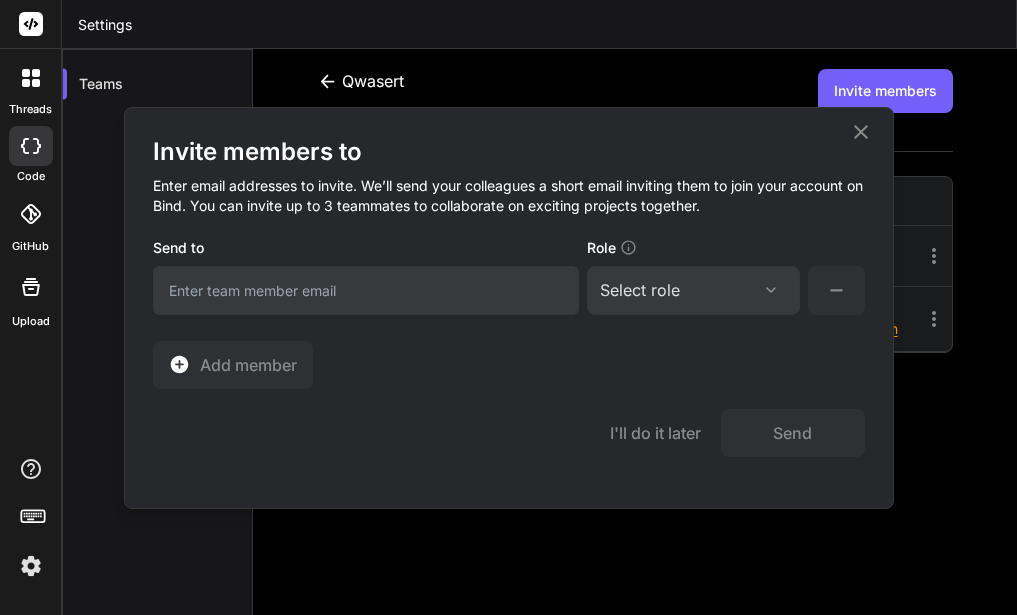 click on "Select role" at bounding box center (640, 290) 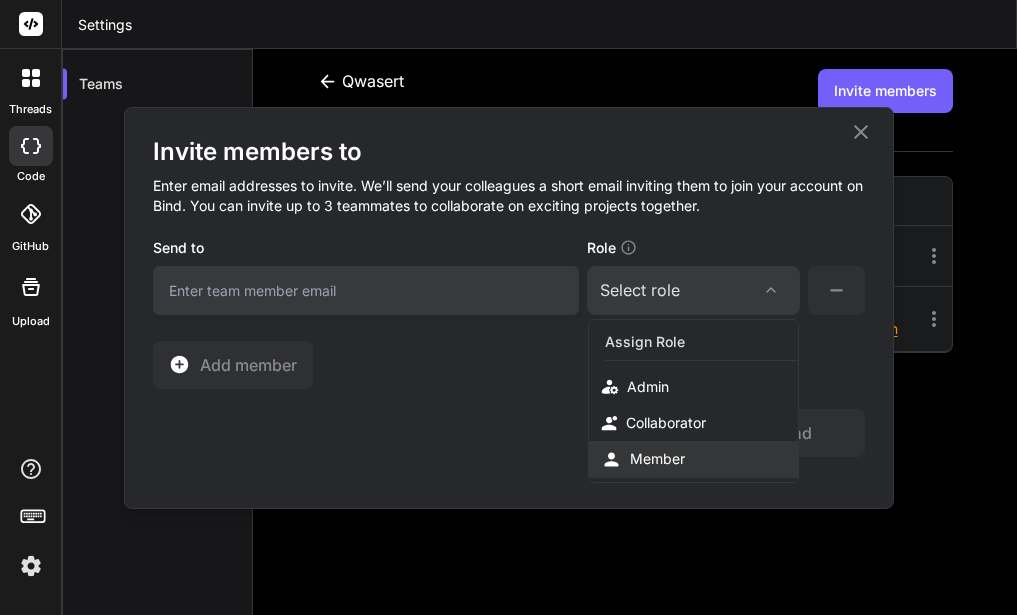 click on "Member" at bounding box center [657, 459] 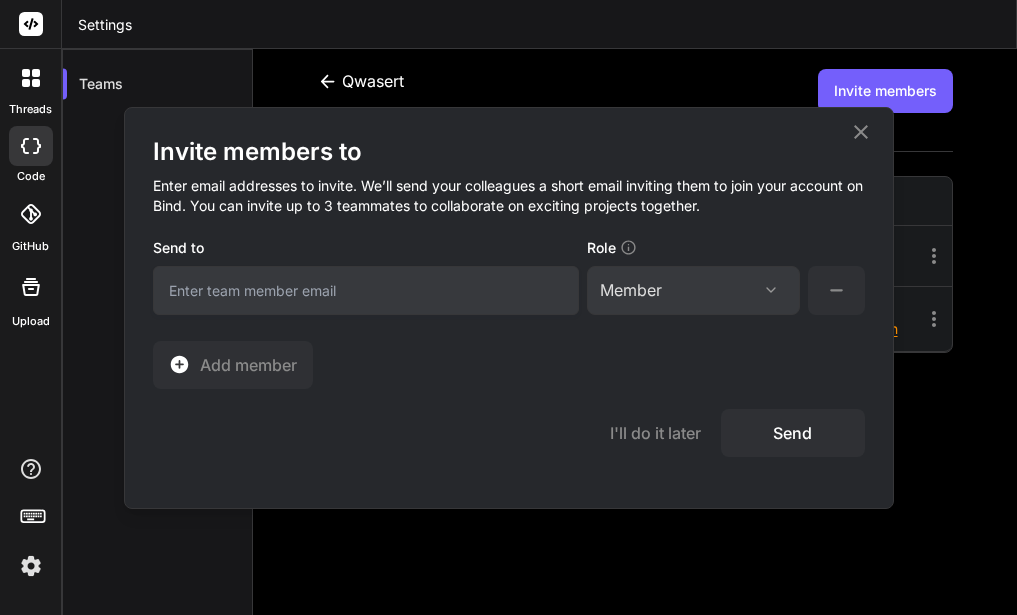 click on "Send" at bounding box center [793, 433] 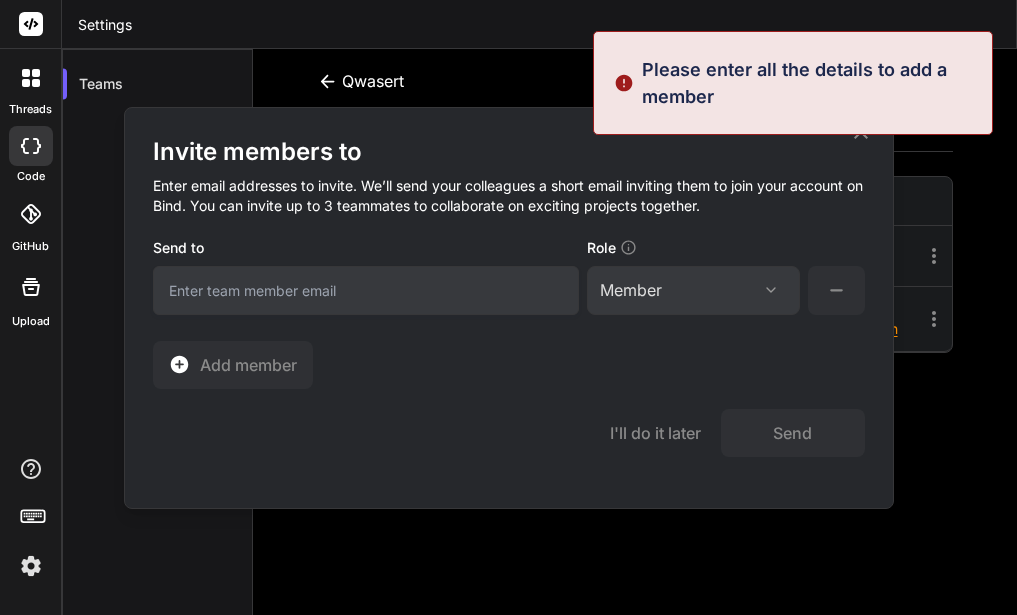 click at bounding box center (366, 290) 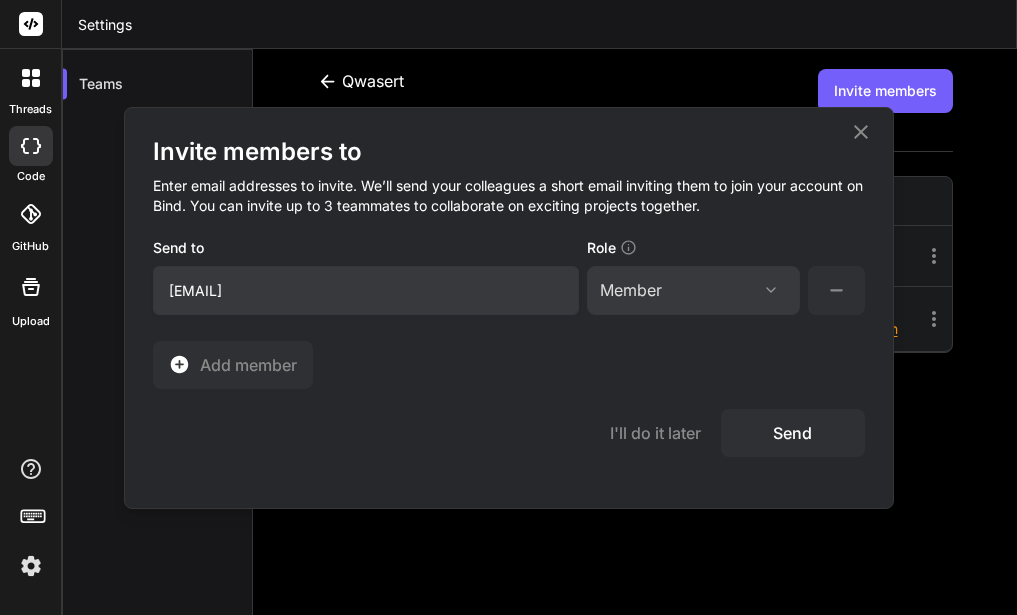 type on "[EMAIL]" 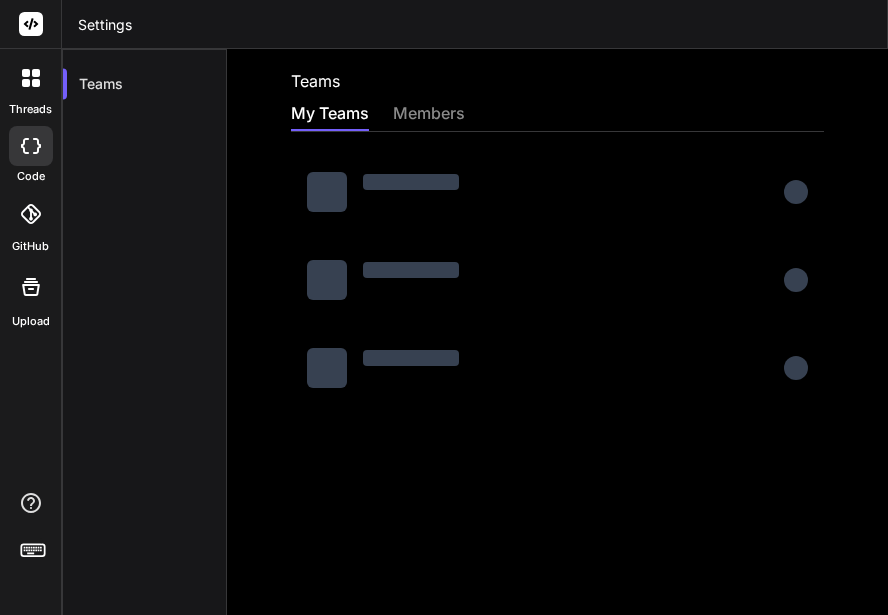 scroll, scrollTop: 0, scrollLeft: 0, axis: both 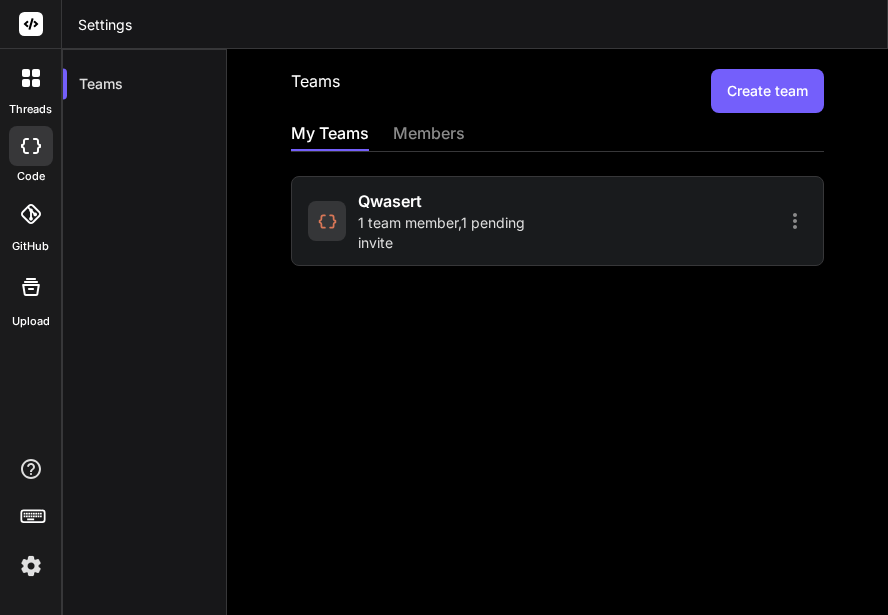 click on "1 team member ,  1 pending invite" at bounding box center [455, 233] 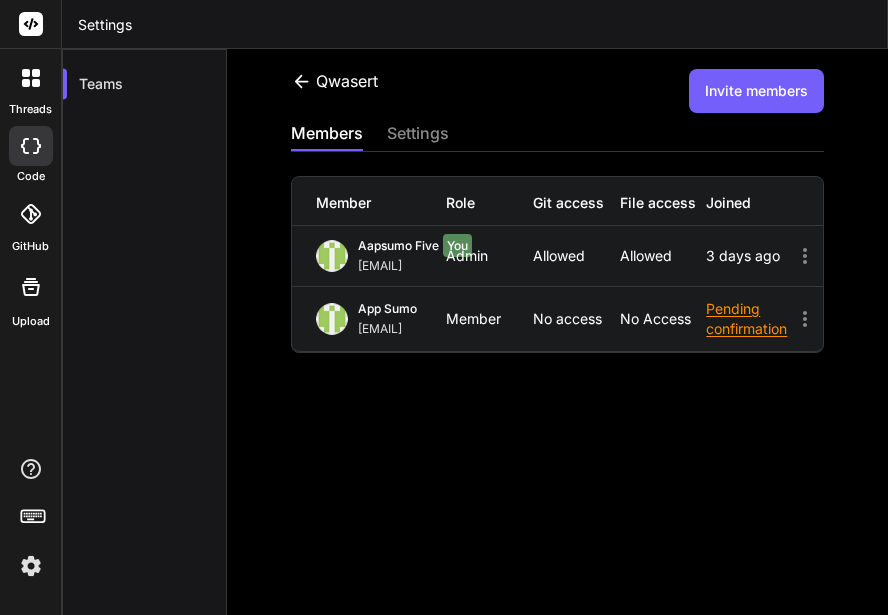 click 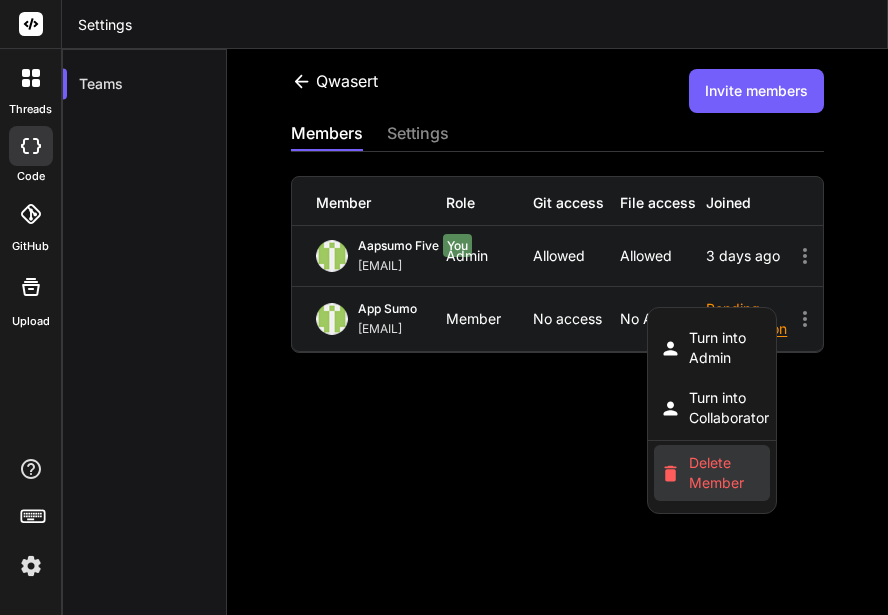 click 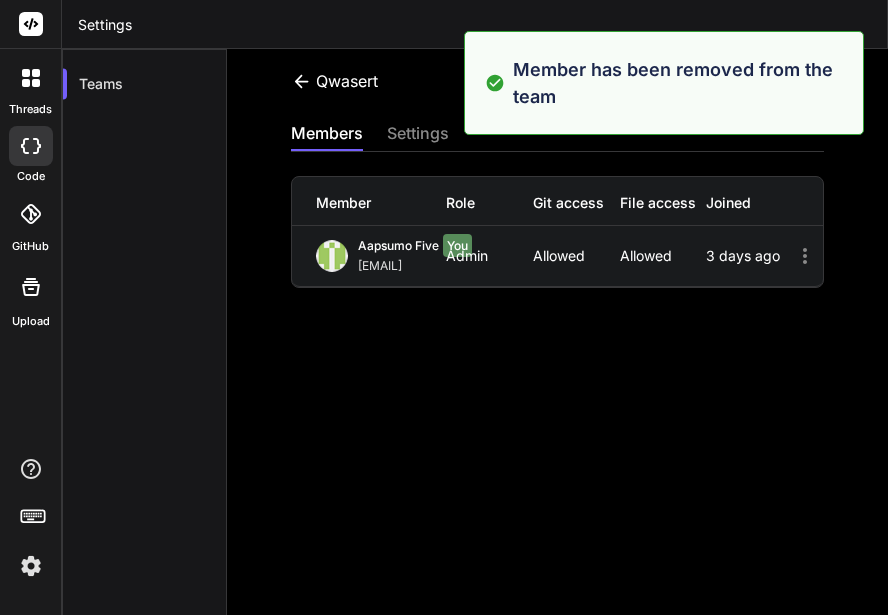click on "qwasert Invite members members settings Member Role Git access File access Joined Aapsumo five You [EMAIL] Admin Allowed Allowed 3 days ago" at bounding box center [557, 356] 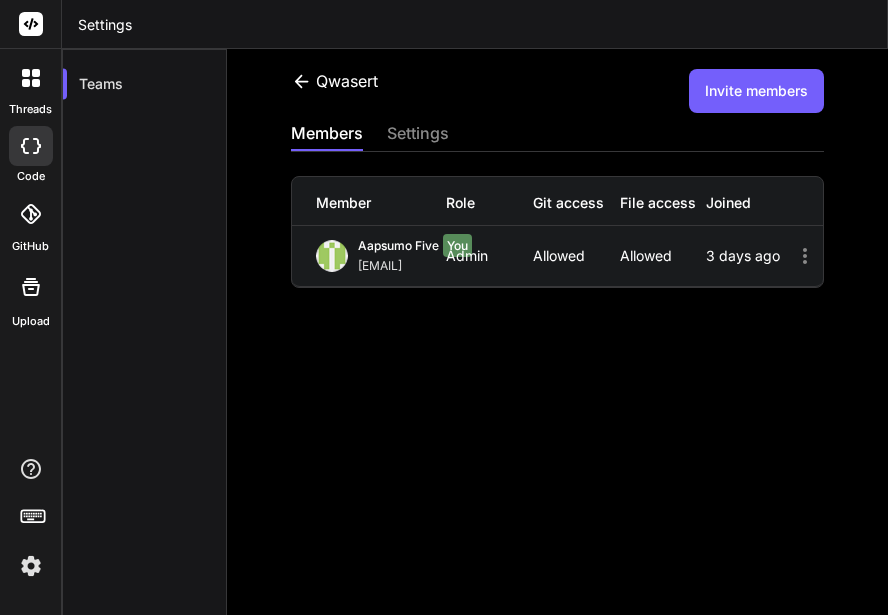click on "Invite members" at bounding box center (756, 91) 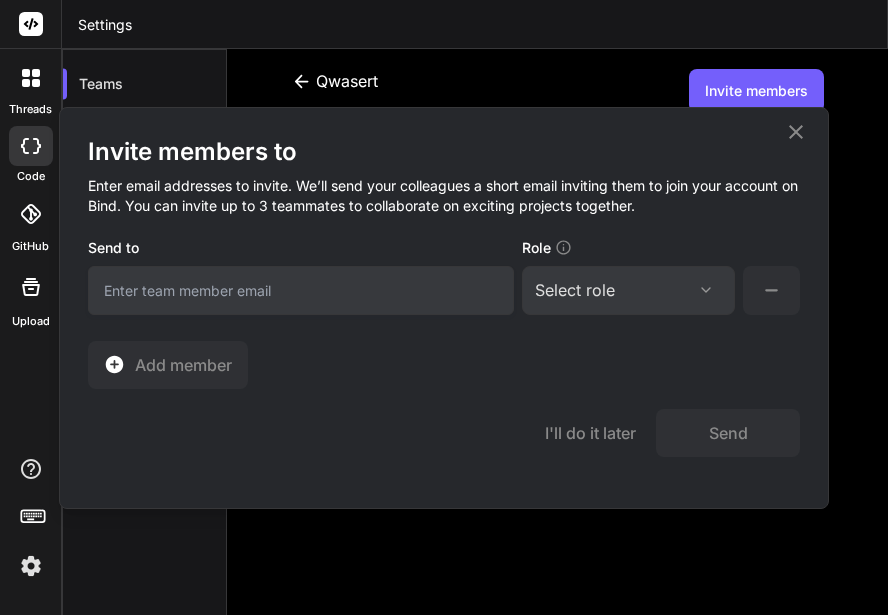 click on "Select role Assign Role Admin Collaborator Member" at bounding box center [628, 290] 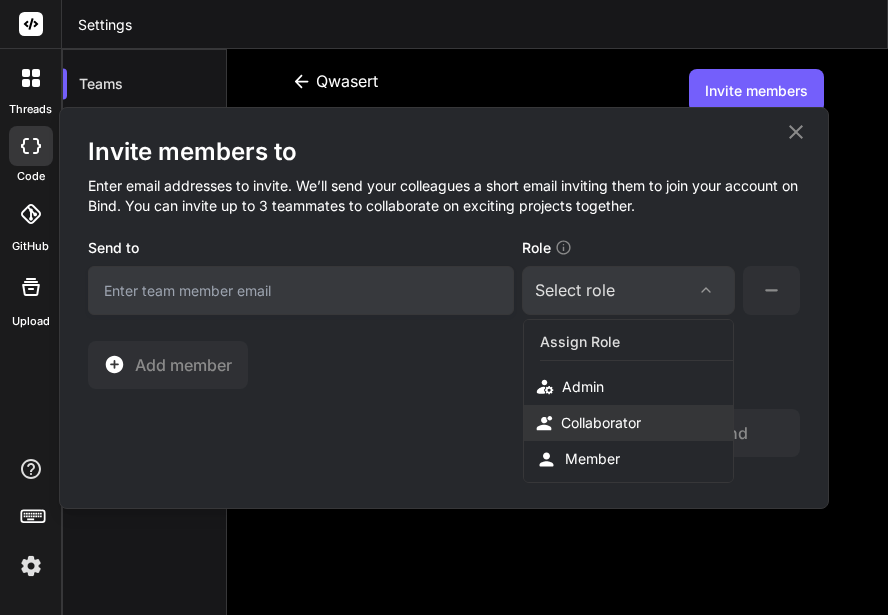 click on "Collaborator" at bounding box center [601, 423] 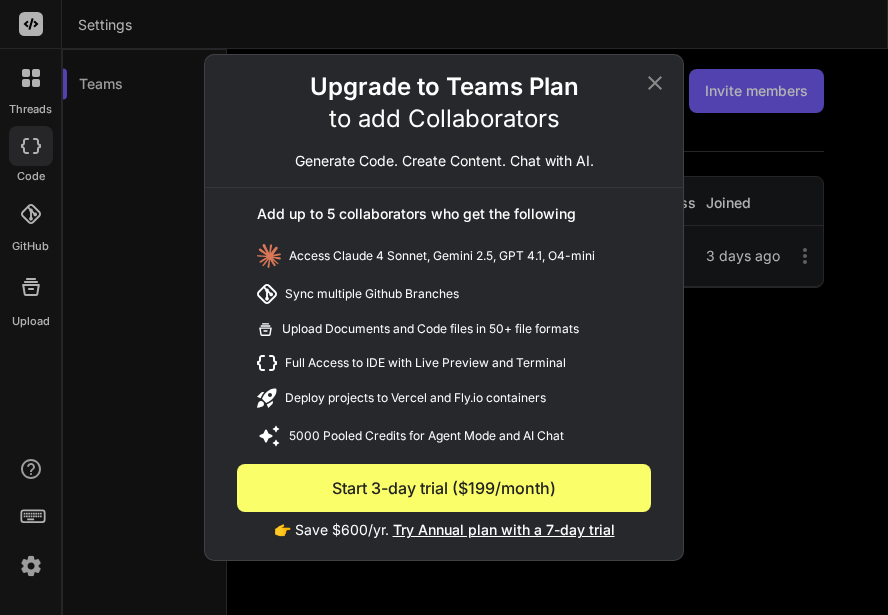 click 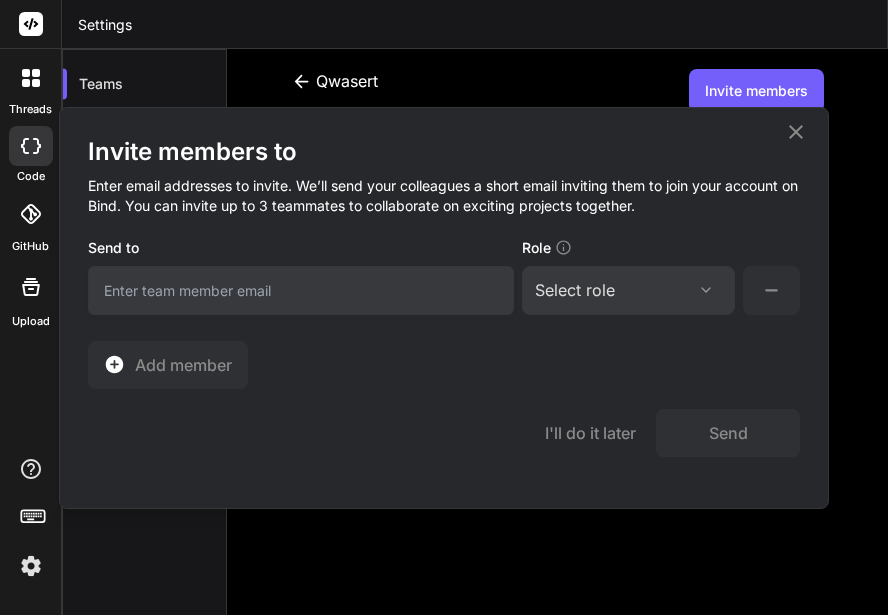 click at bounding box center [301, 290] 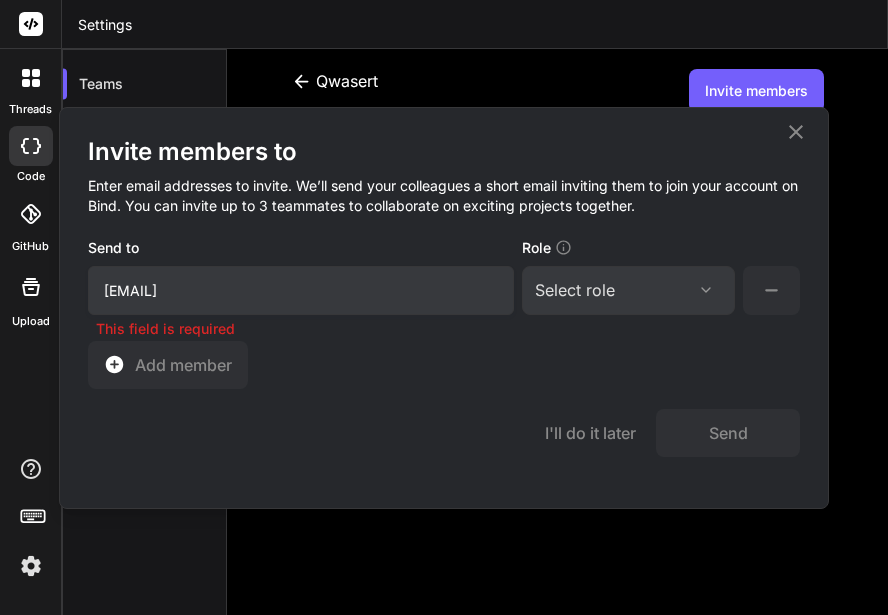 type on "[EMAIL]" 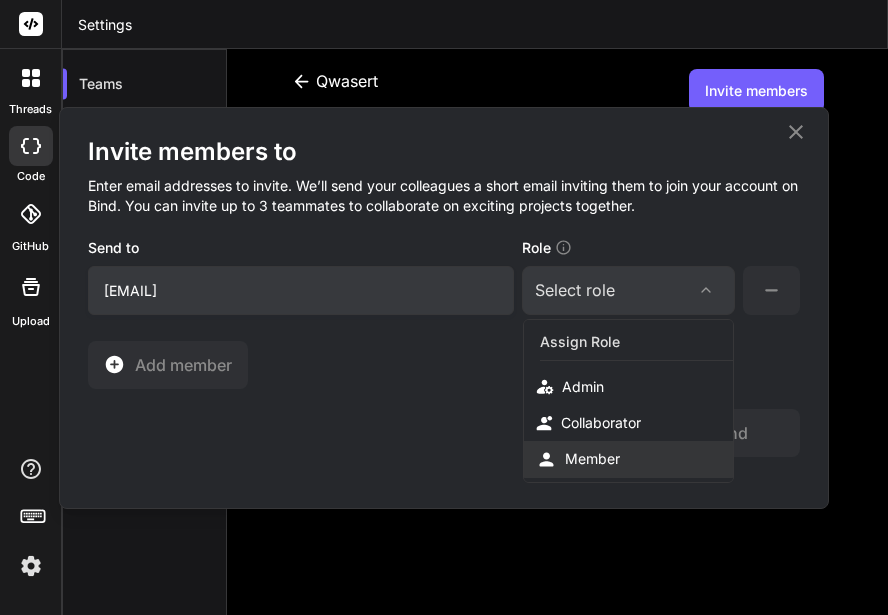 click on "Member" at bounding box center [628, 459] 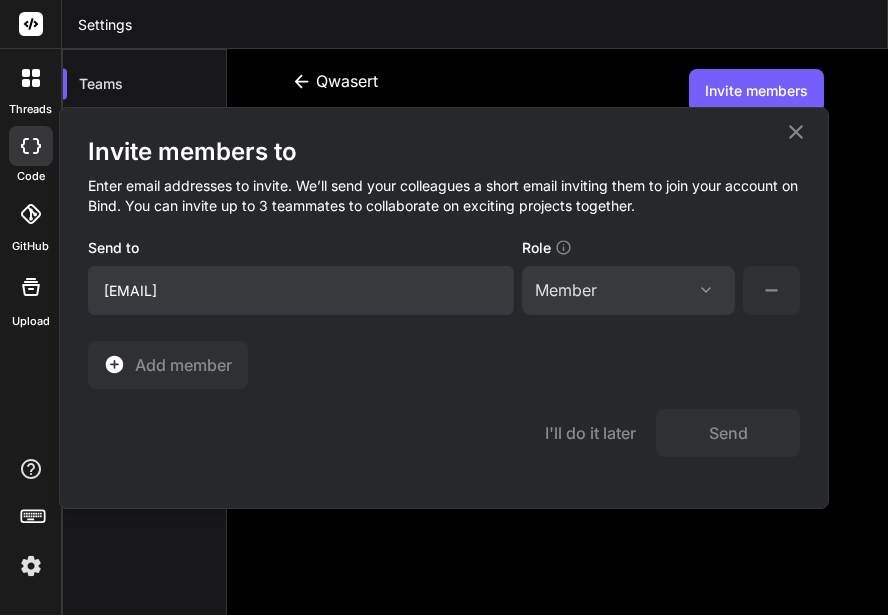 click on "Member" at bounding box center (628, 290) 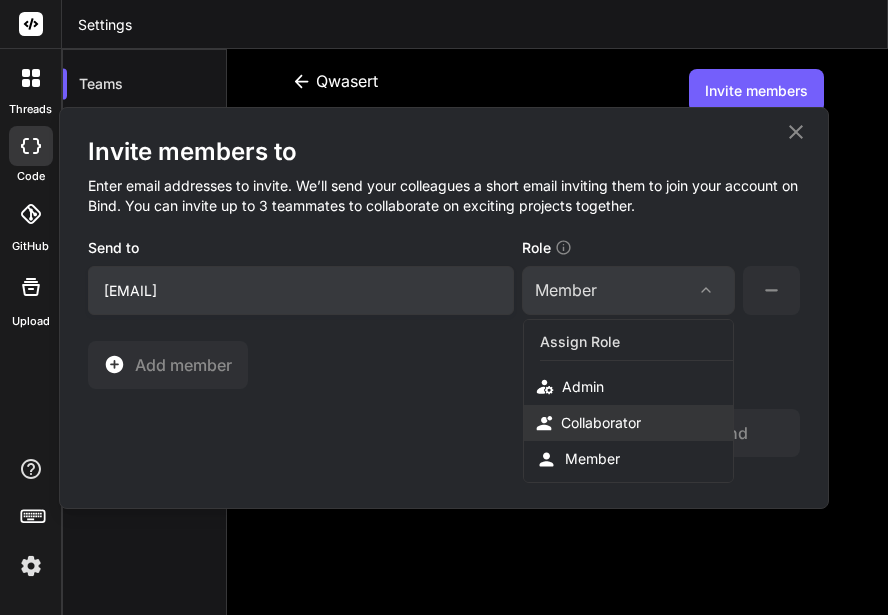 click on "Collaborator" at bounding box center [601, 423] 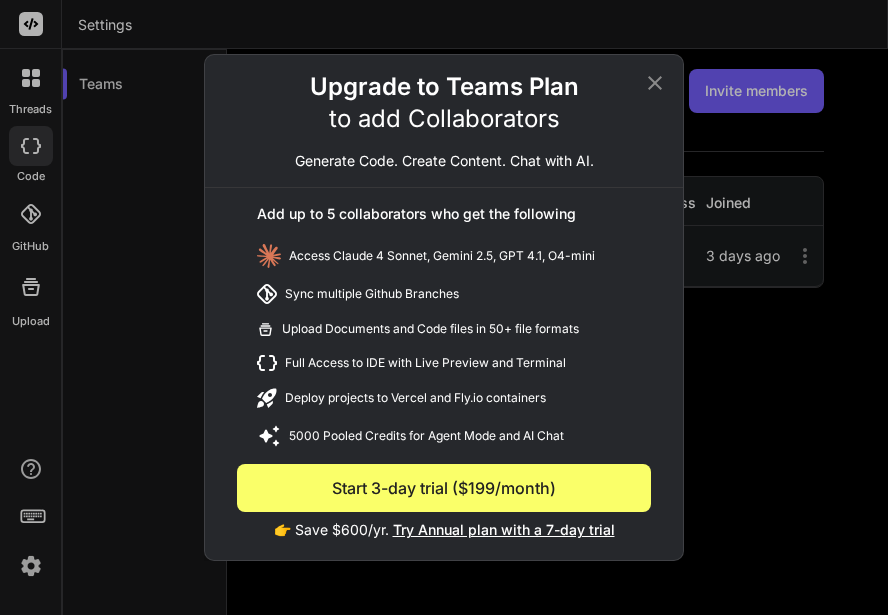click 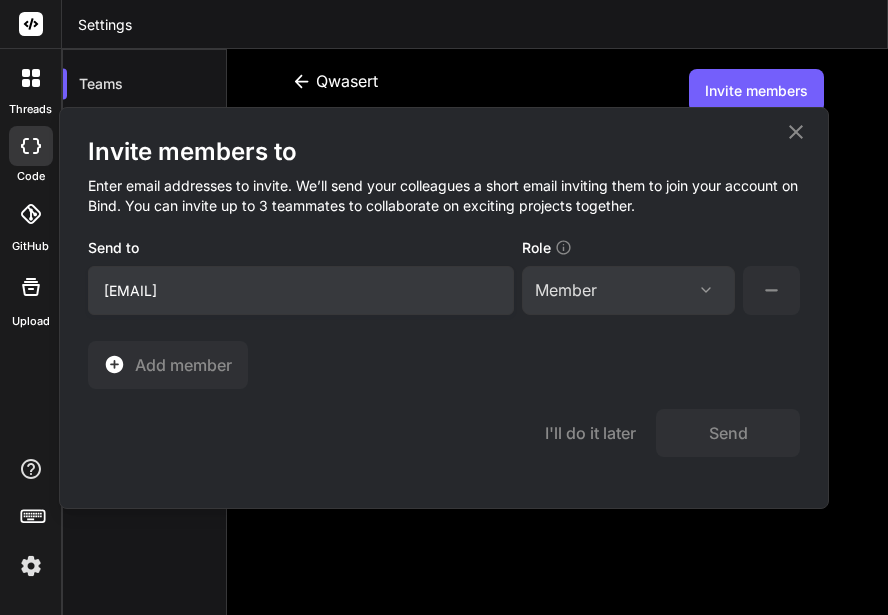 click on "Member" at bounding box center (628, 290) 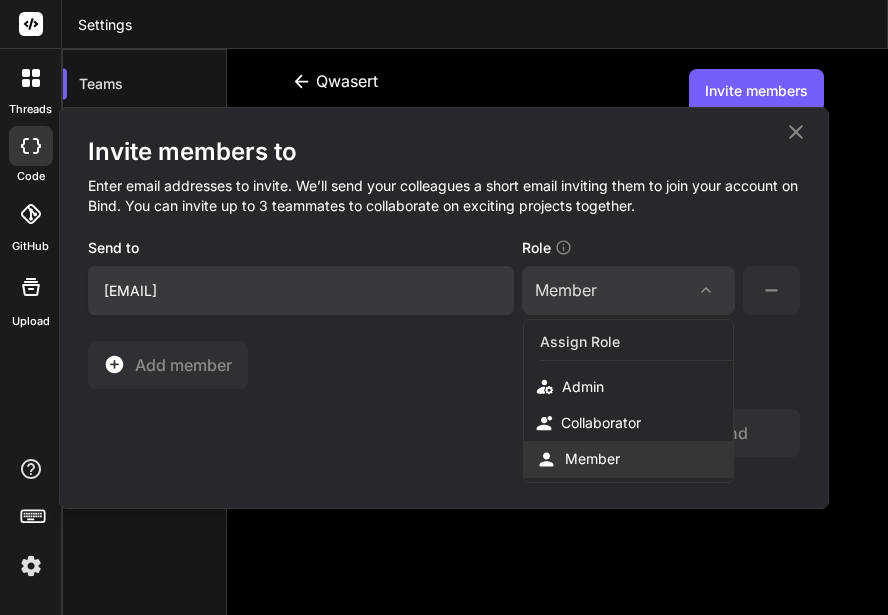 click on "Member" at bounding box center [592, 459] 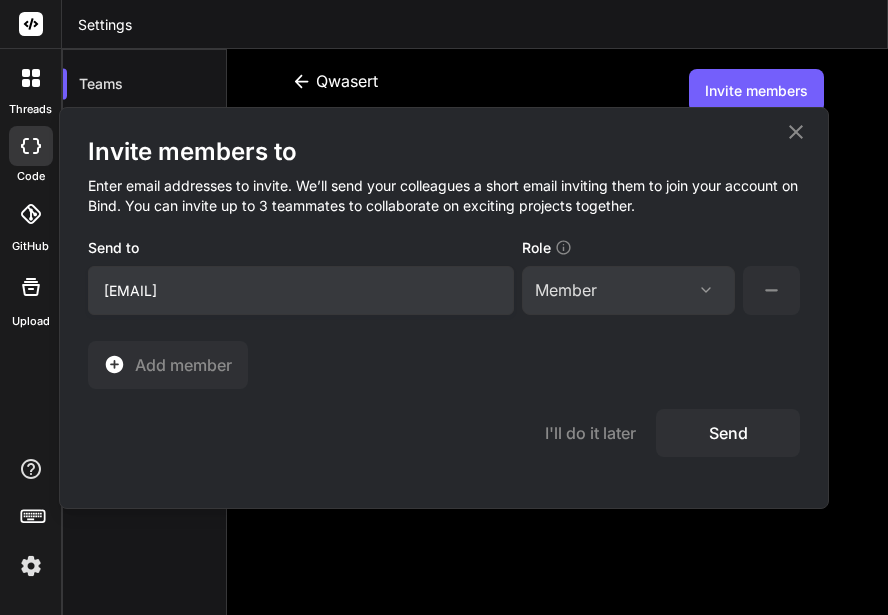 click on "Send" at bounding box center [728, 433] 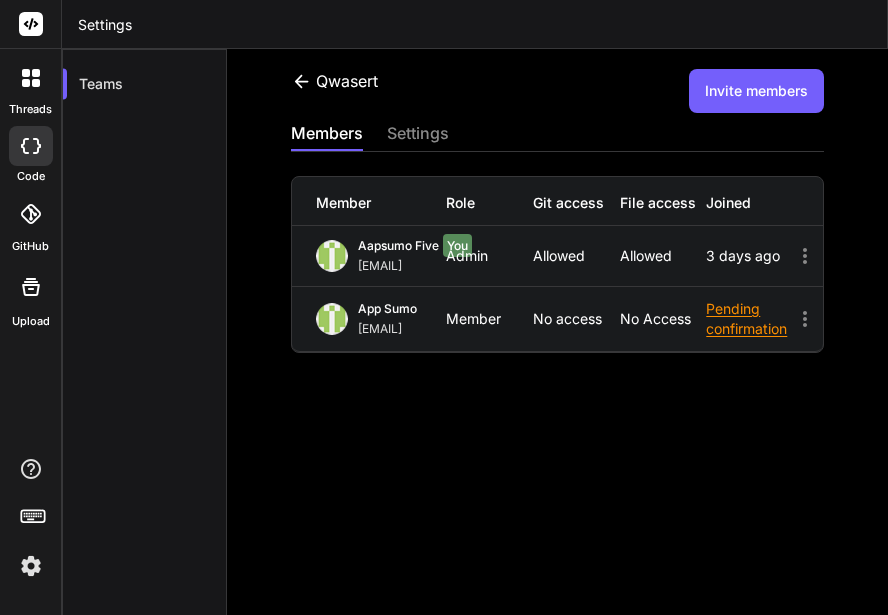 click 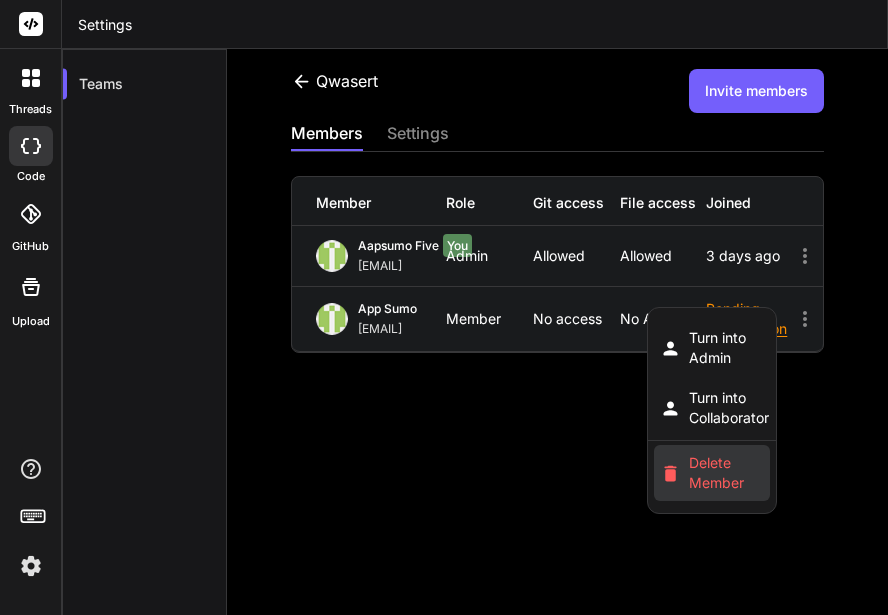 click 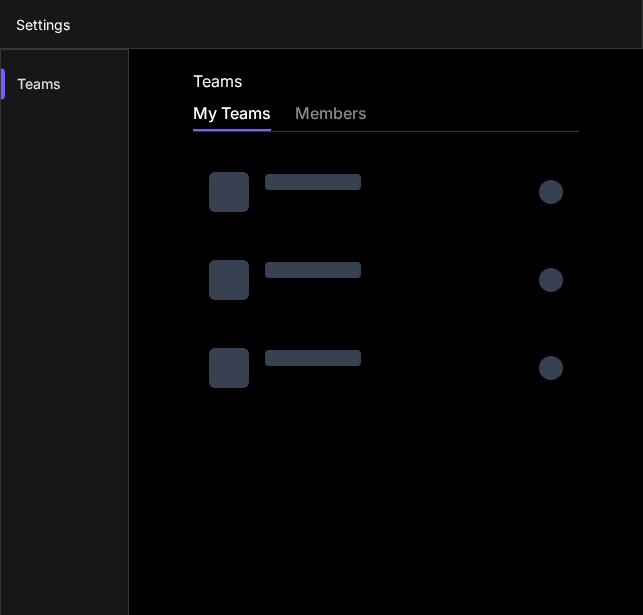 scroll, scrollTop: 0, scrollLeft: 0, axis: both 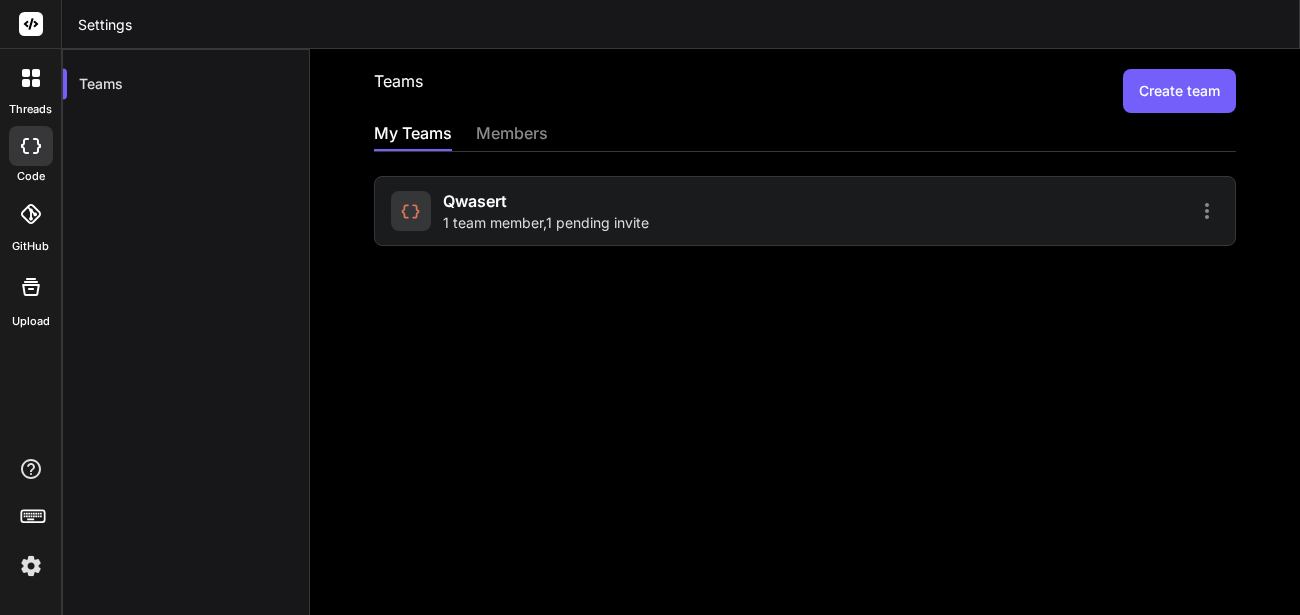 click on "qwasert 1 team member ,  1 pending invite" at bounding box center (595, 211) 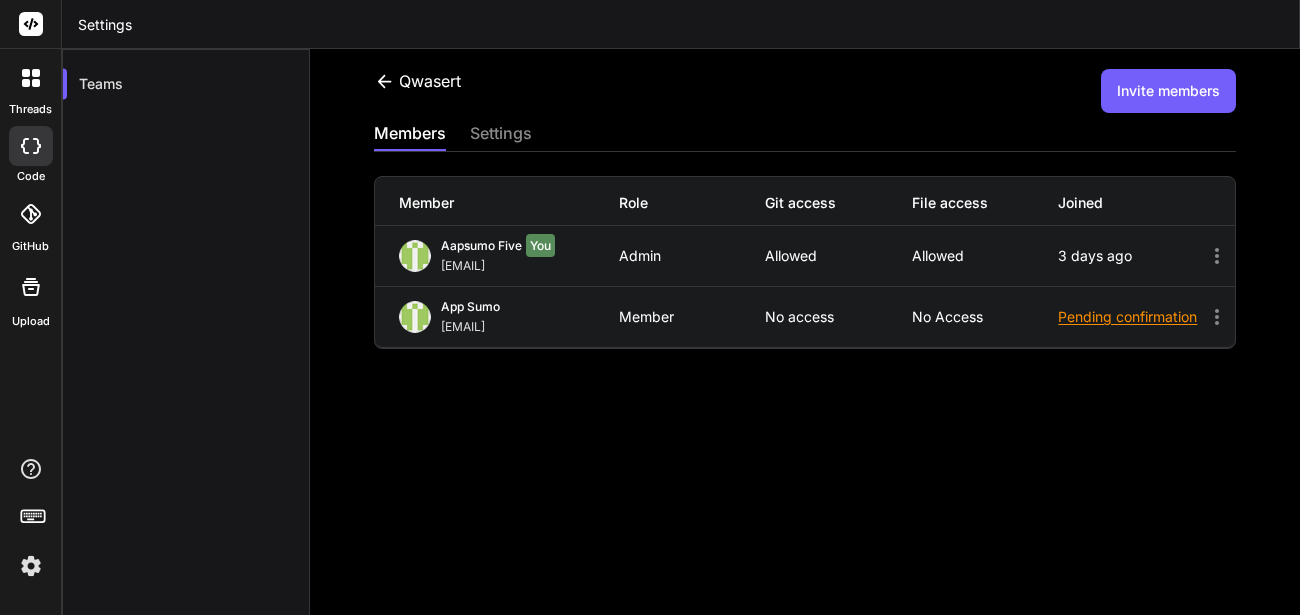 click 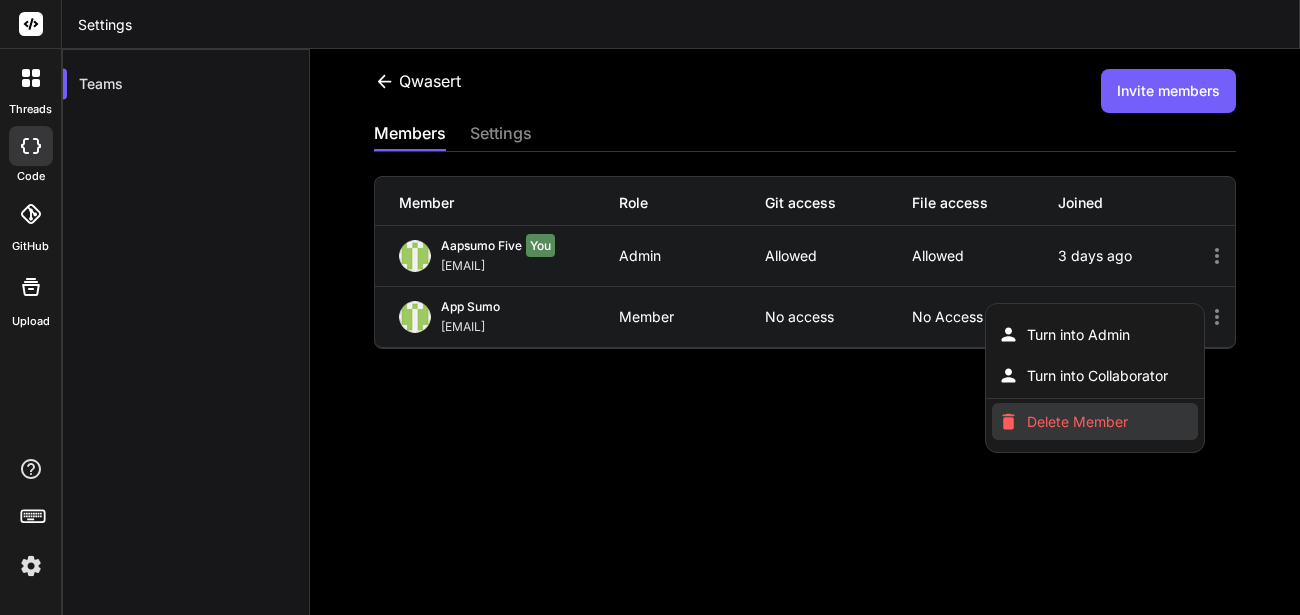 click on "Delete Member" at bounding box center [1077, 422] 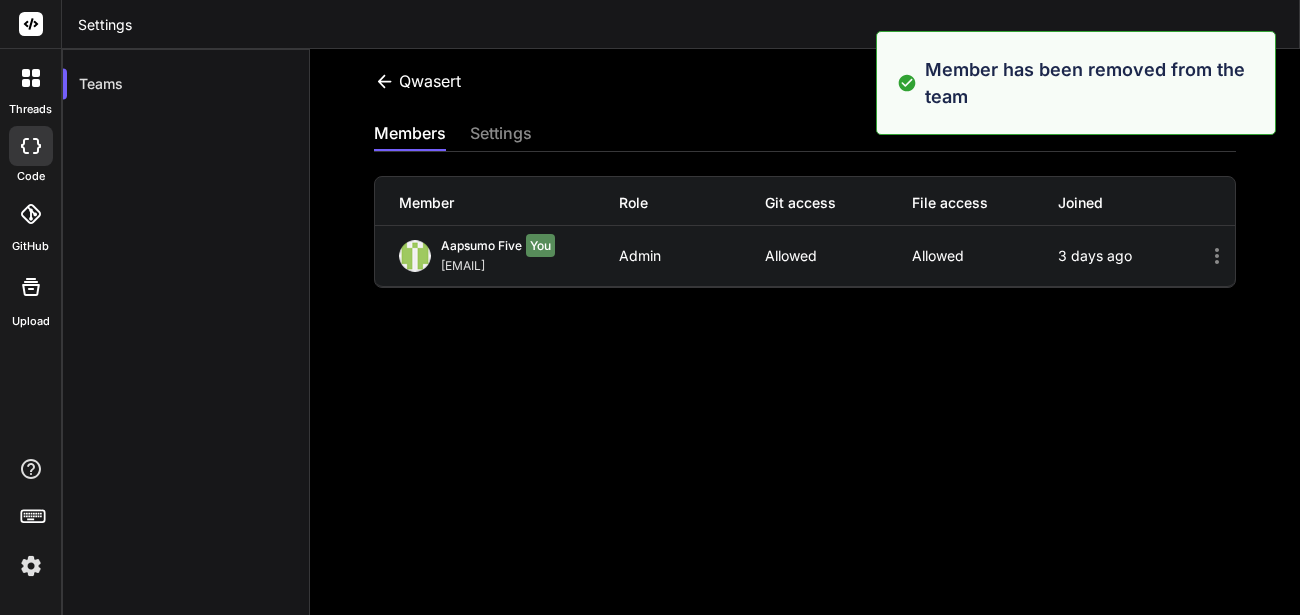 click on "Member Role Git access File access Joined Aapsumo five You [EMAIL] Admin Allowed Allowed 3 days ago" at bounding box center (805, 220) 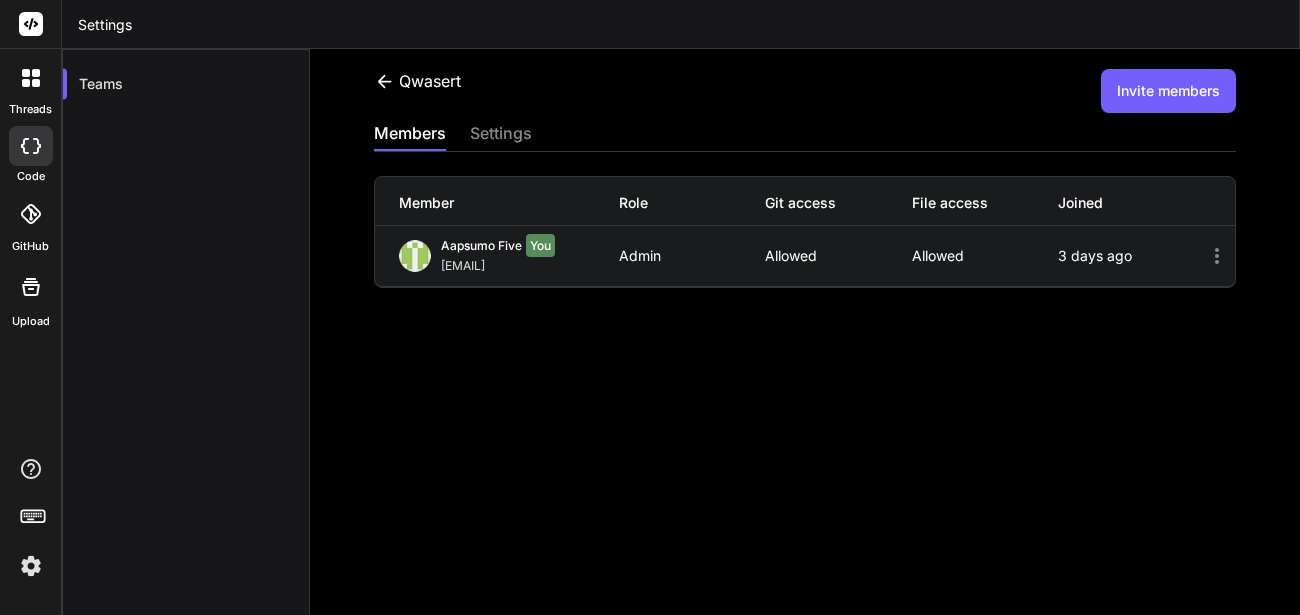 click on "Invite members" at bounding box center (1168, 91) 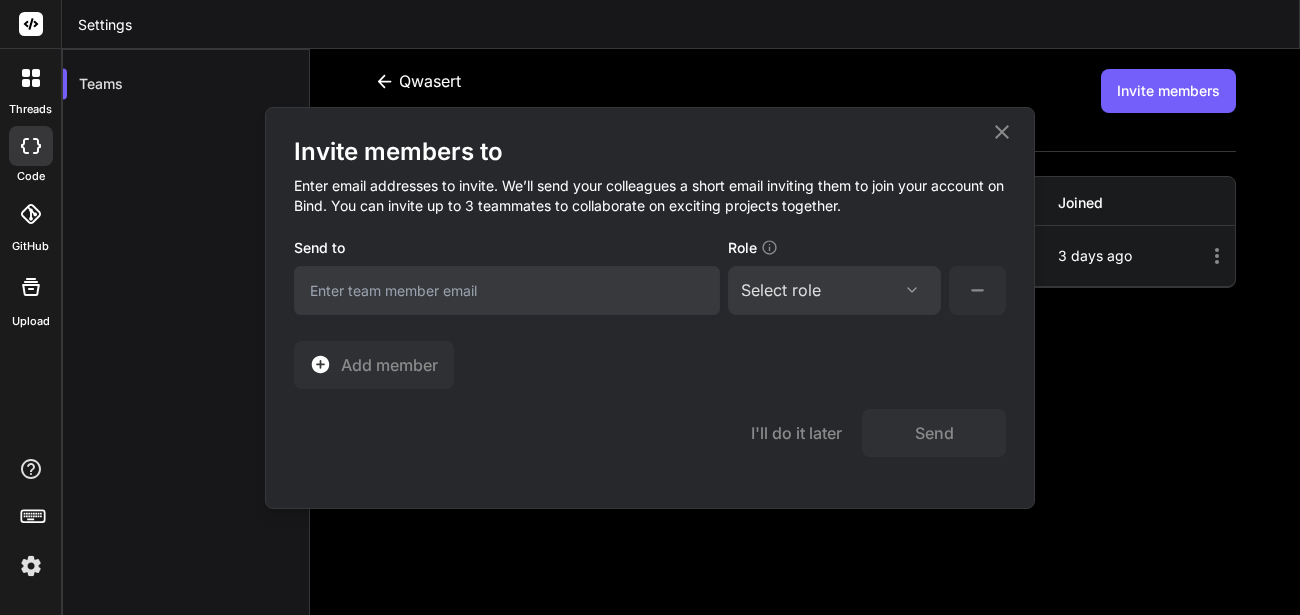 click at bounding box center (507, 290) 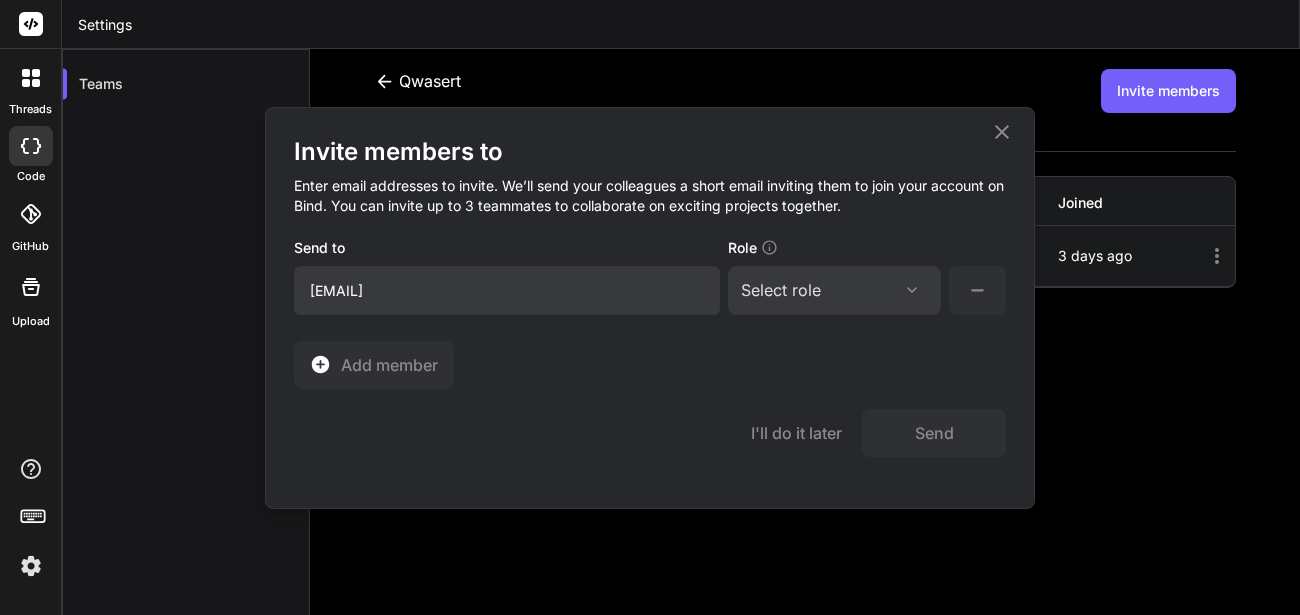 type on "[EMAIL]" 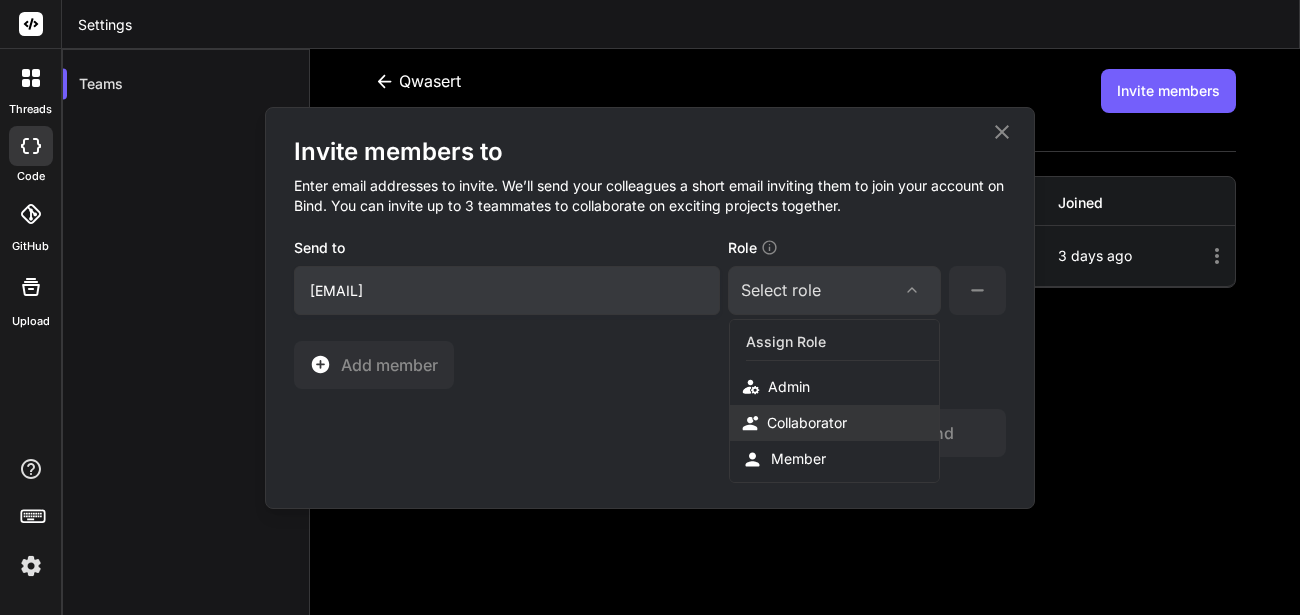 click on "Collaborator" at bounding box center (807, 423) 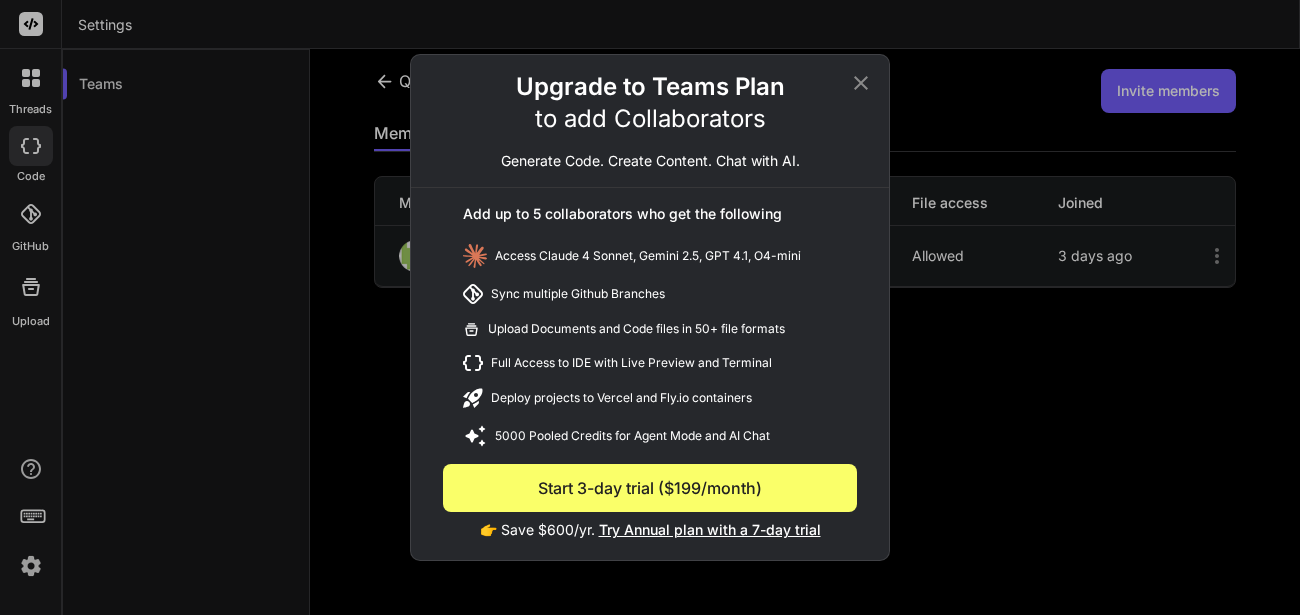 click 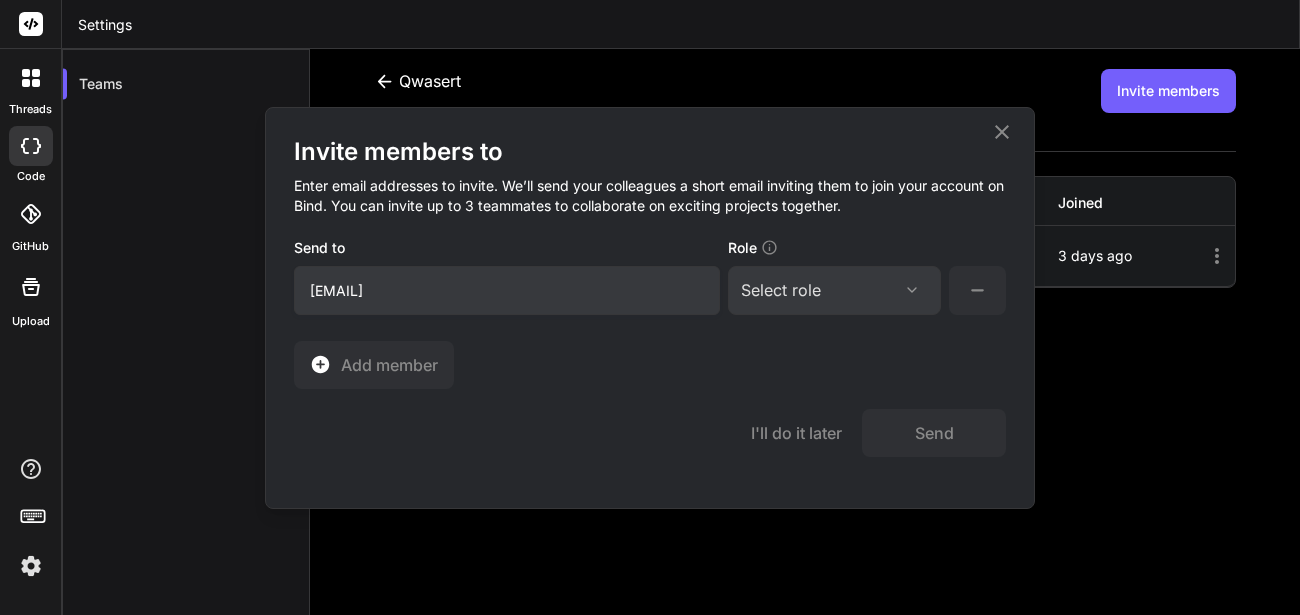 click on "Select role" at bounding box center [834, 290] 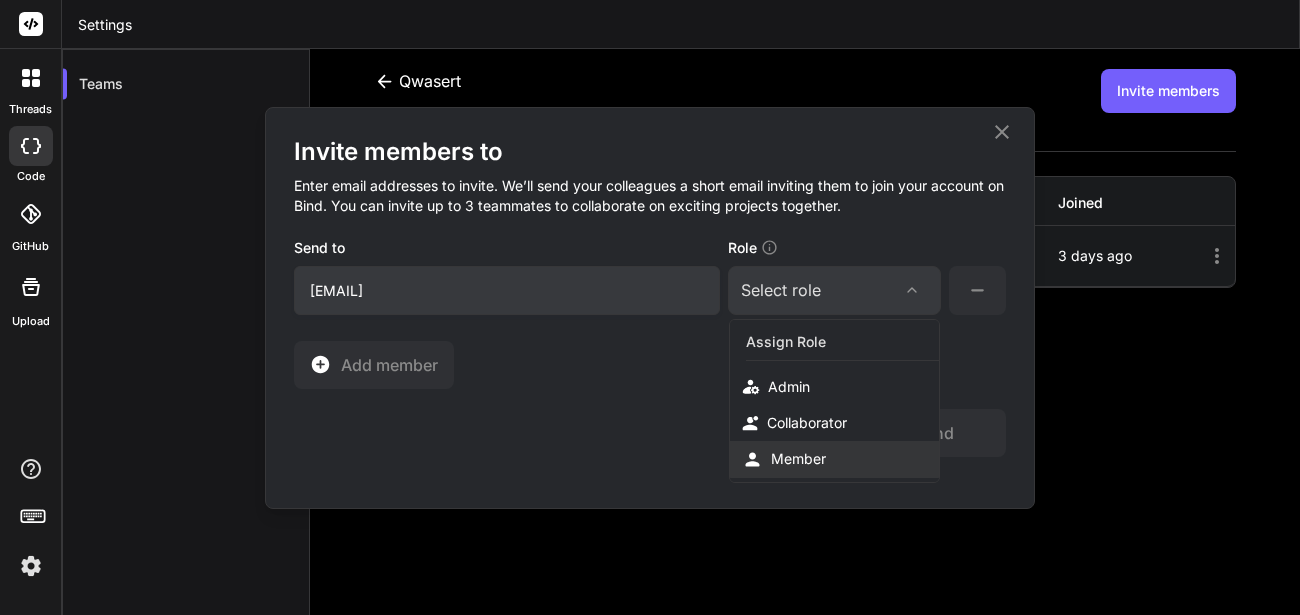 click on "Member" at bounding box center [834, 459] 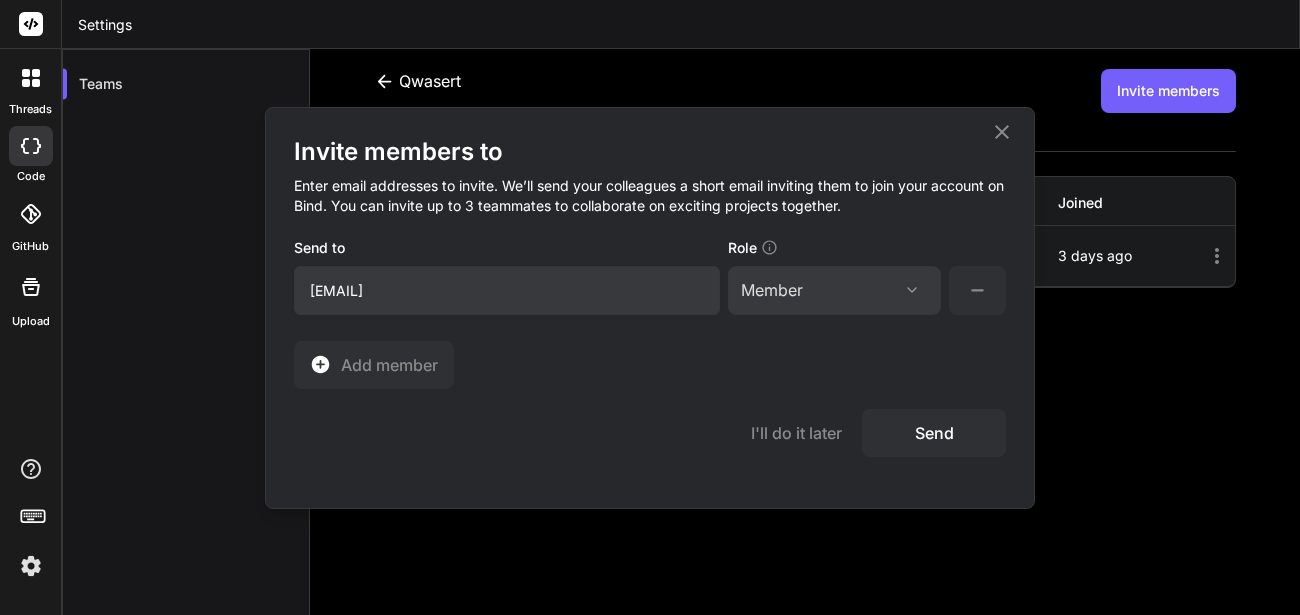 click on "Send" at bounding box center (934, 433) 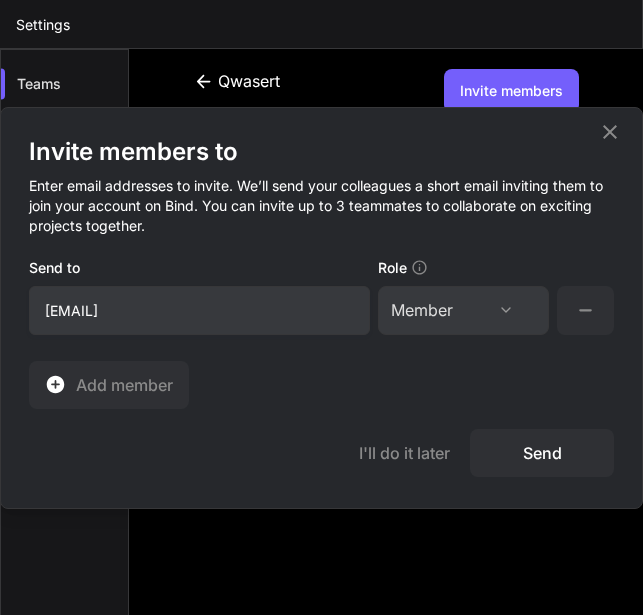 click on "Send" at bounding box center (542, 453) 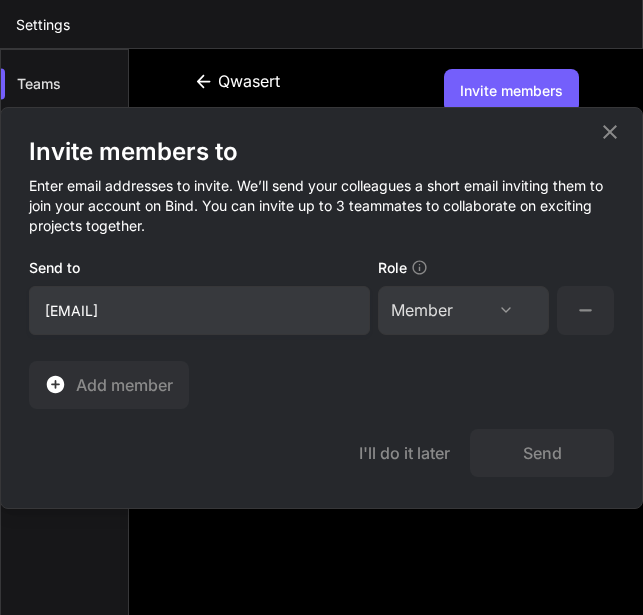 drag, startPoint x: 188, startPoint y: 316, endPoint x: 40, endPoint y: 307, distance: 148.27339 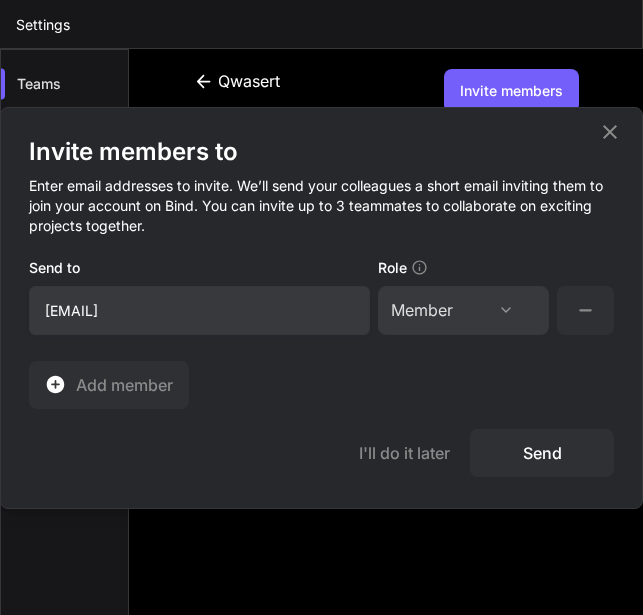 click on "Send" at bounding box center (542, 453) 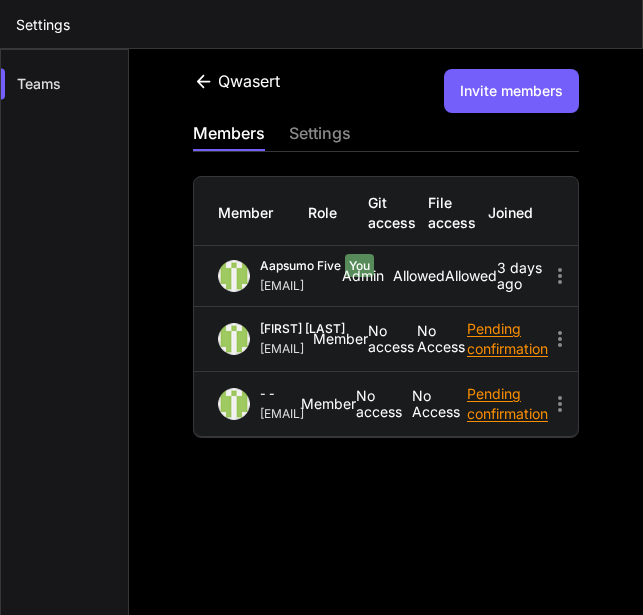click 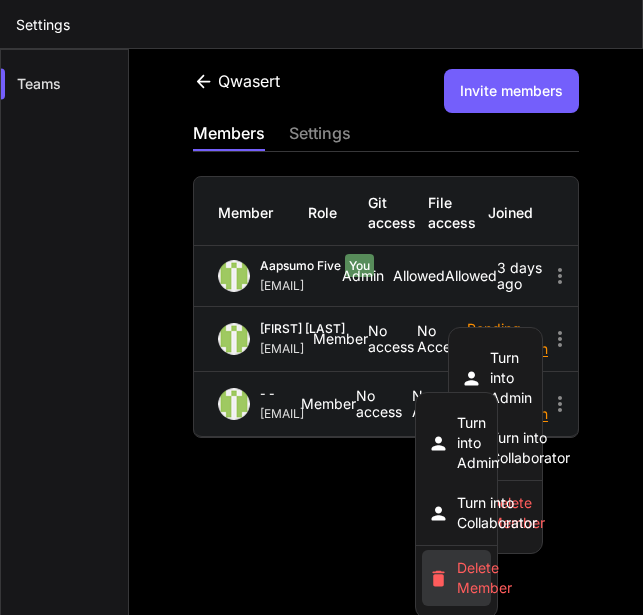 click 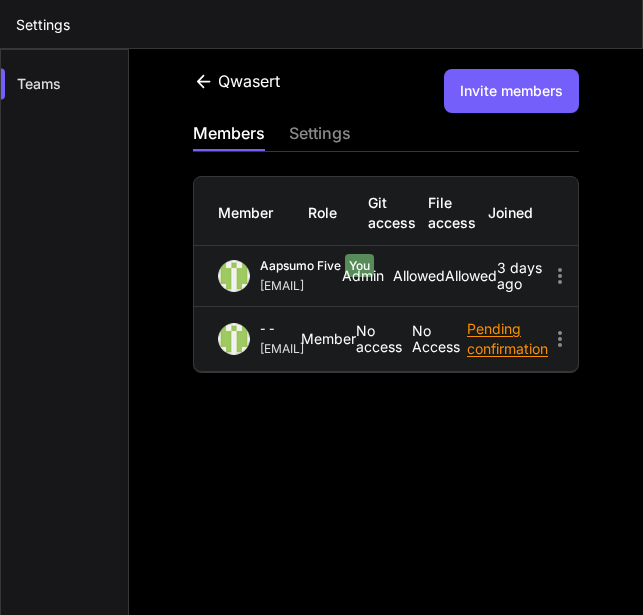 click 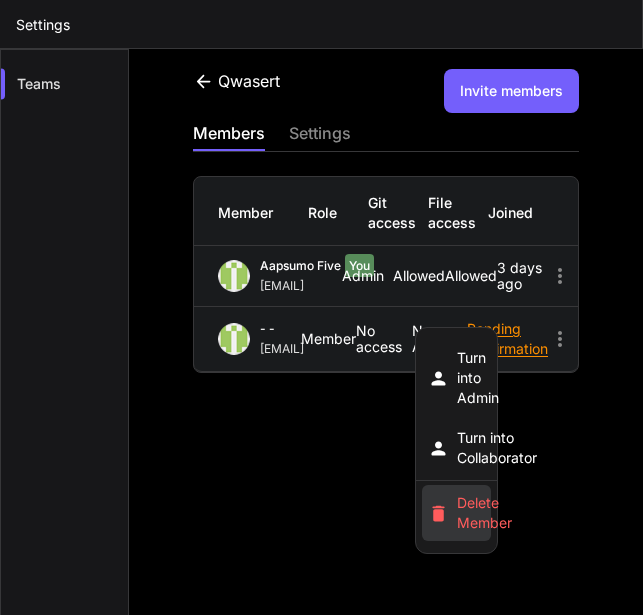 click on "Delete Member" at bounding box center [456, 513] 